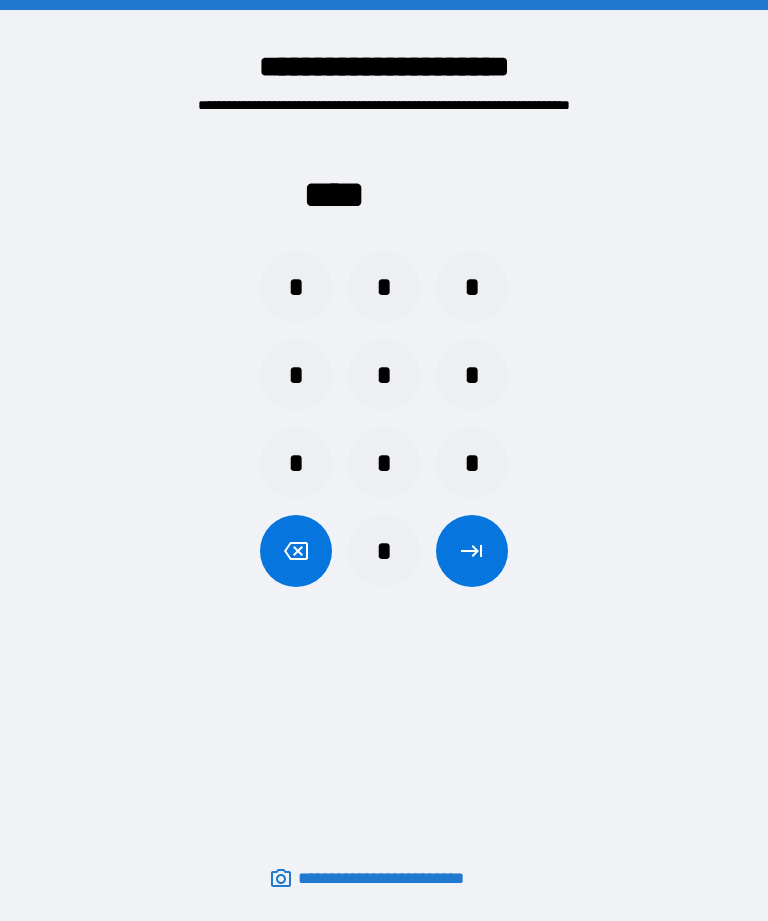 scroll, scrollTop: 0, scrollLeft: 0, axis: both 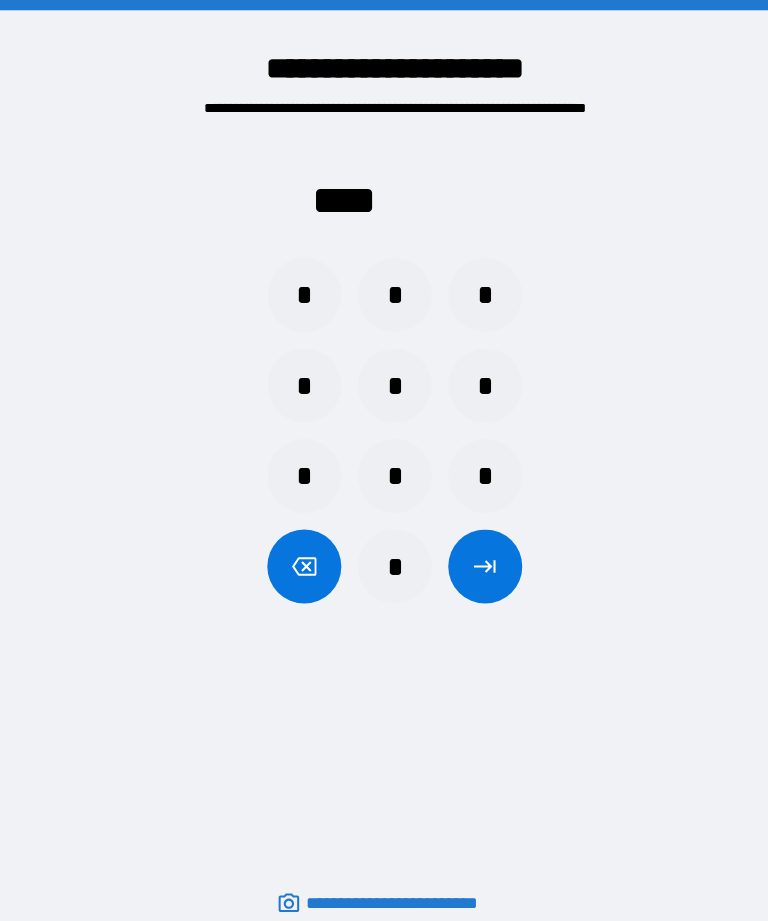 click on "*" at bounding box center [296, 287] 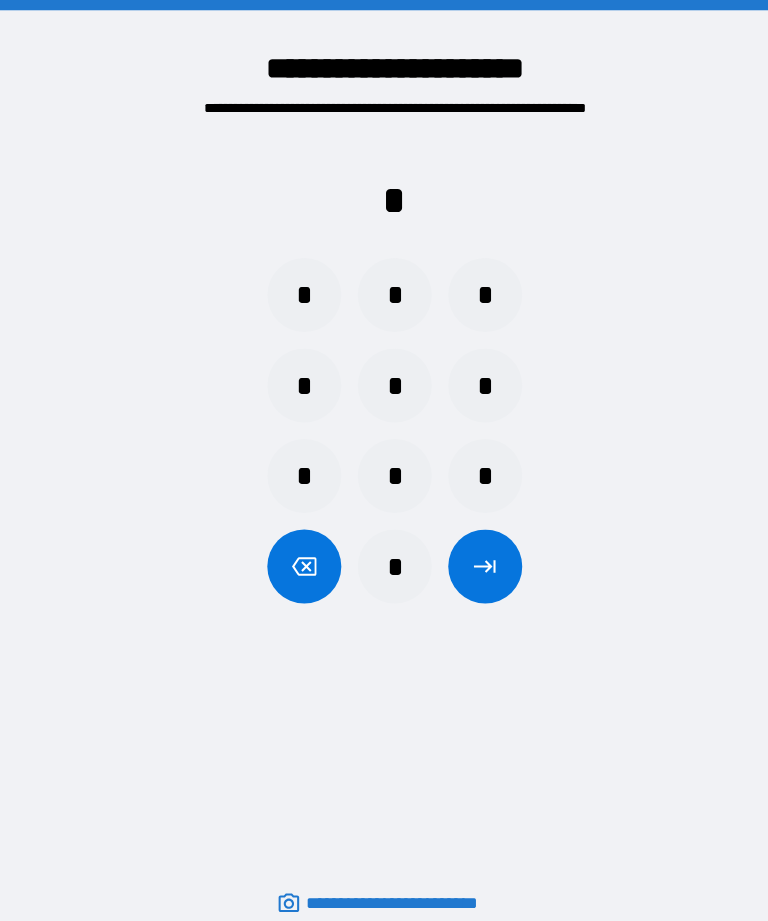 click on "*" at bounding box center (384, 463) 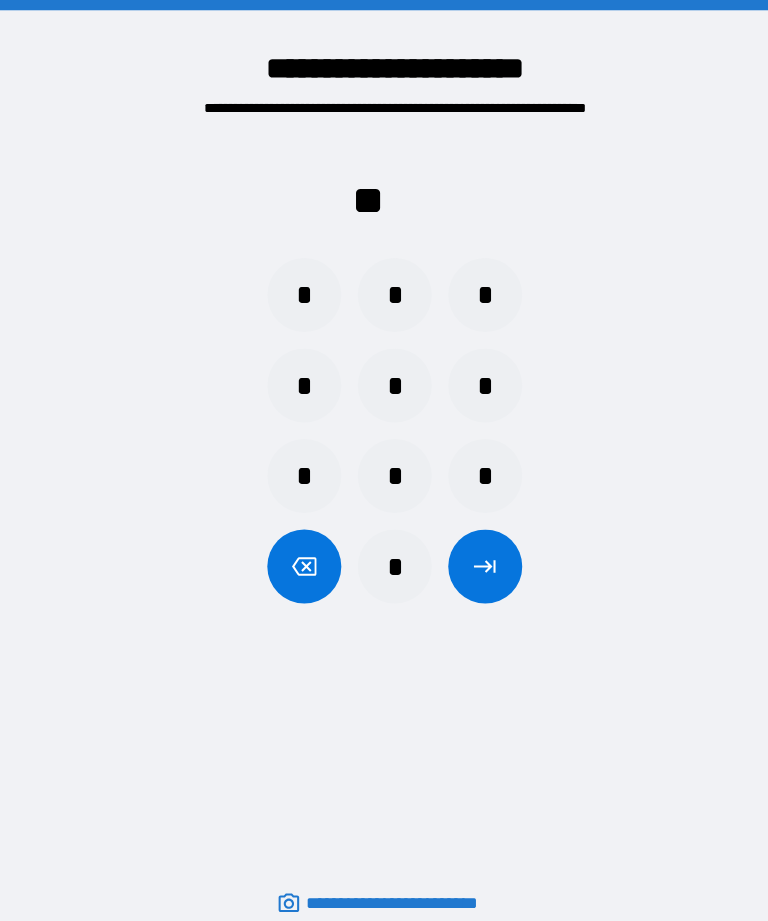 click on "*" at bounding box center [384, 375] 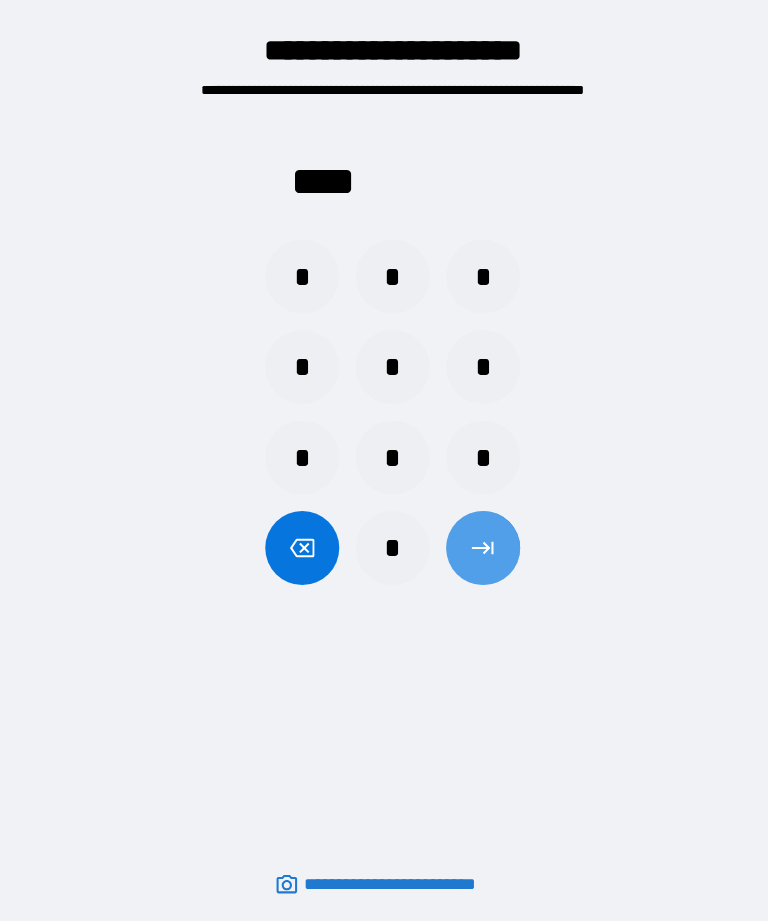 click 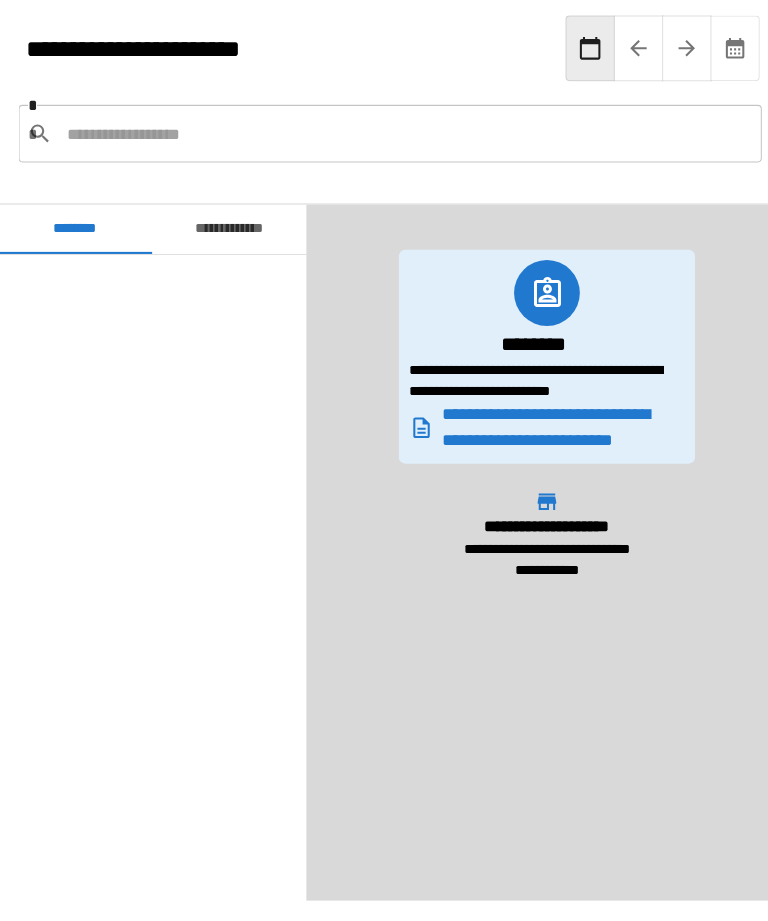 scroll, scrollTop: 480, scrollLeft: 0, axis: vertical 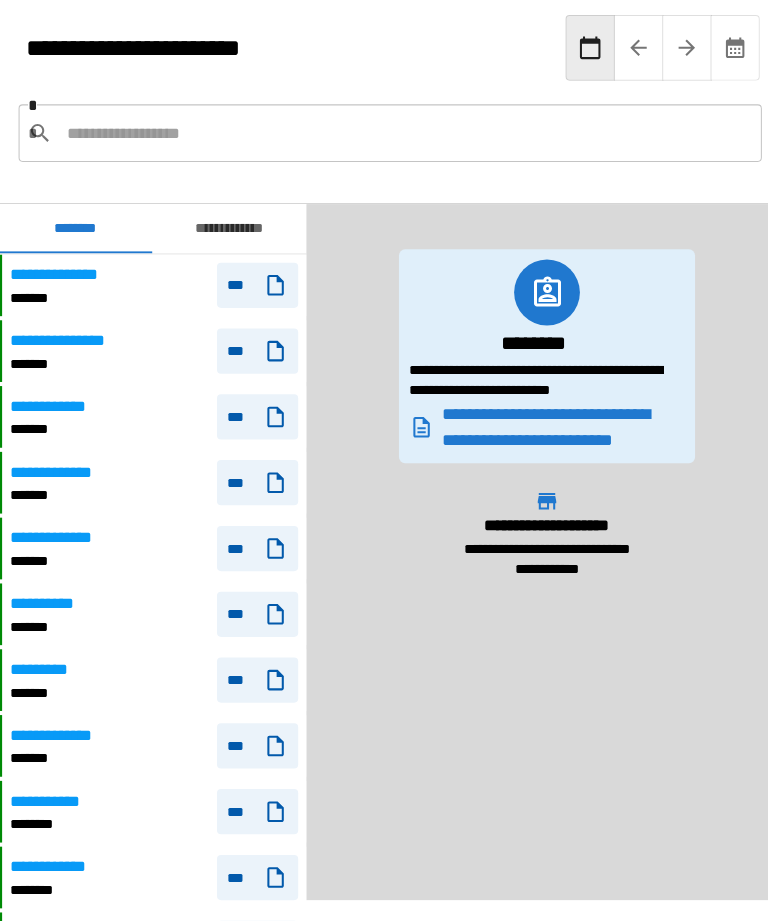 click on "**********" at bounding box center (79, 286) 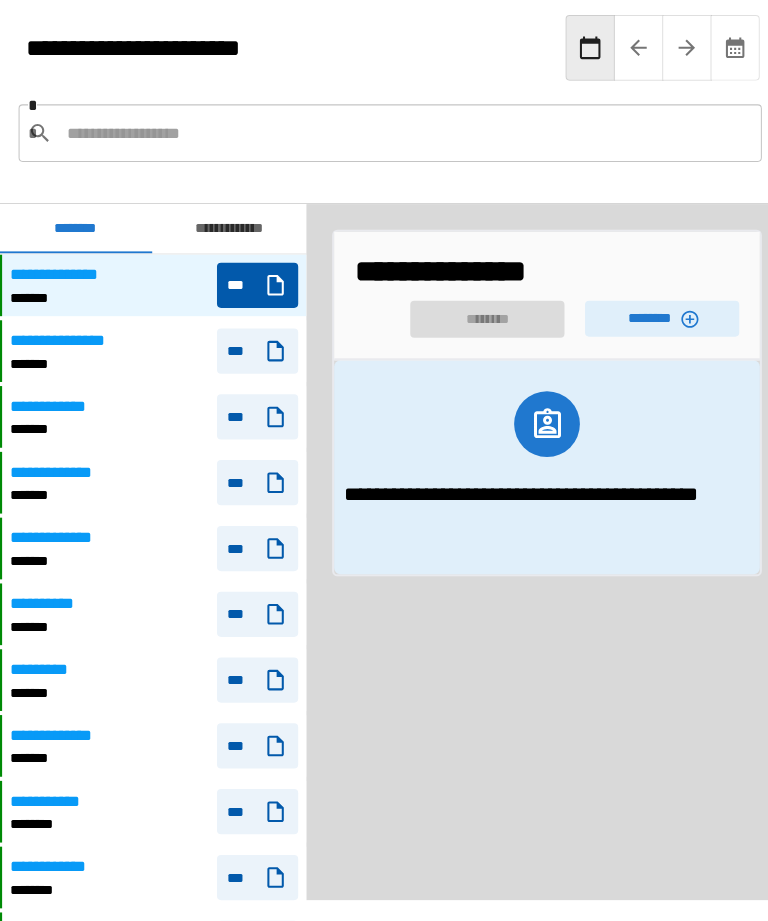 click 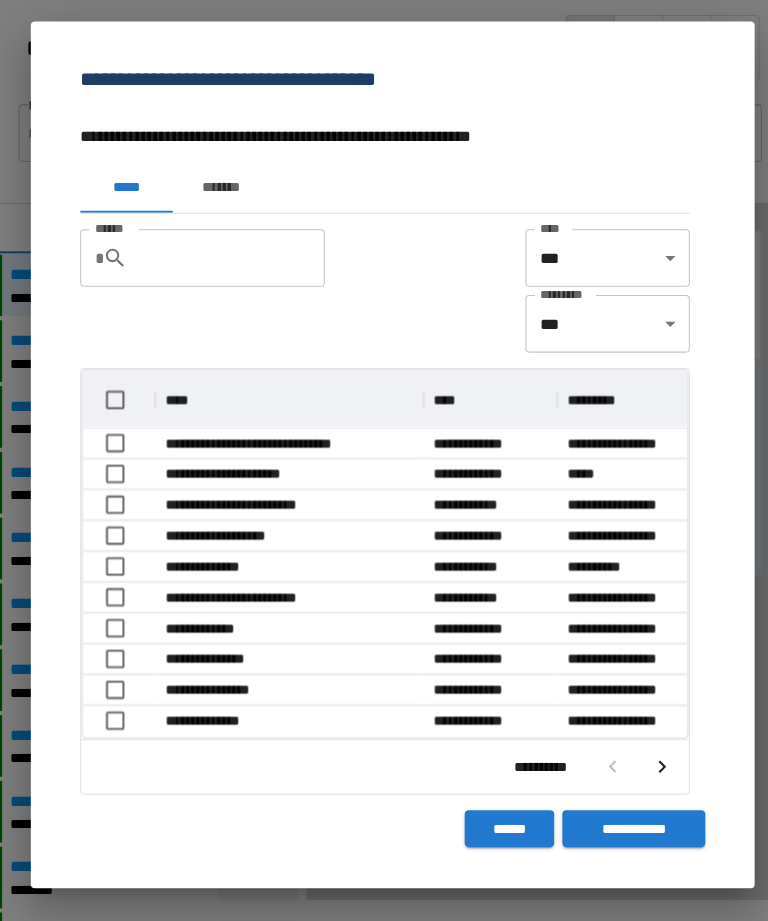 scroll, scrollTop: 356, scrollLeft: 587, axis: both 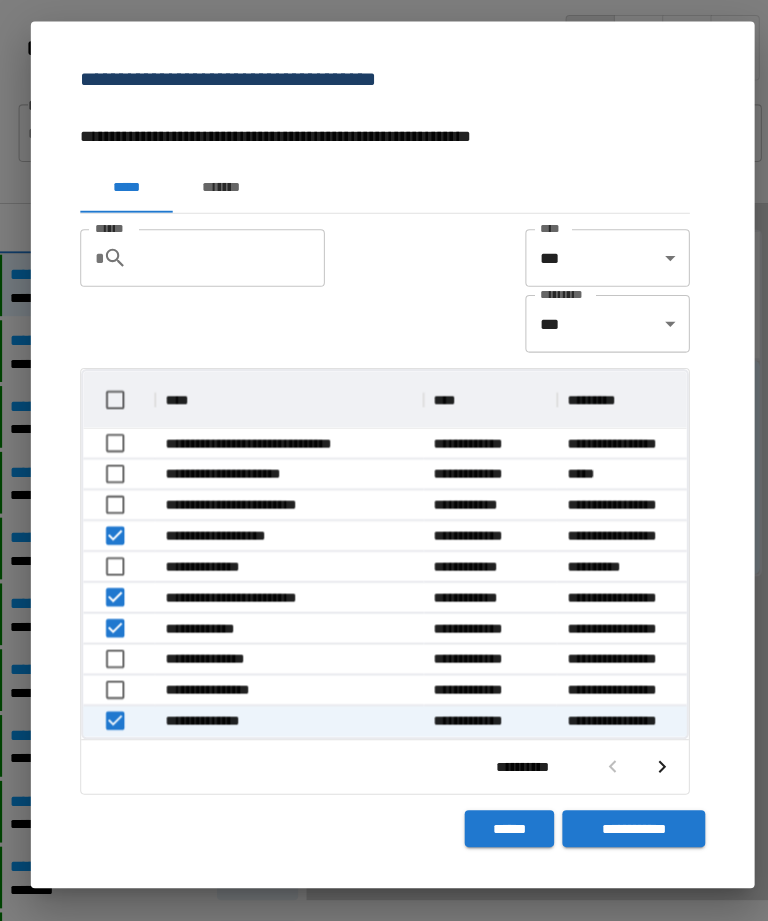 click on "**********" at bounding box center (618, 824) 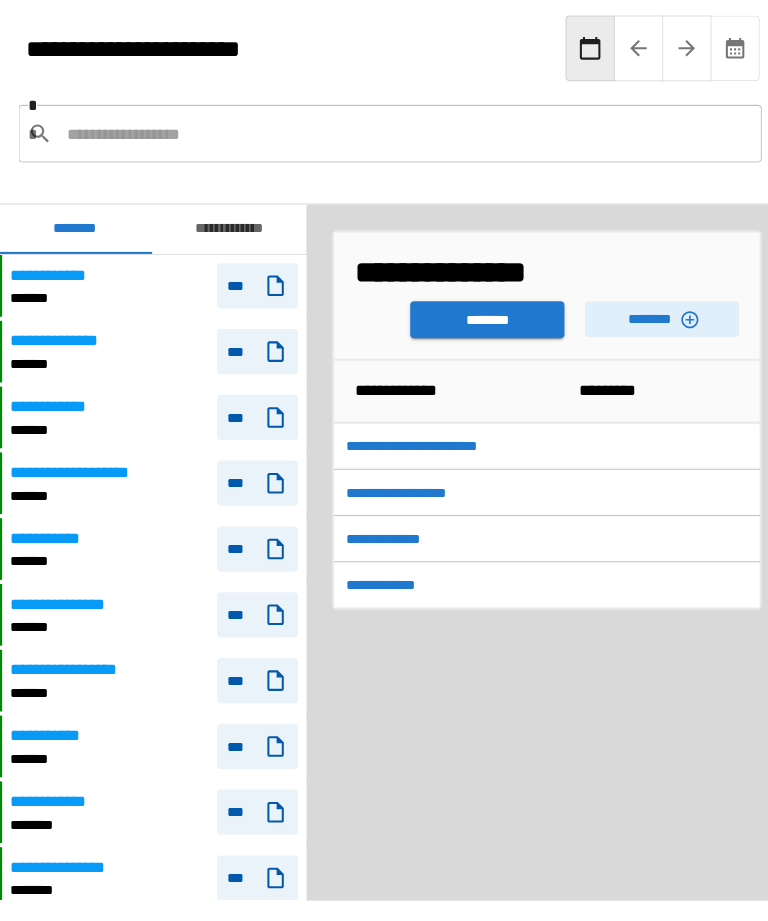 scroll, scrollTop: 729, scrollLeft: 0, axis: vertical 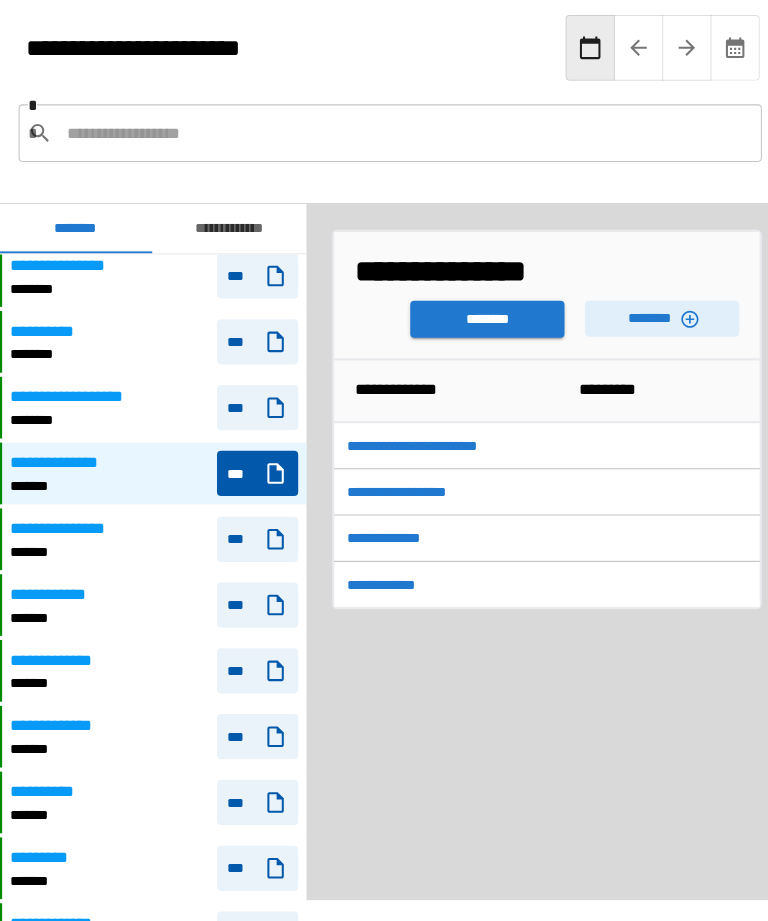 click on "********" at bounding box center (476, 329) 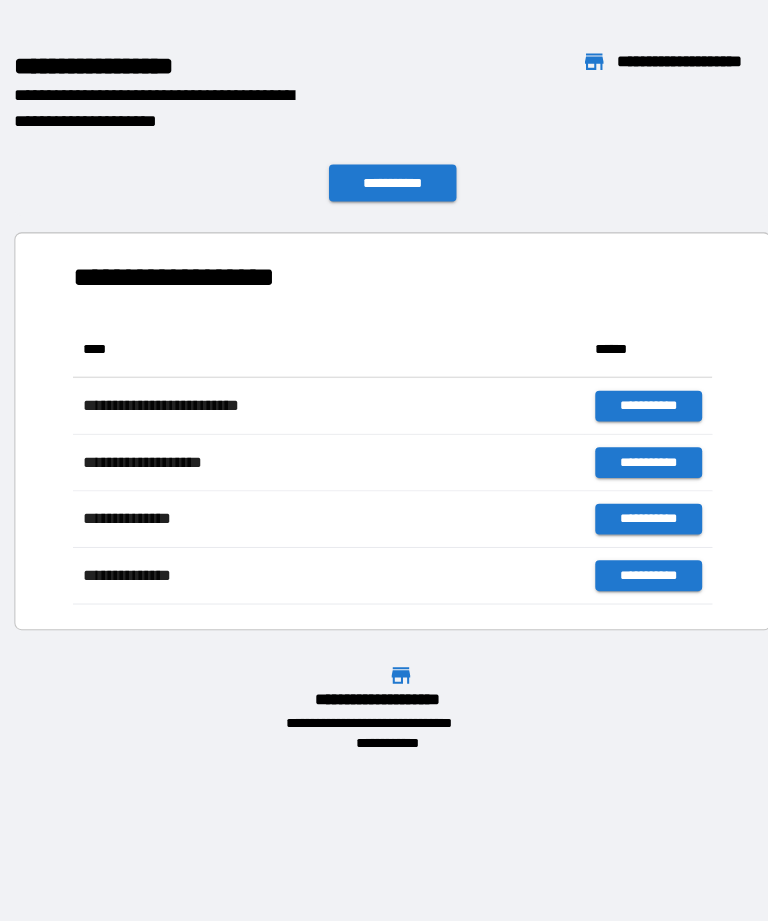 scroll, scrollTop: 276, scrollLeft: 622, axis: both 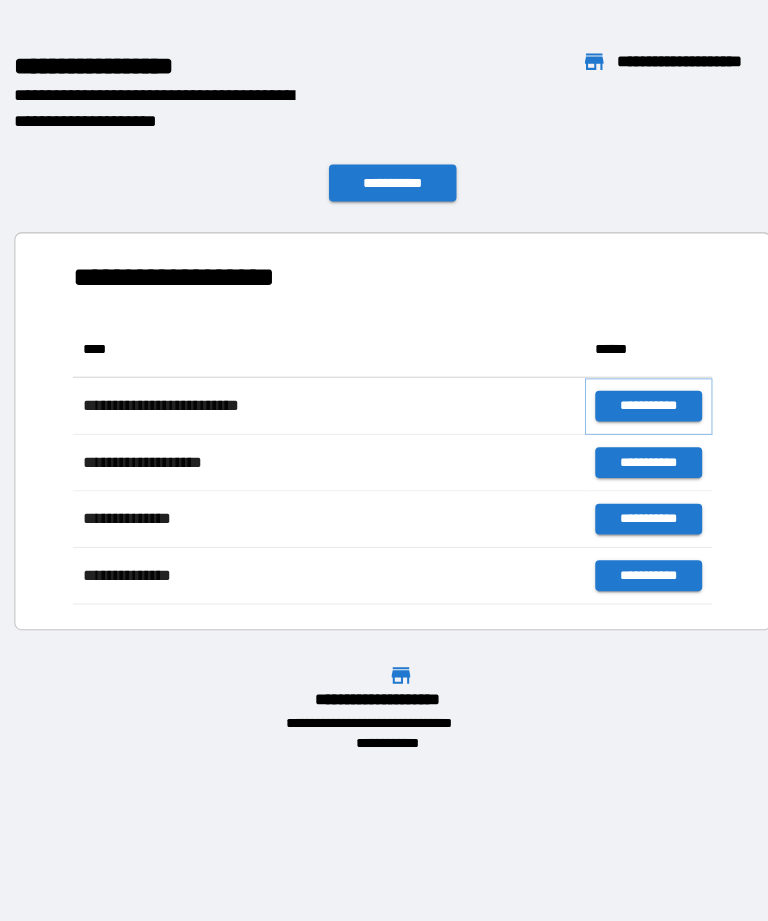 click on "**********" at bounding box center [633, 413] 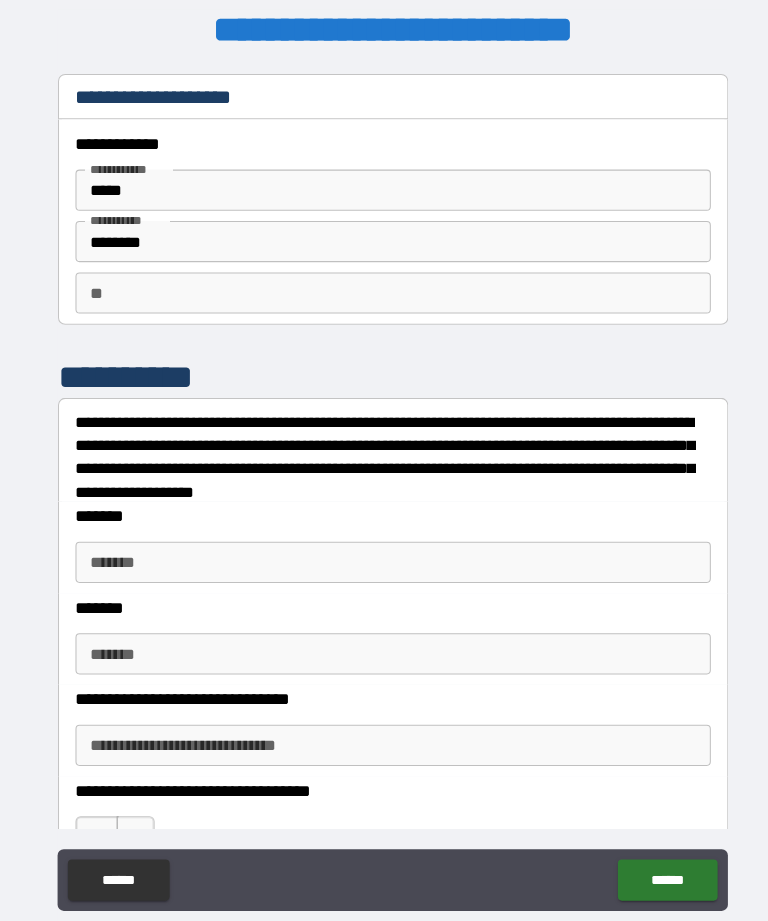 scroll, scrollTop: 0, scrollLeft: 0, axis: both 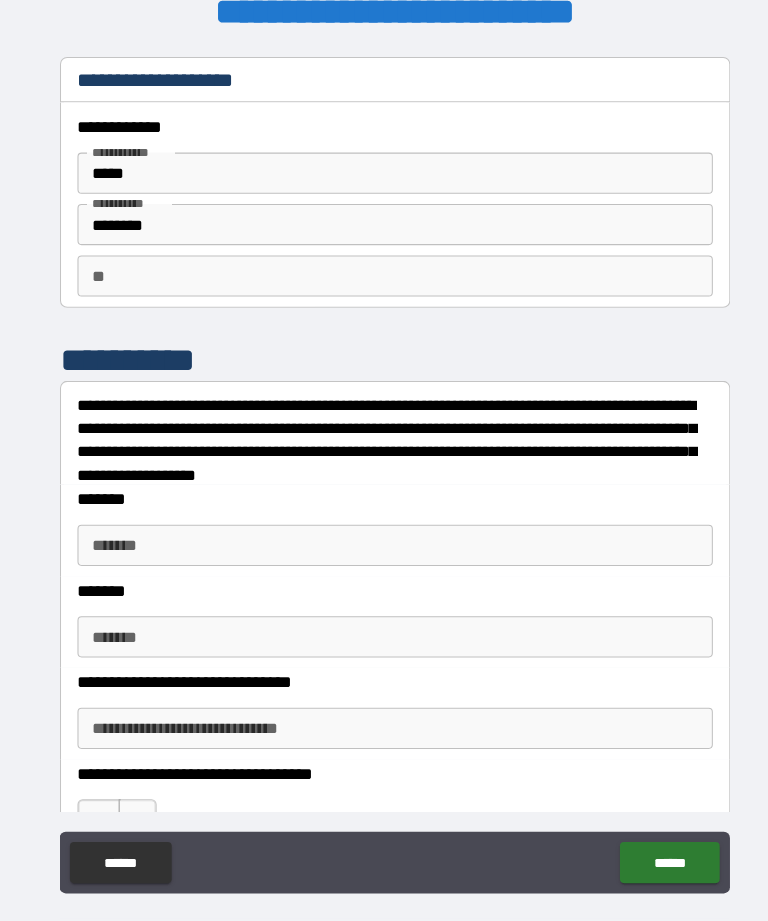 click on "**********" at bounding box center [384, 449] 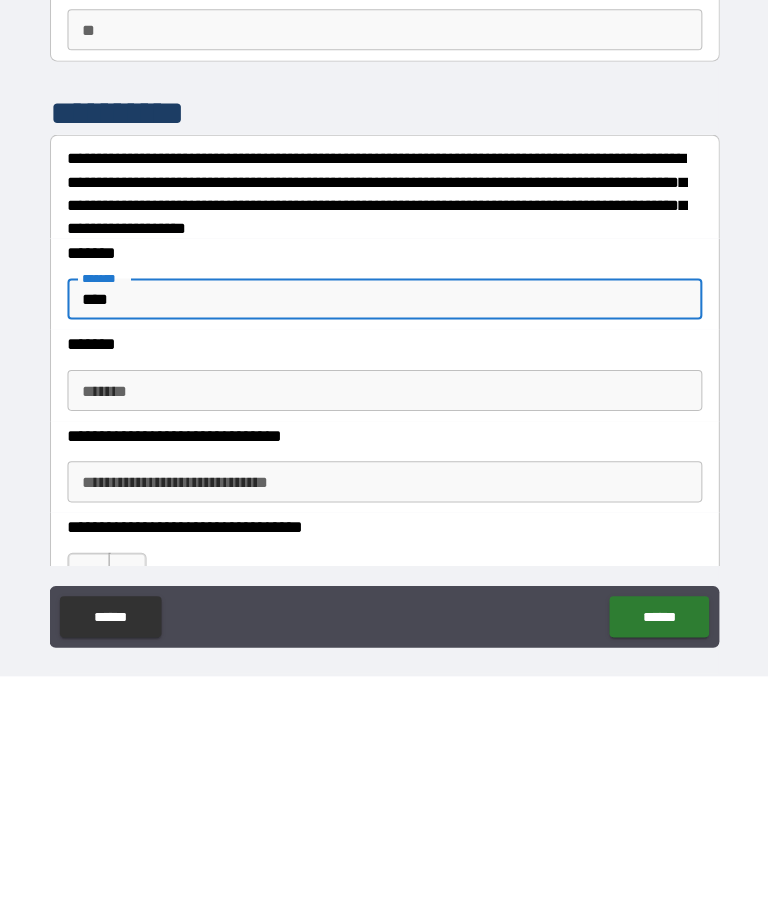type on "****" 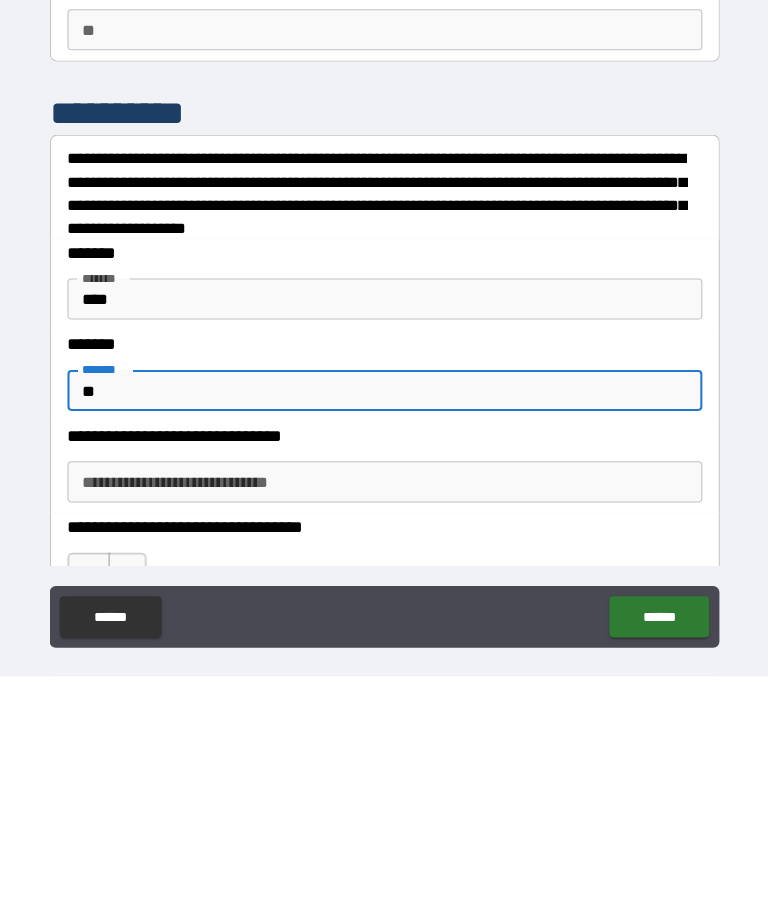 type on "*" 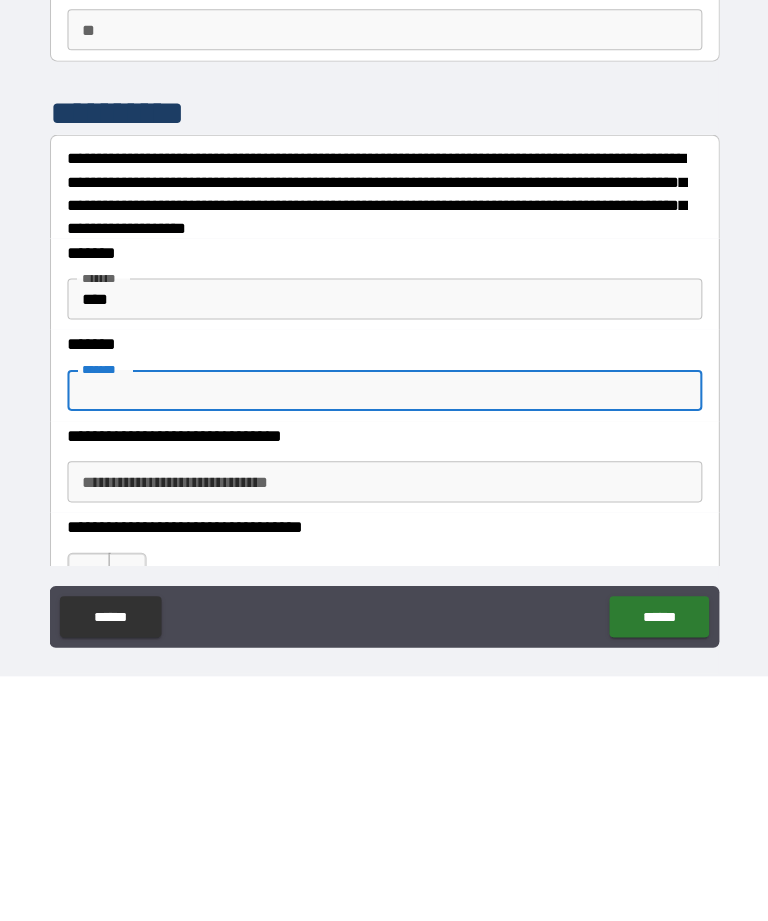 type on "*" 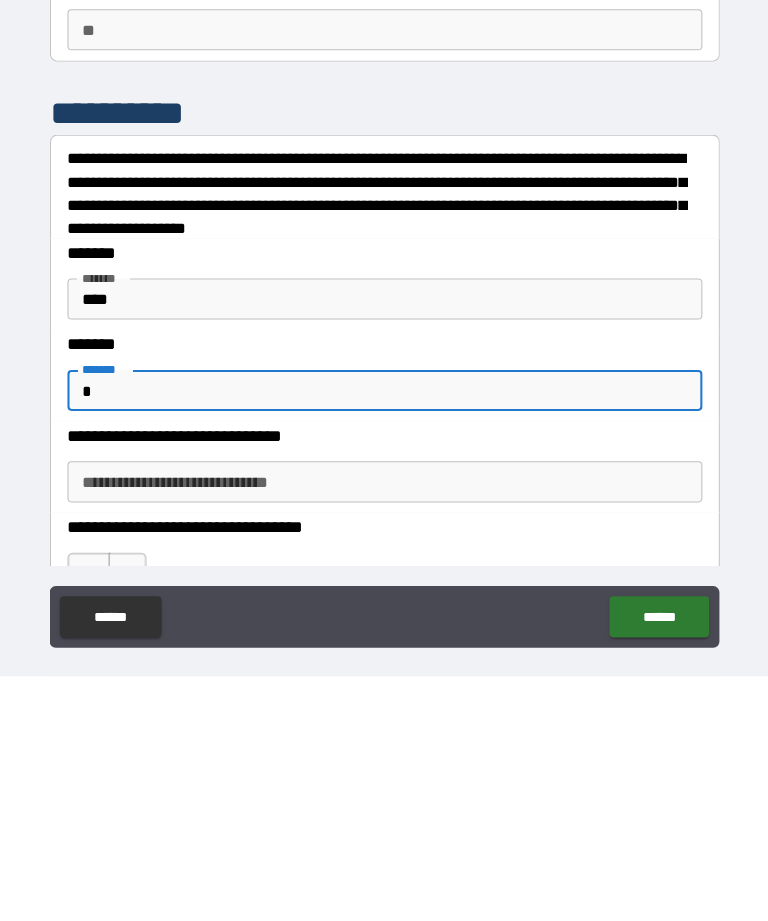 type 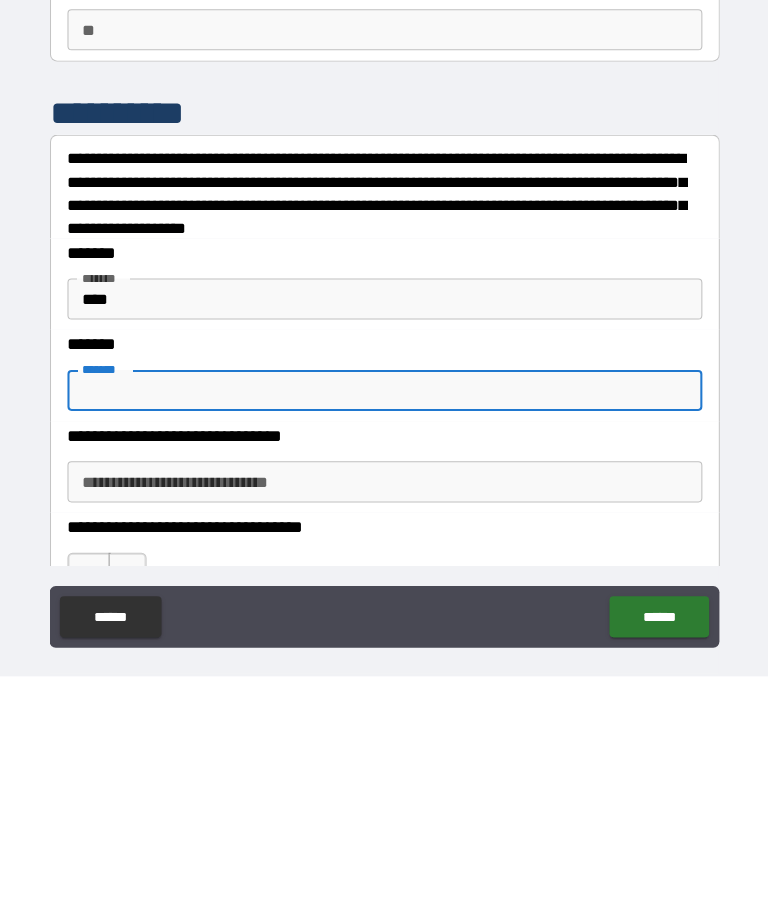 click on "**********" at bounding box center (384, 732) 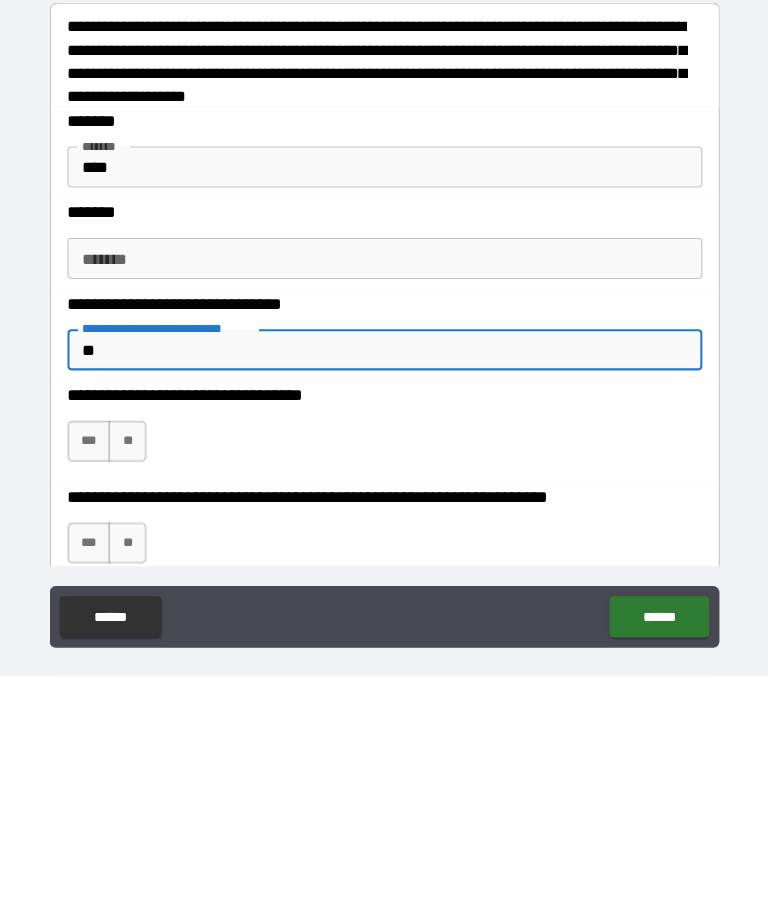 scroll, scrollTop: 128, scrollLeft: 0, axis: vertical 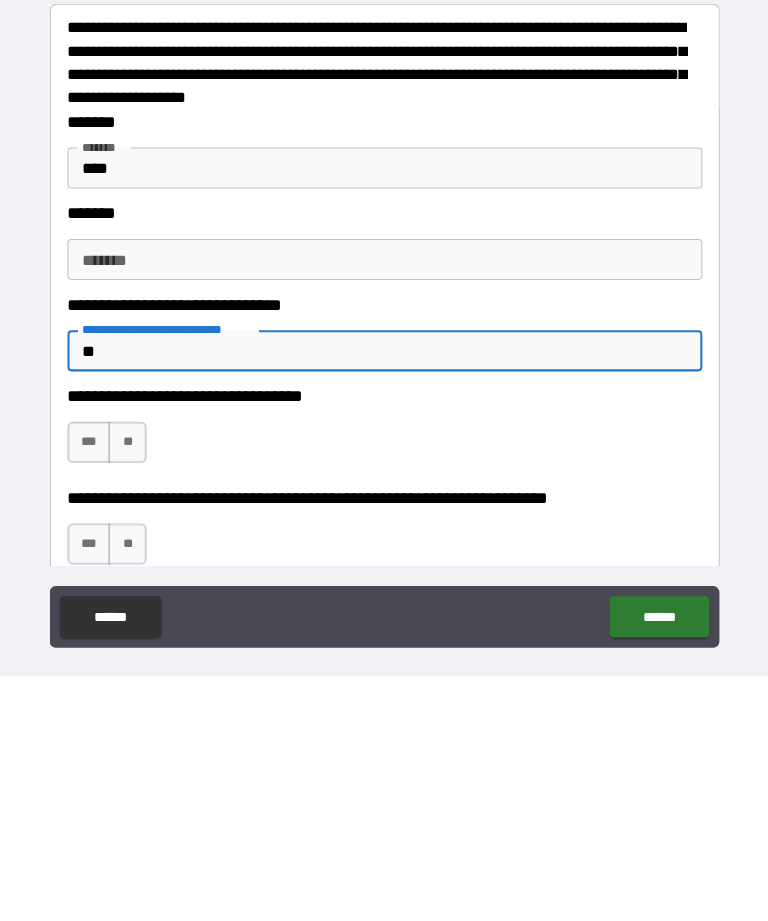 click on "**" at bounding box center (133, 693) 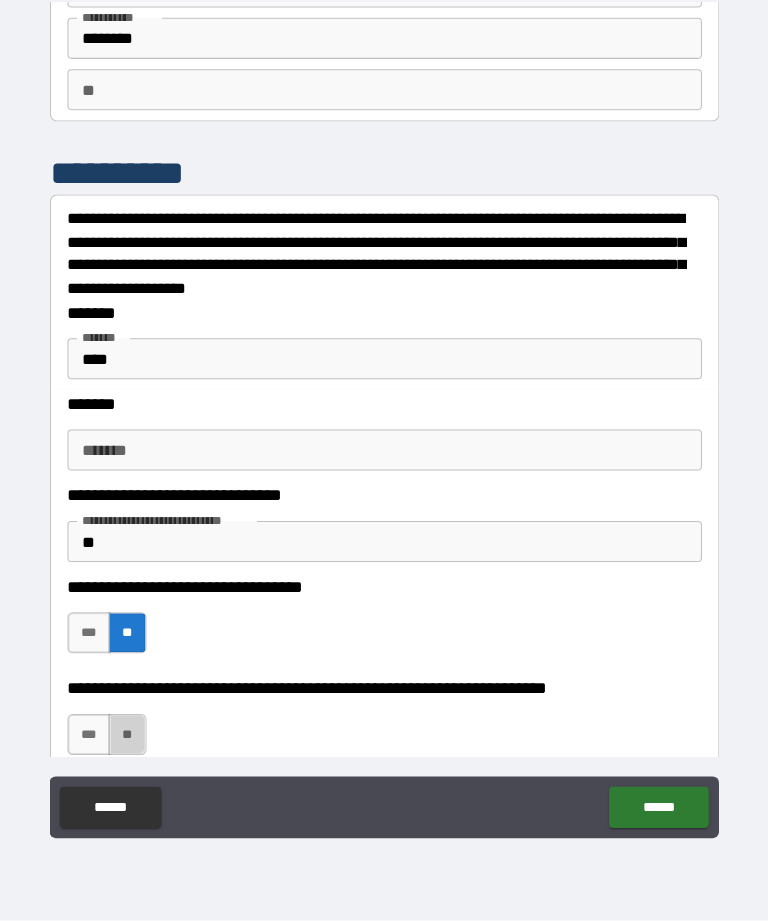 click on "**" at bounding box center [133, 740] 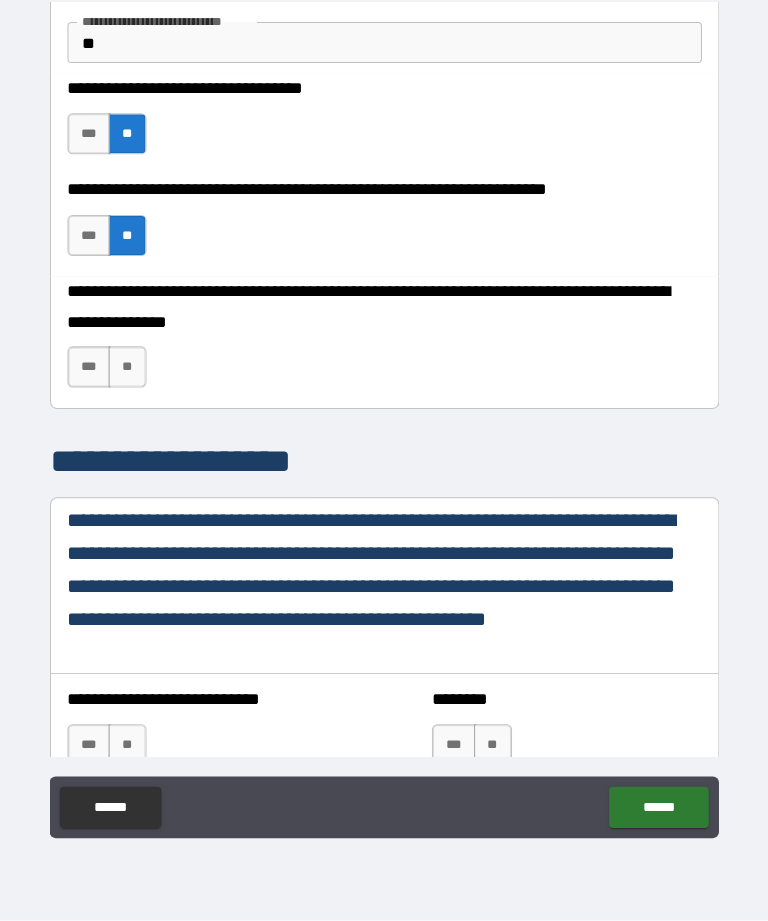 scroll, scrollTop: 615, scrollLeft: 0, axis: vertical 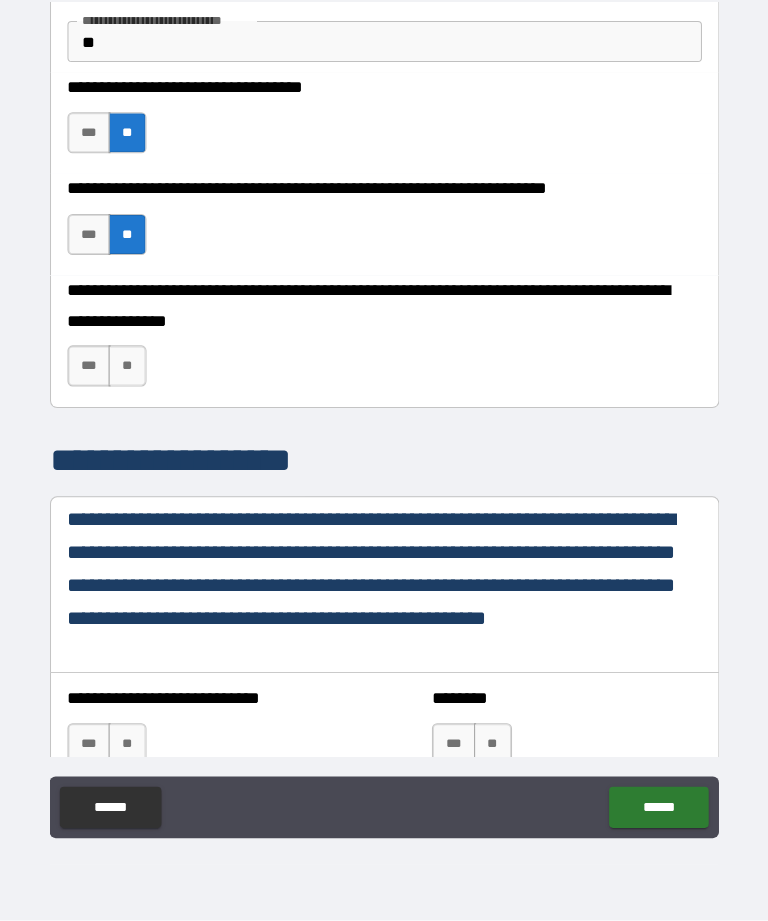 click on "**" at bounding box center [133, 381] 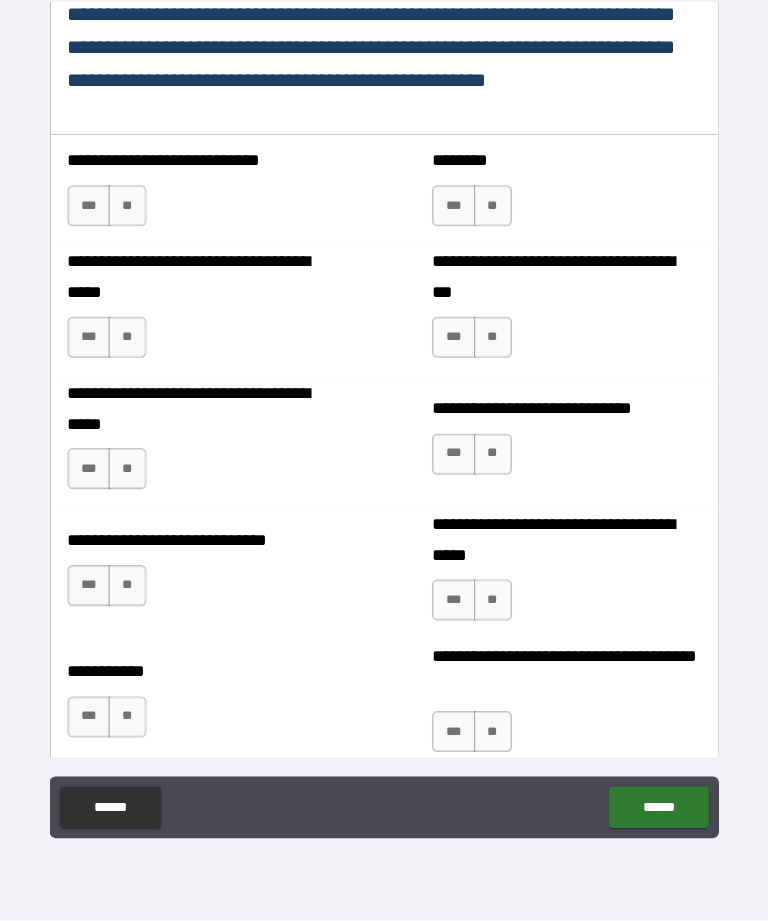 scroll, scrollTop: 1147, scrollLeft: 0, axis: vertical 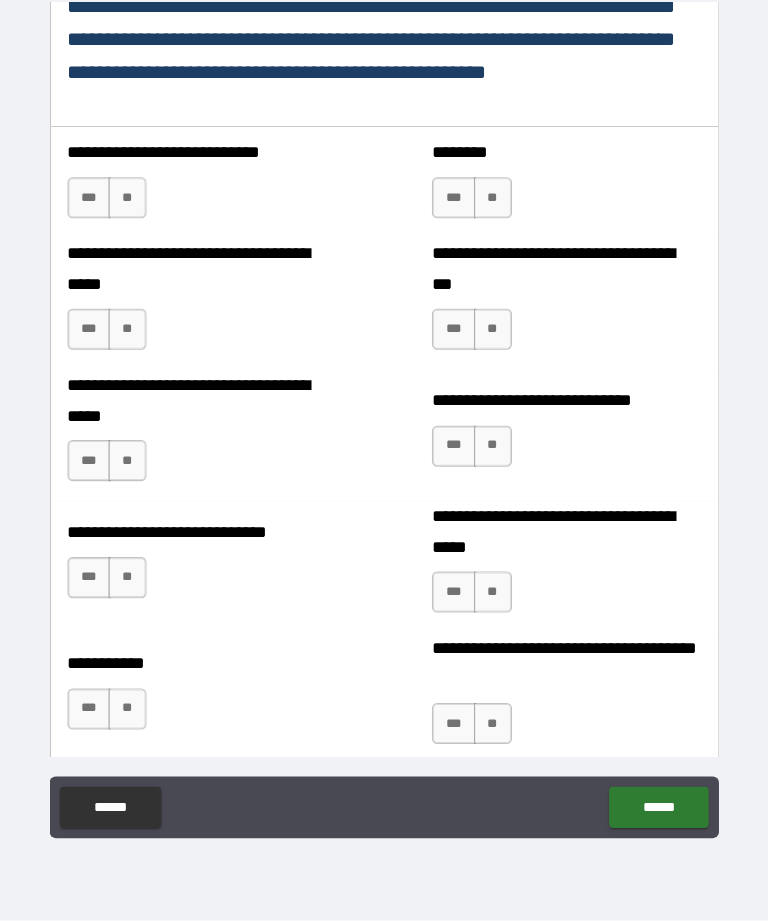 click on "**" at bounding box center [489, 217] 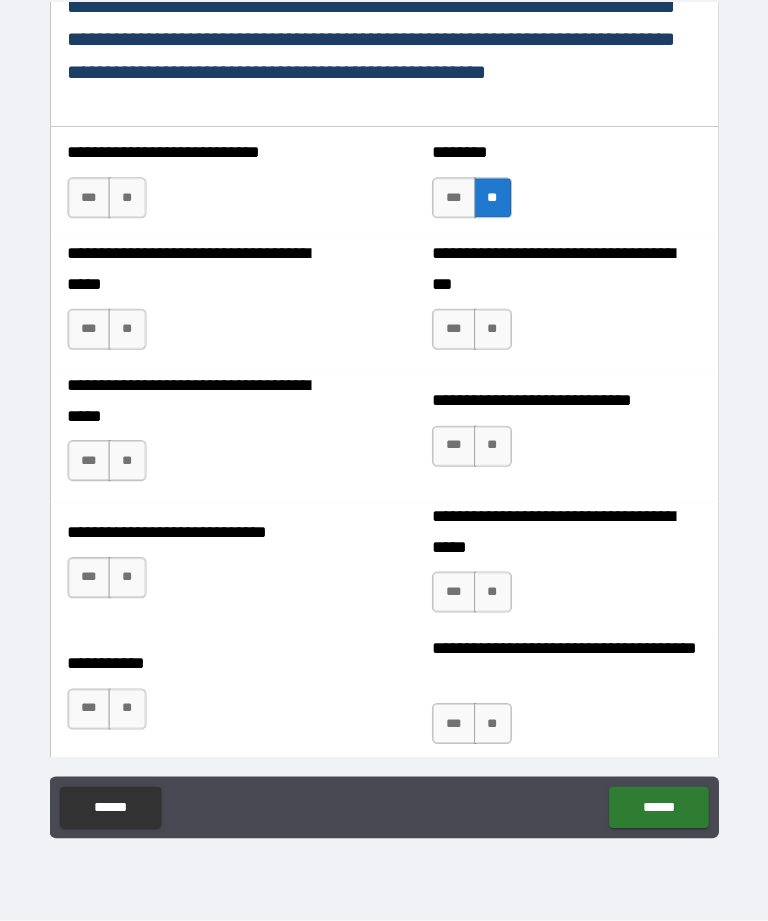 click on "**" at bounding box center [489, 345] 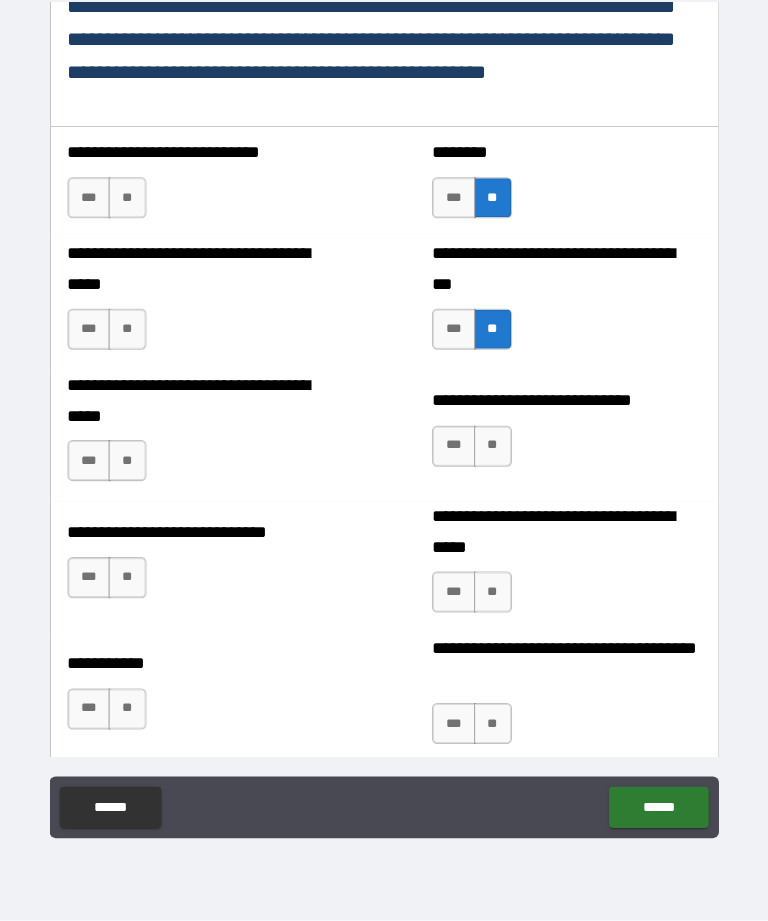 click on "**" at bounding box center (489, 459) 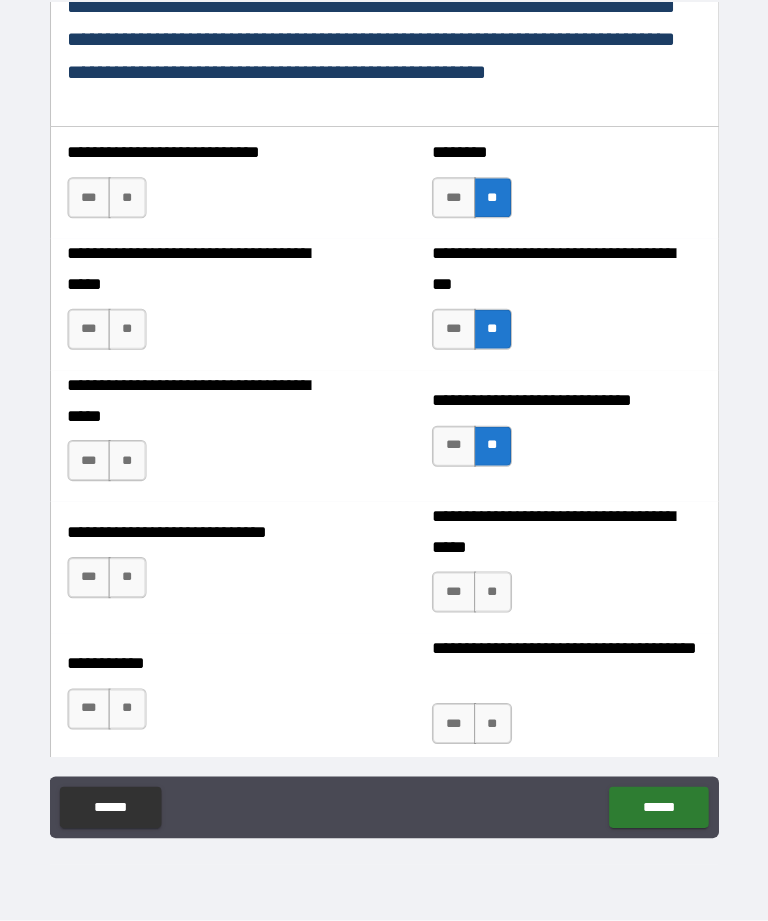 click on "**" at bounding box center [489, 601] 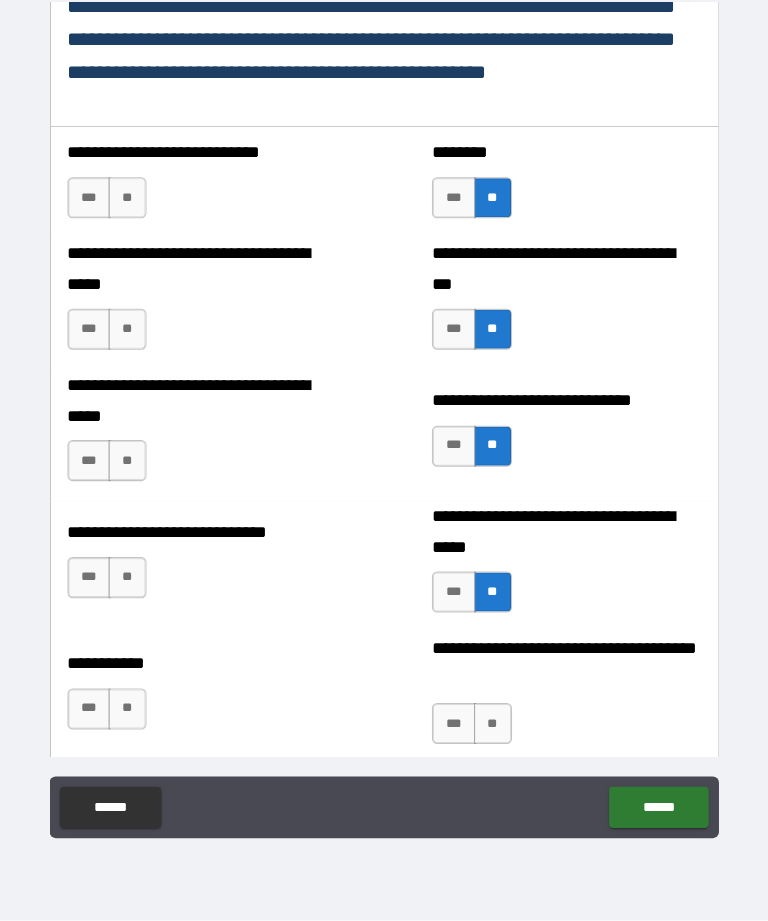 click on "**" at bounding box center [489, 729] 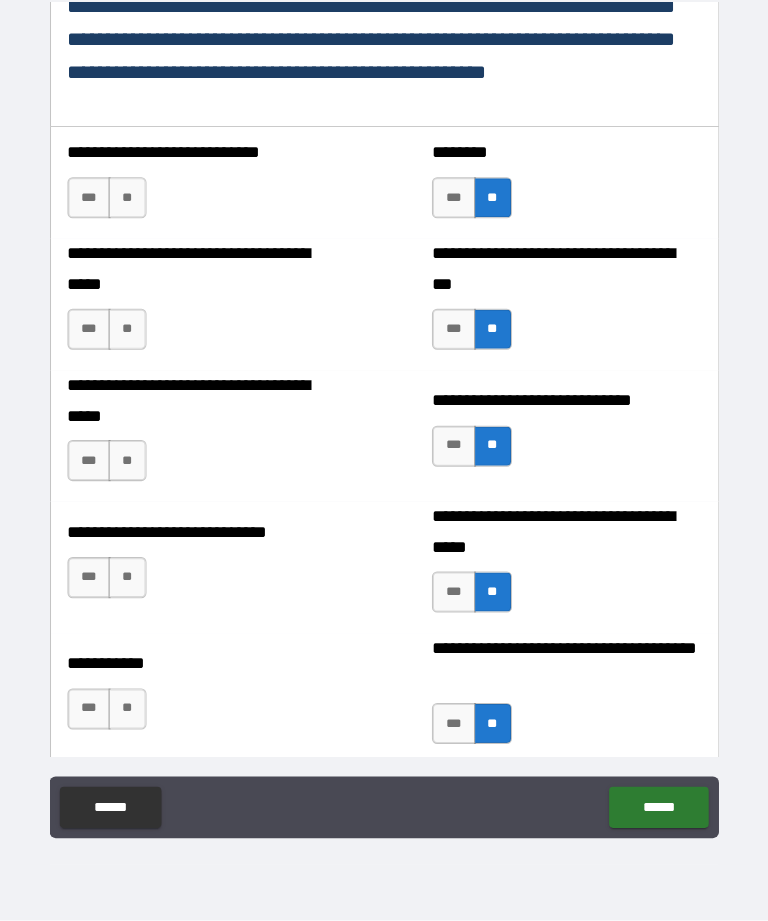 click on "**" at bounding box center [133, 715] 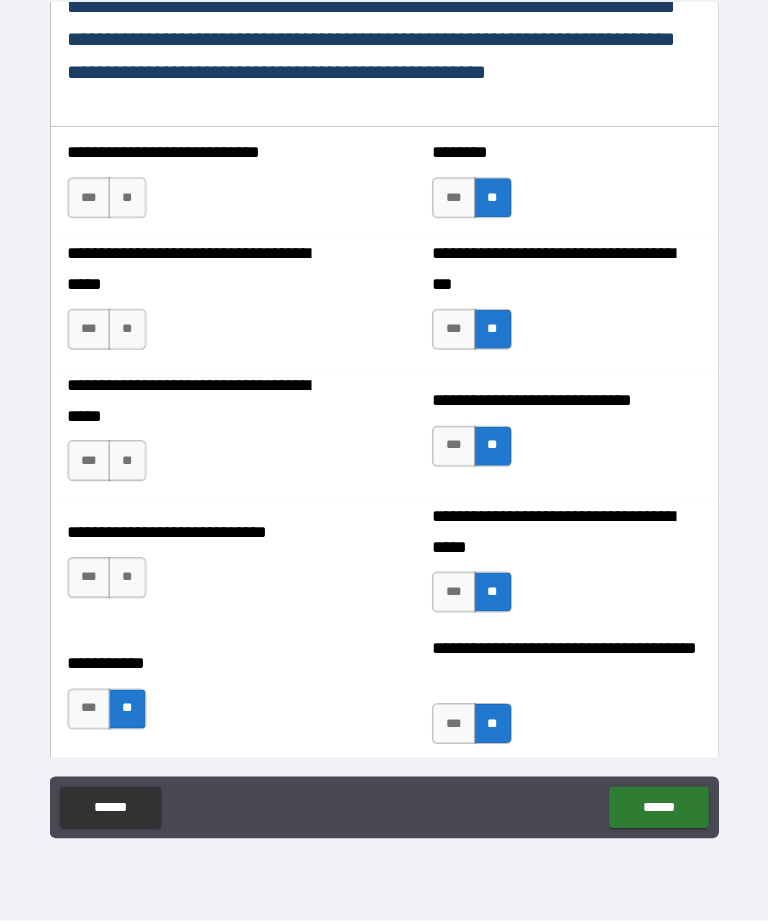 click on "**" at bounding box center (133, 587) 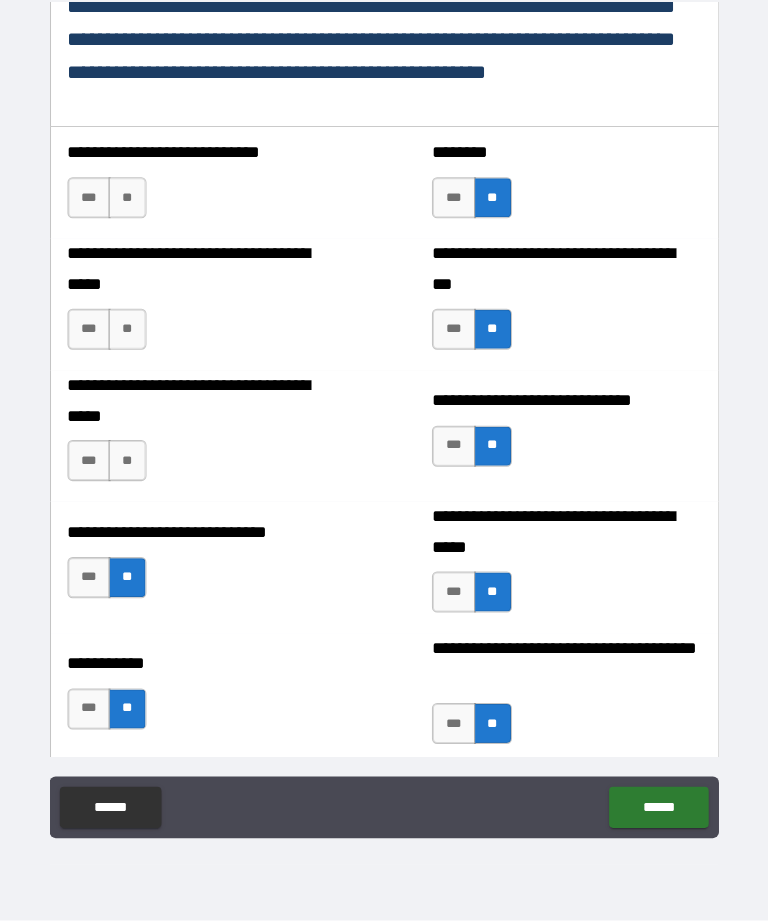 click on "**" at bounding box center [133, 473] 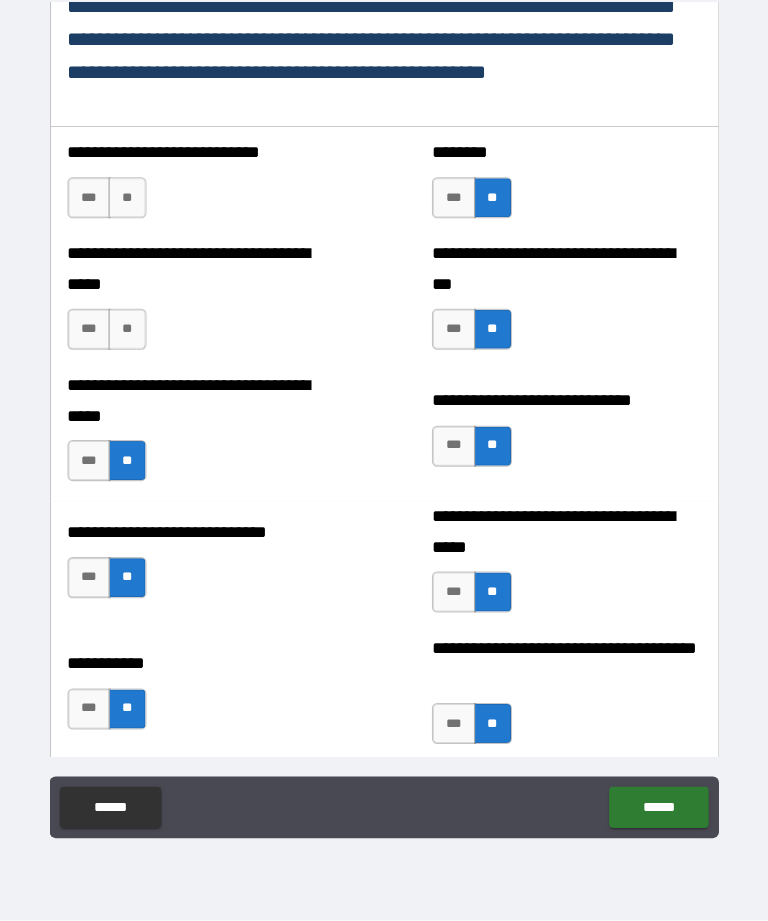 click on "**" at bounding box center (133, 345) 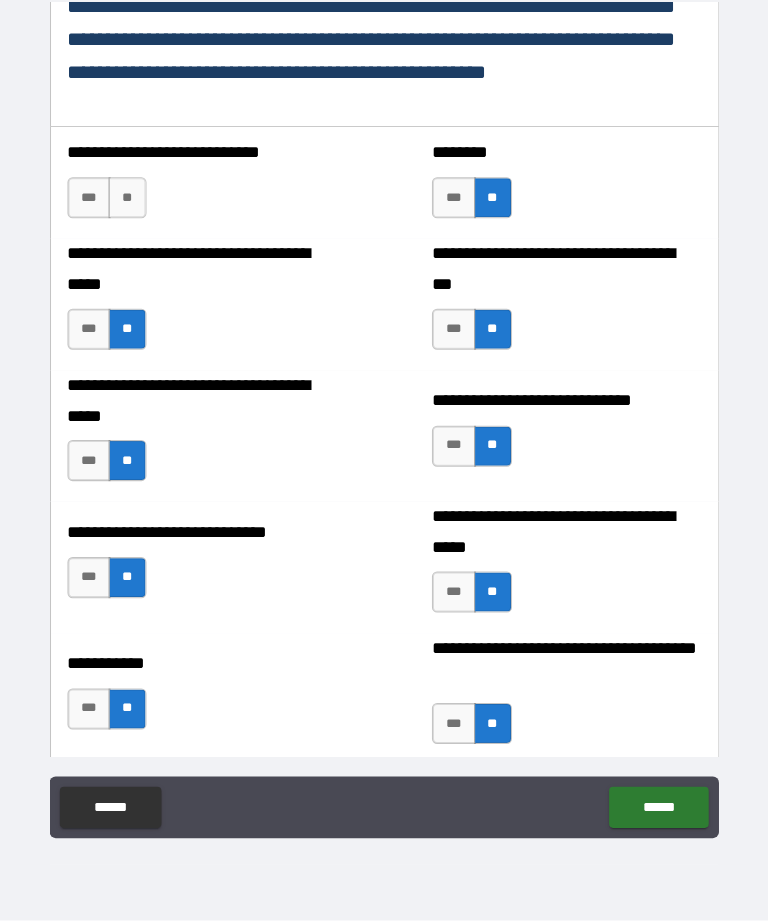 click on "**" at bounding box center (133, 217) 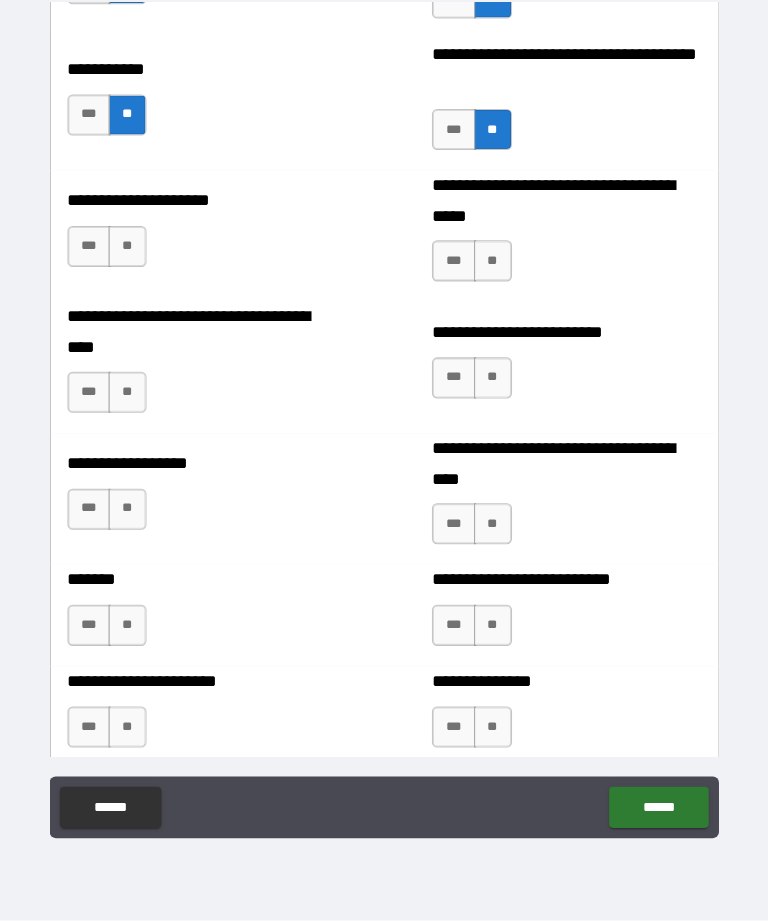 scroll, scrollTop: 1726, scrollLeft: 0, axis: vertical 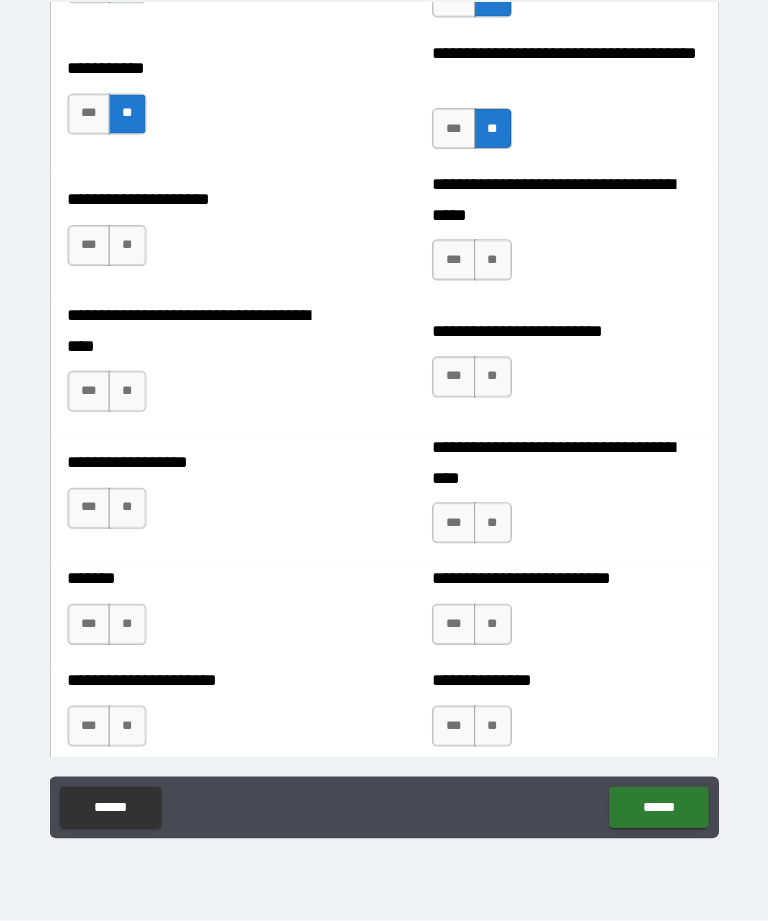click on "**" at bounding box center [133, 264] 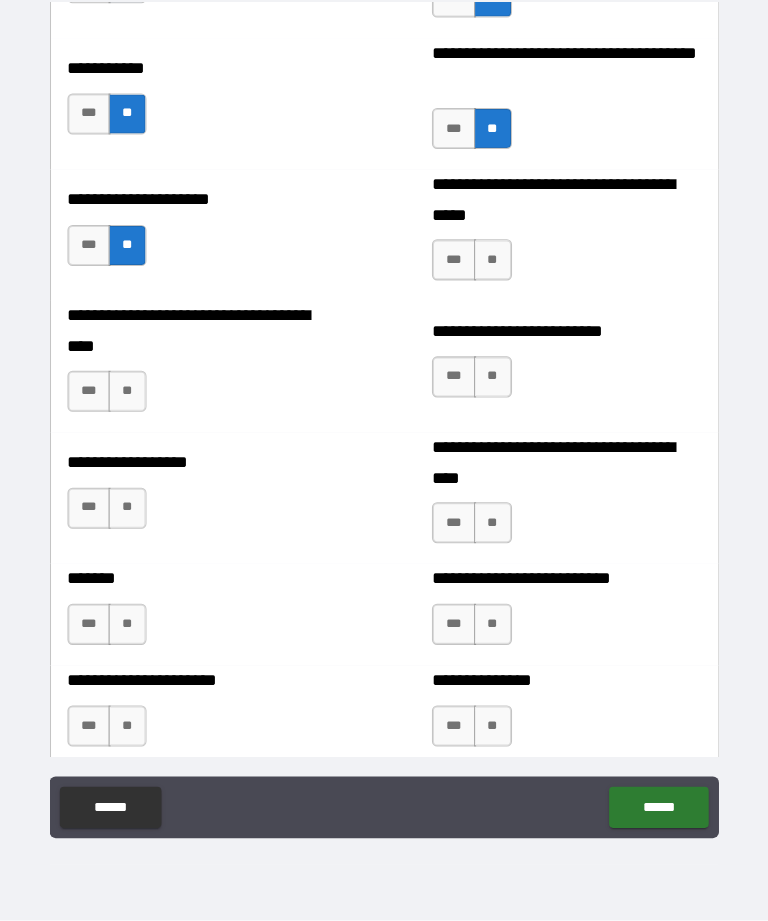 click on "**" at bounding box center [133, 406] 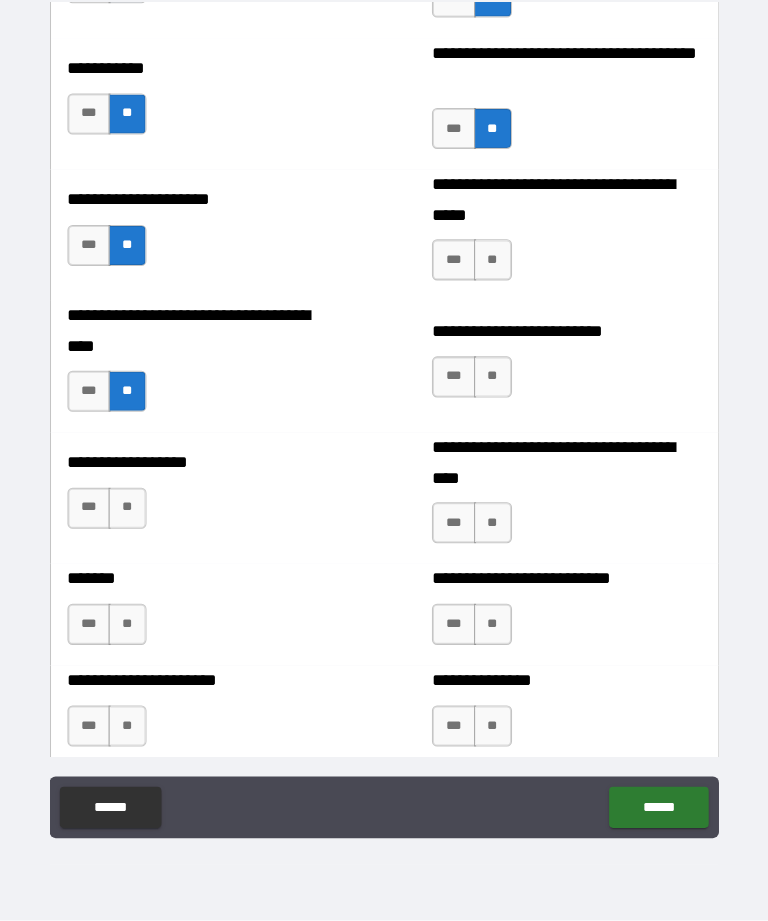 click on "**" at bounding box center (133, 520) 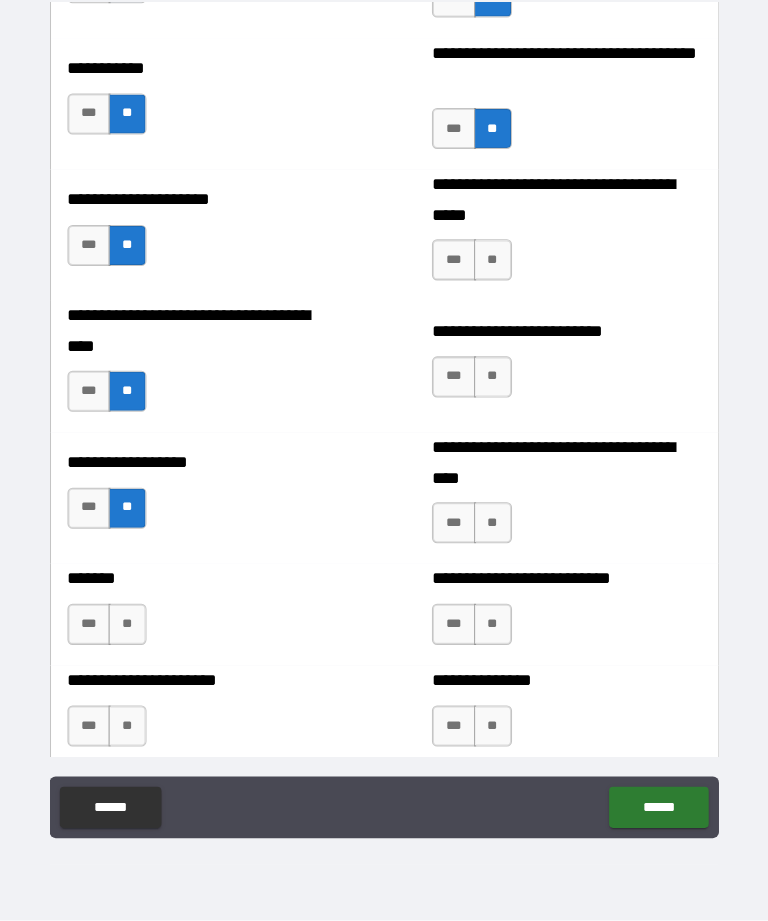 scroll, scrollTop: 64, scrollLeft: 0, axis: vertical 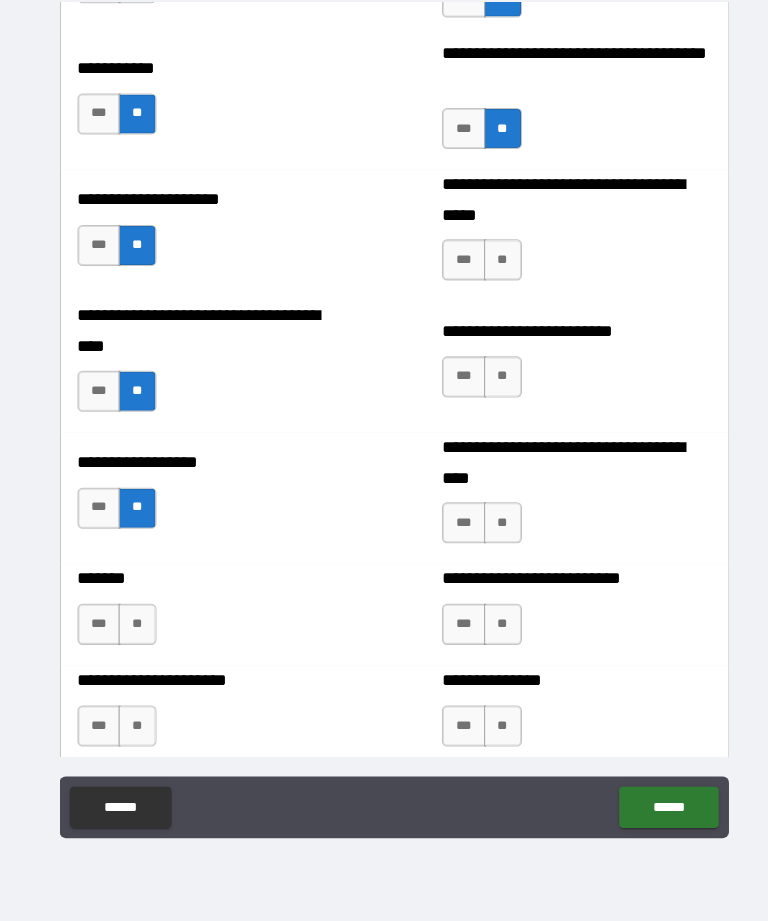 click on "**" at bounding box center (133, 632) 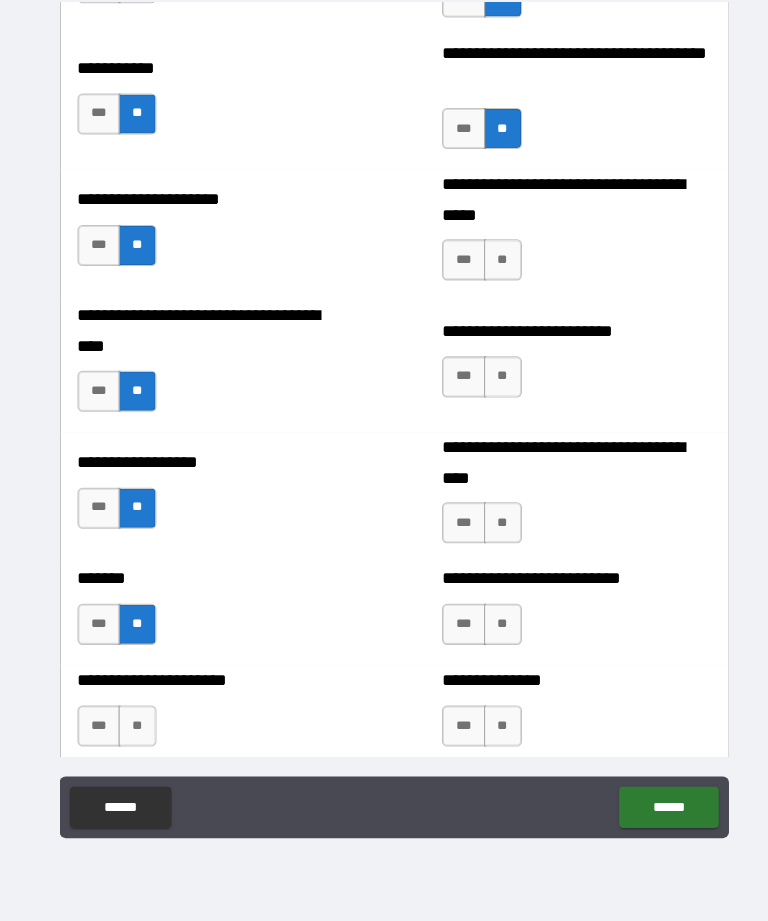 click on "**" at bounding box center (133, 731) 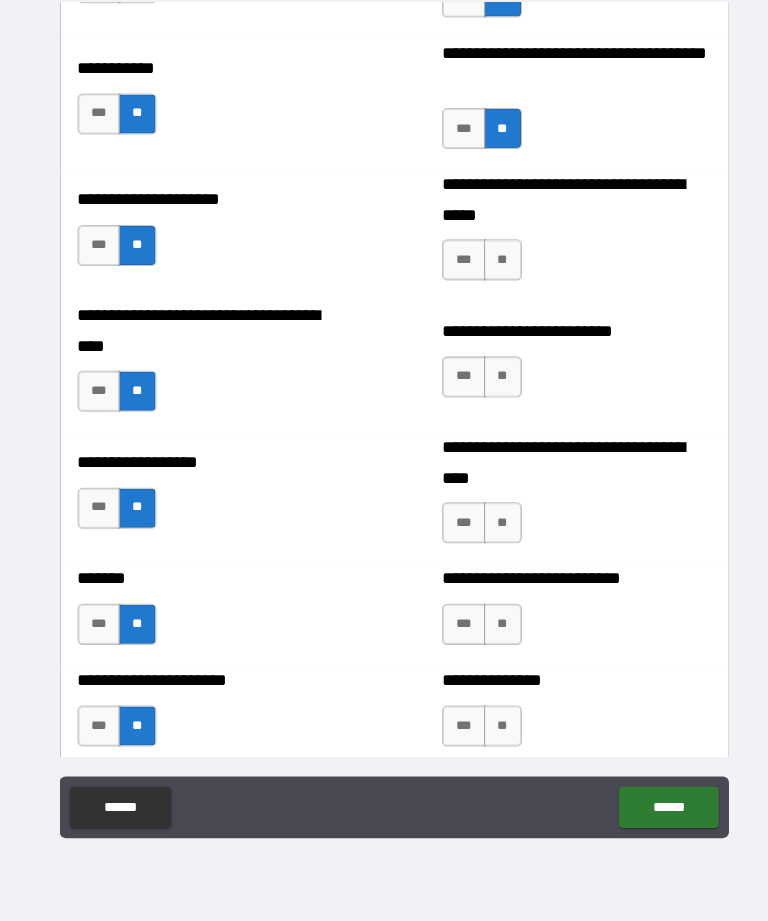 click on "**" at bounding box center (489, 277) 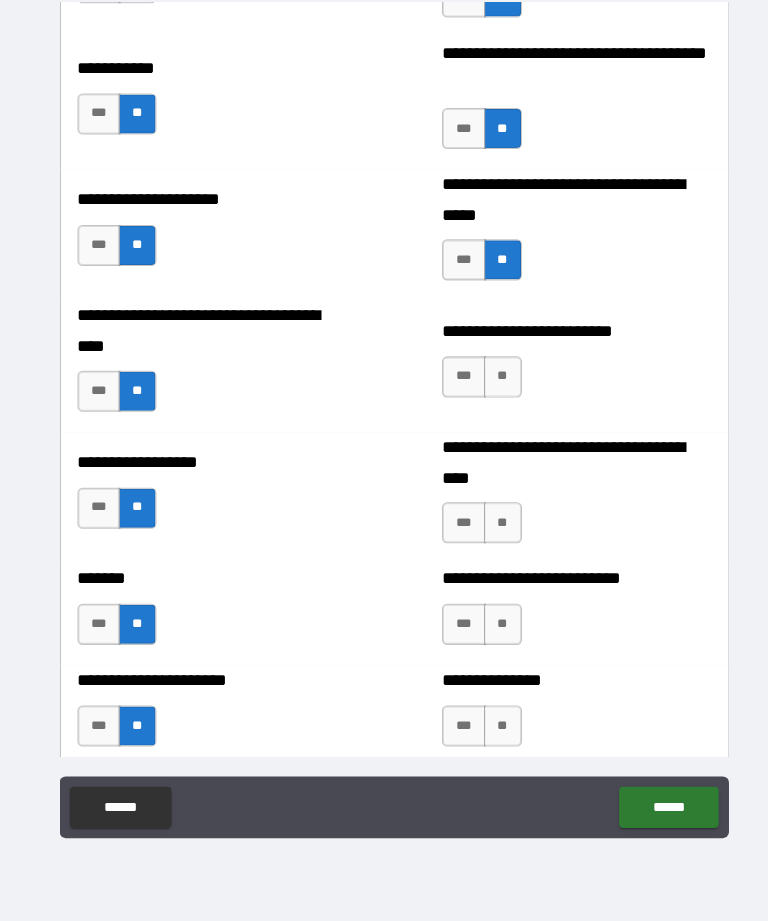 click on "**" at bounding box center [489, 391] 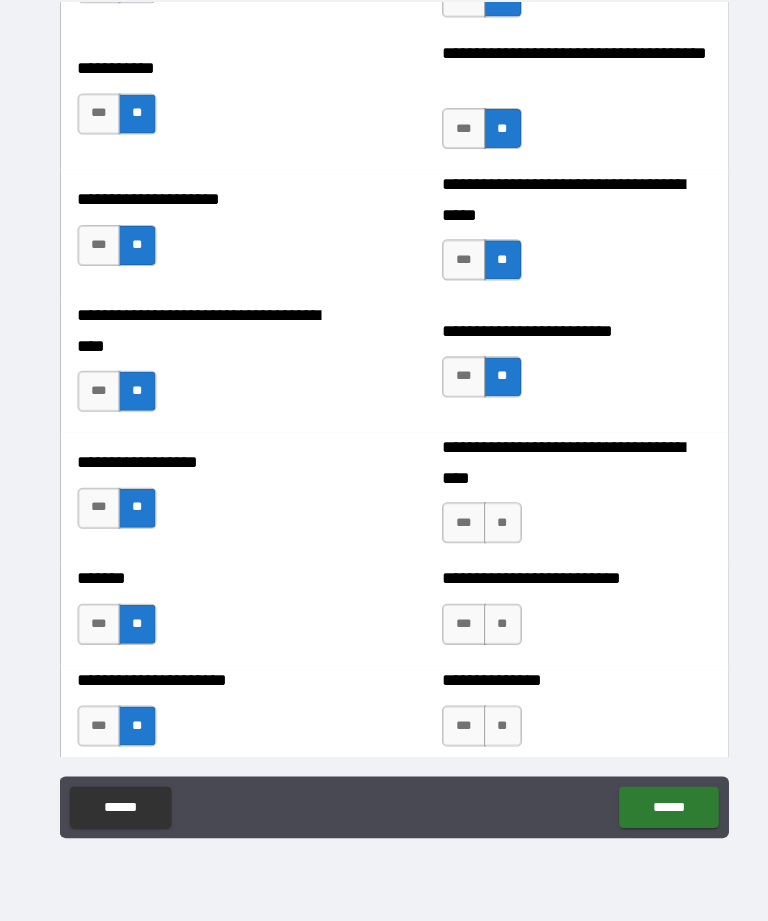 click on "**" at bounding box center [489, 533] 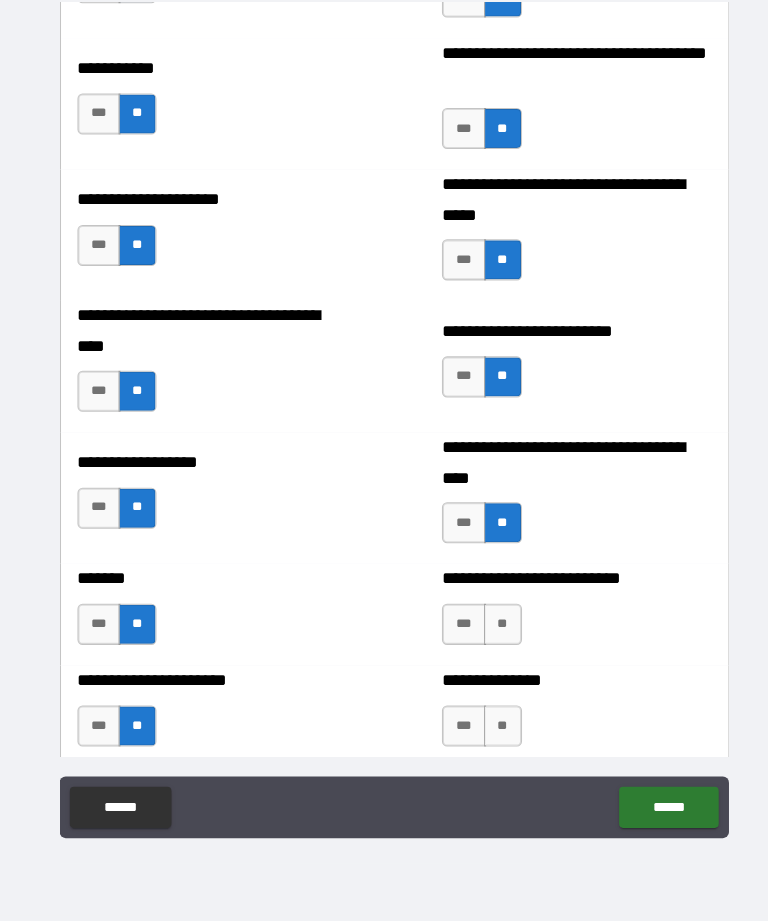 click on "**" at bounding box center (489, 632) 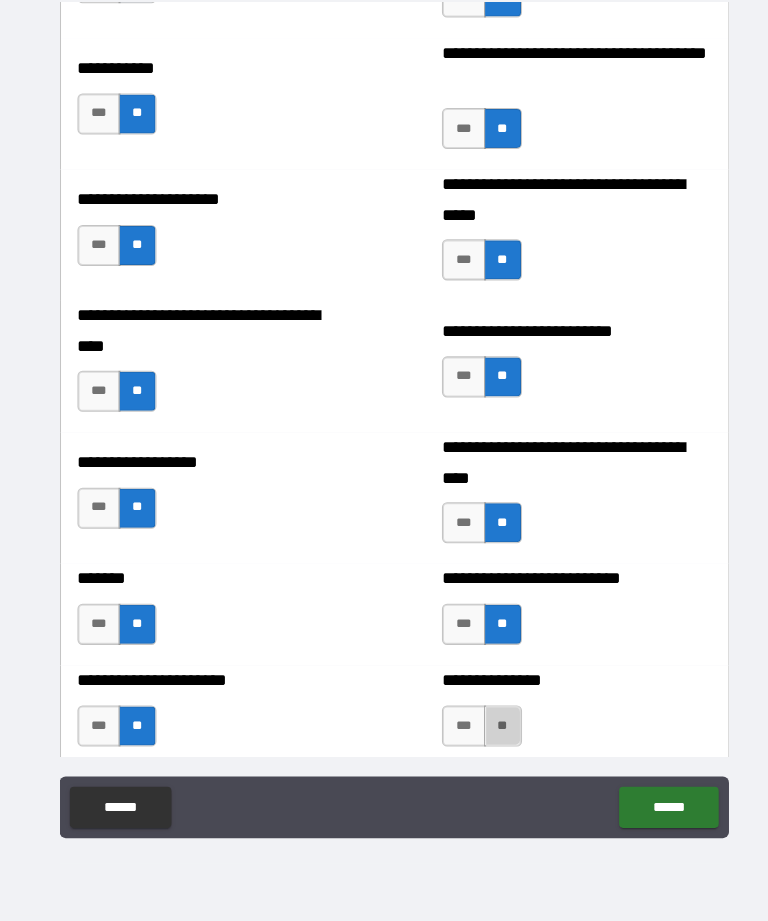 click on "**" at bounding box center [489, 731] 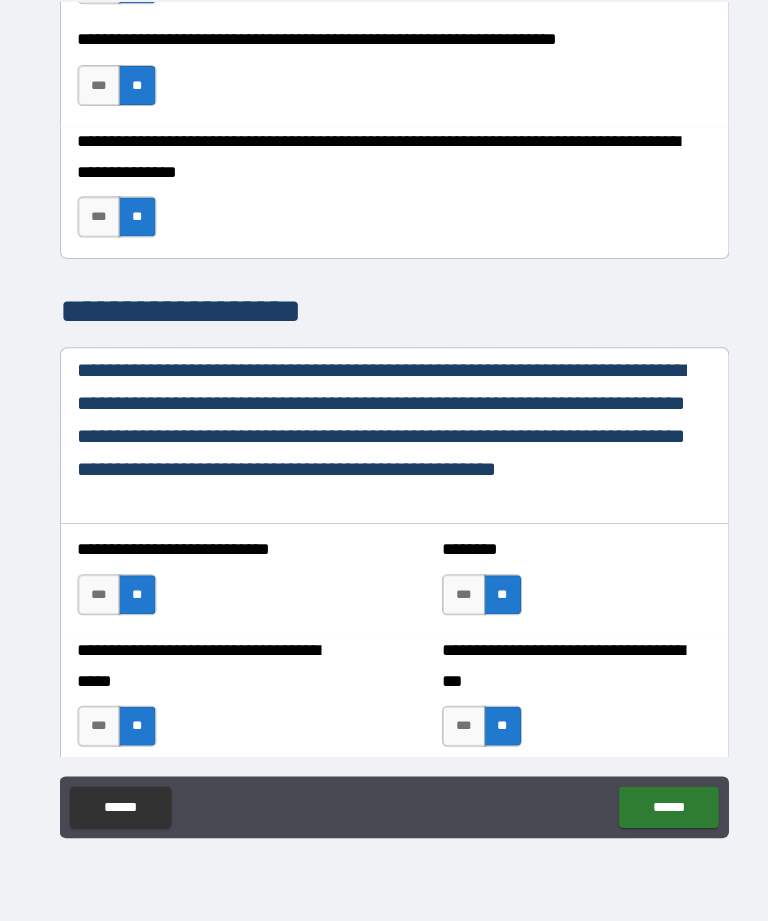 scroll, scrollTop: 758, scrollLeft: 0, axis: vertical 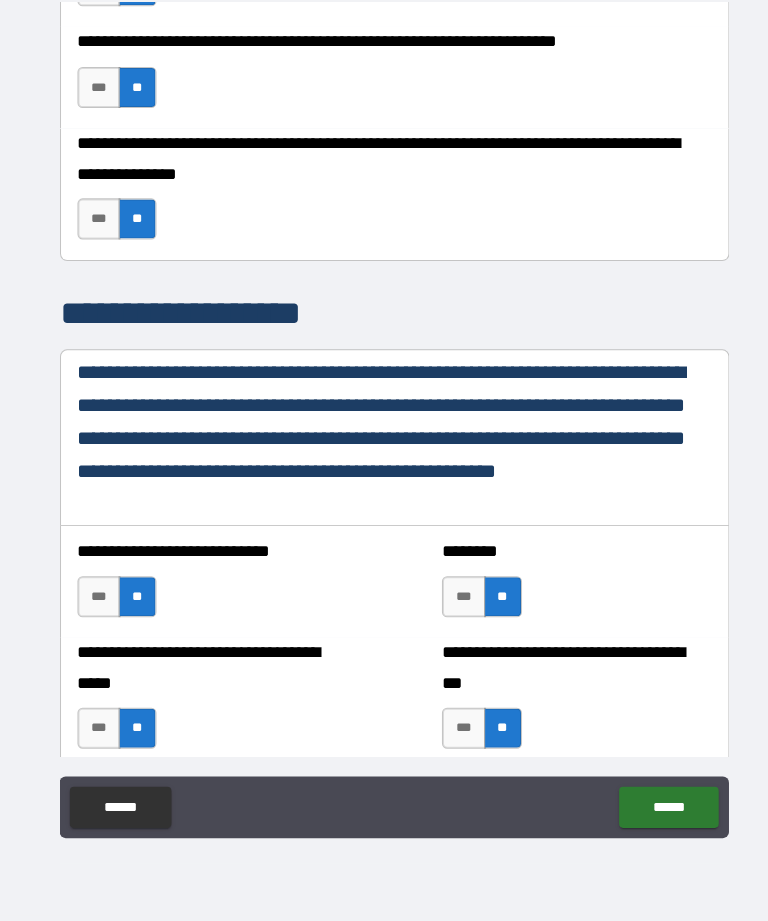 click on "******" at bounding box center [651, 810] 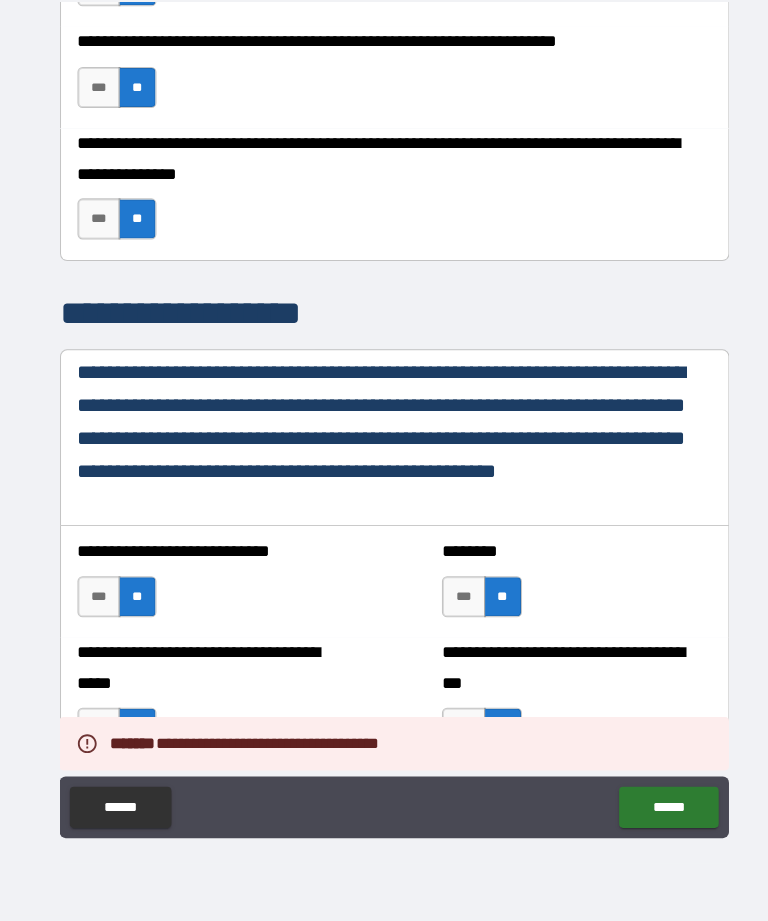 click on "******" at bounding box center (651, 810) 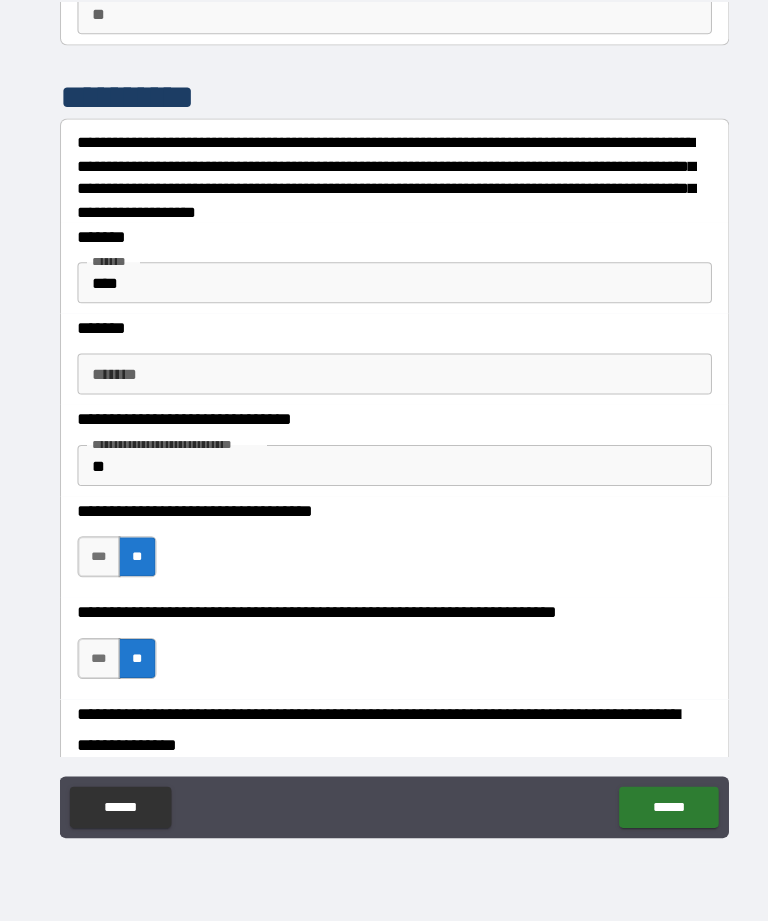 scroll, scrollTop: 204, scrollLeft: 0, axis: vertical 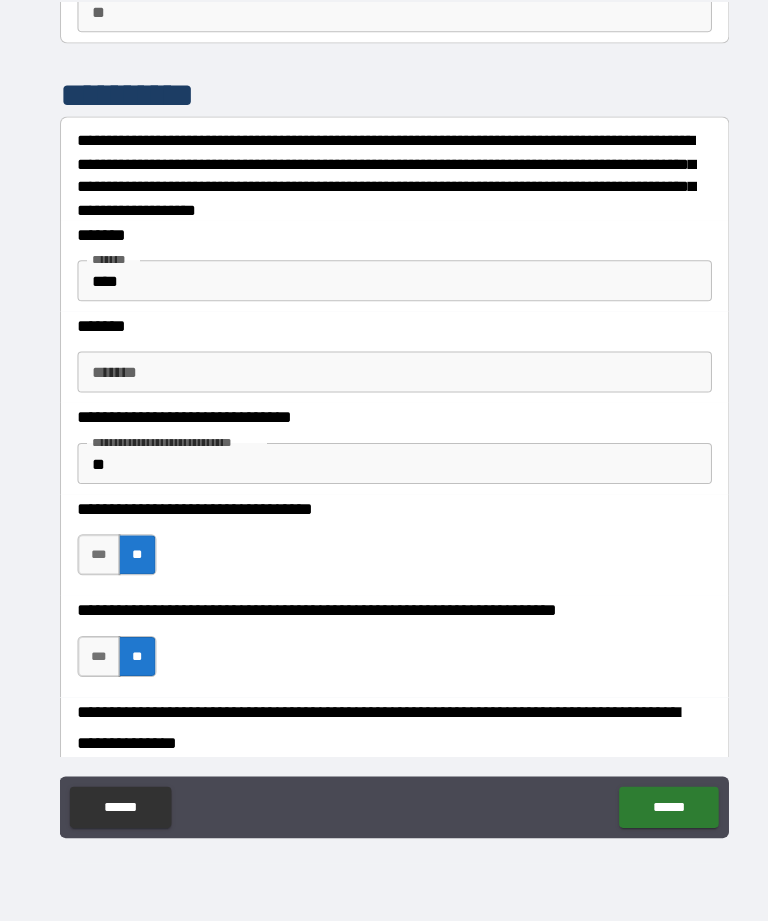 click on "**" at bounding box center [384, 475] 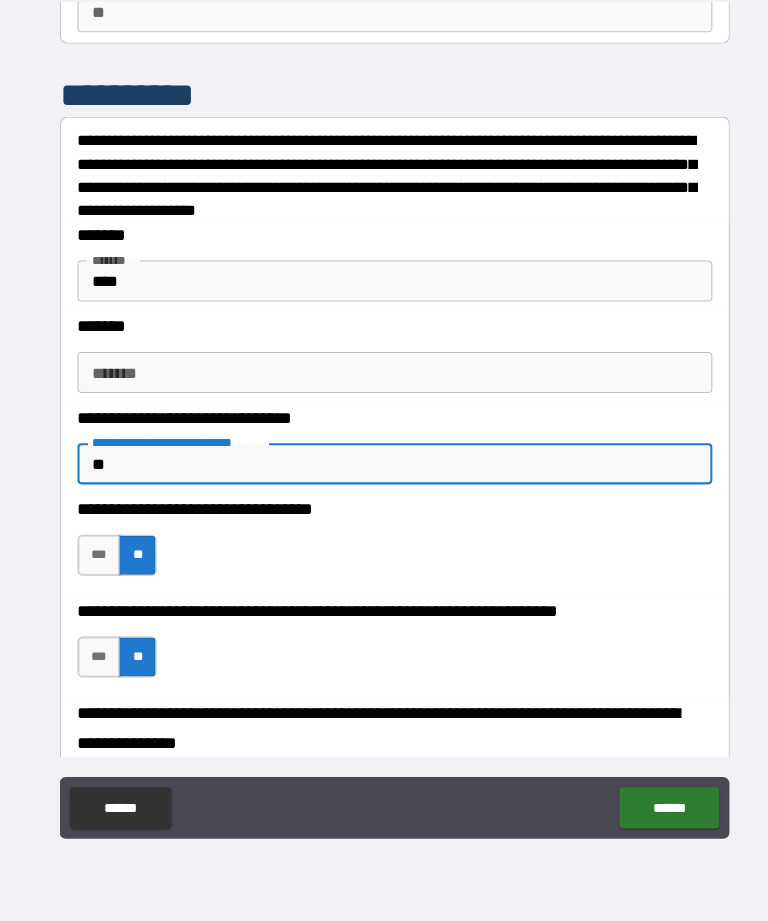 click on "**" at bounding box center (384, 475) 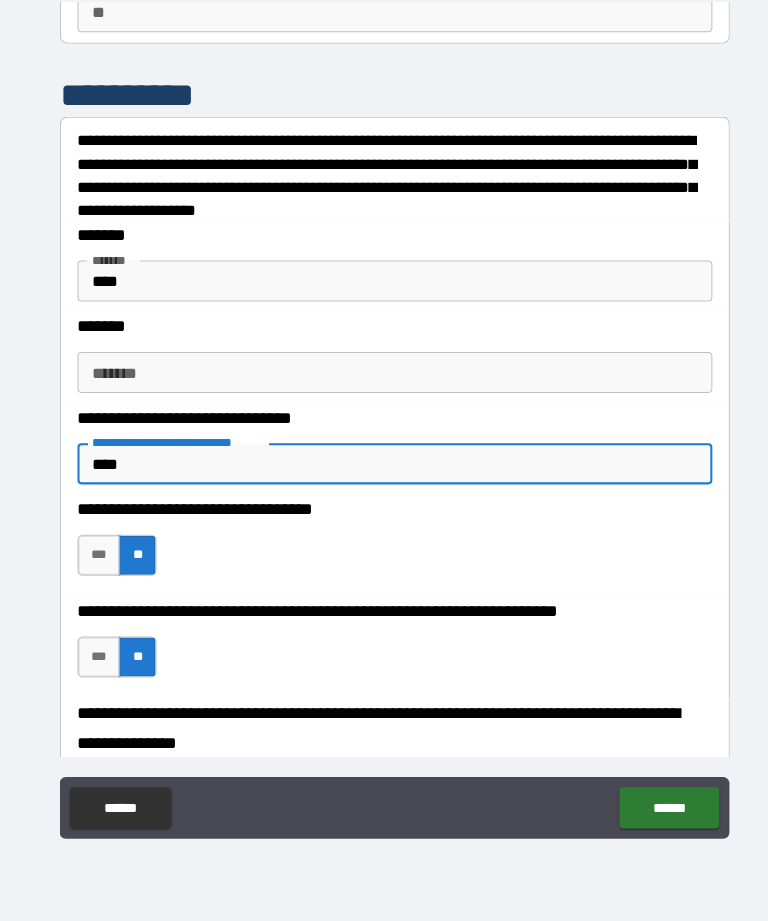 type on "****" 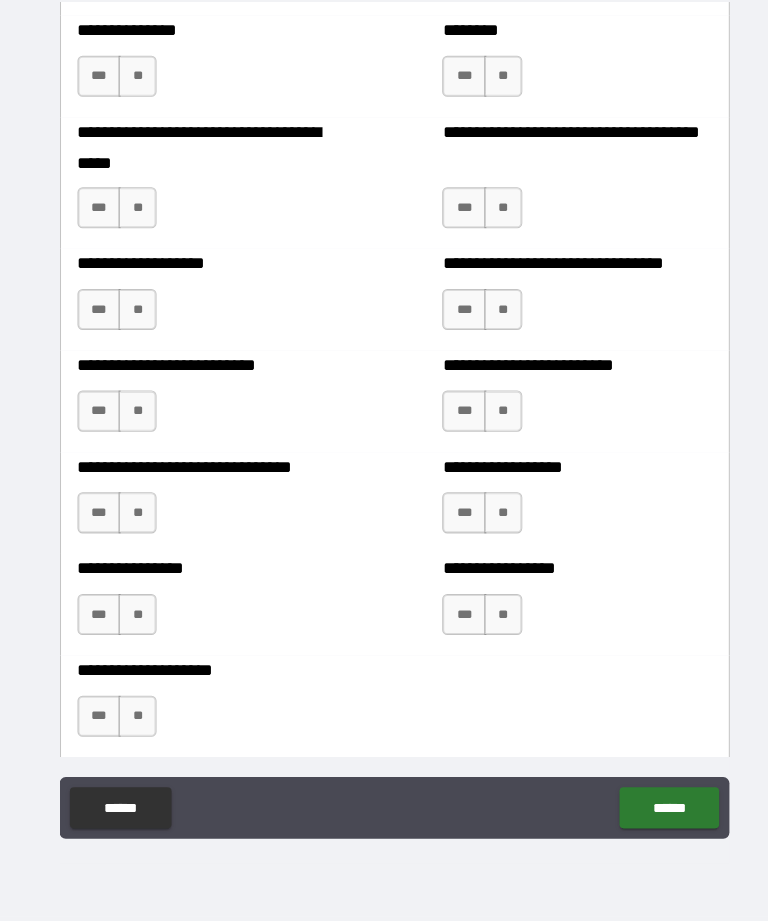 scroll, scrollTop: 2455, scrollLeft: 0, axis: vertical 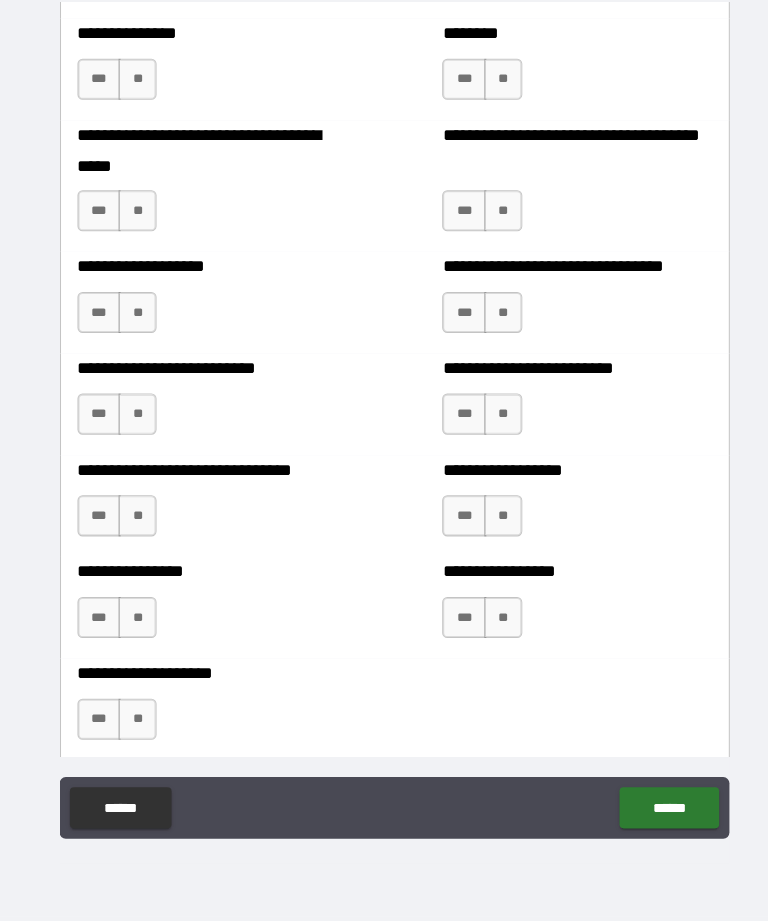 type on "**********" 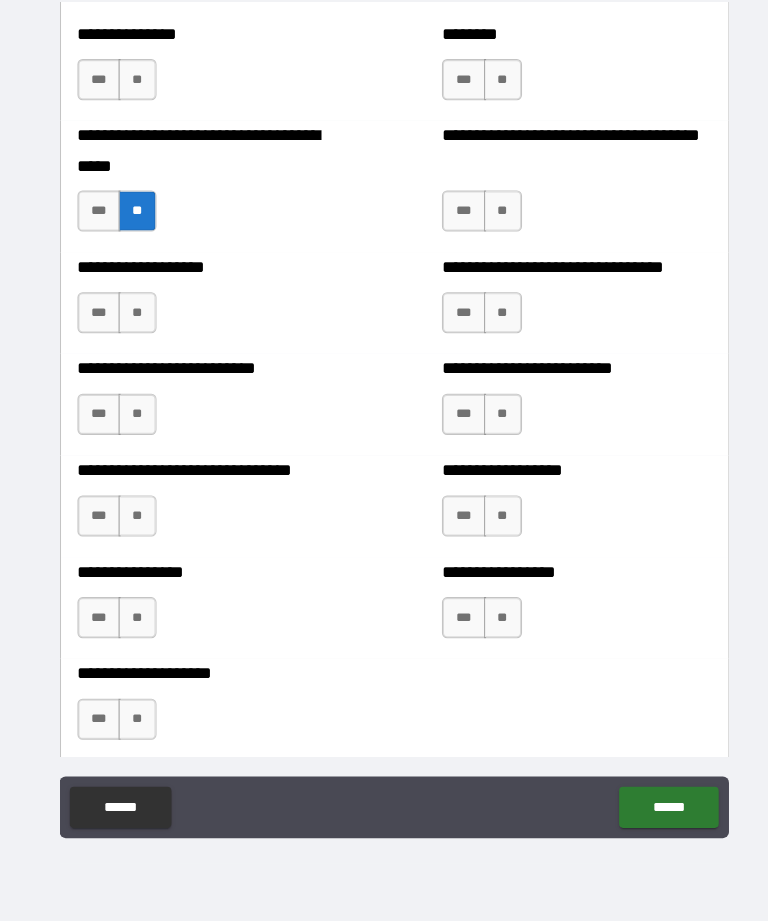 click on "**" at bounding box center (133, 101) 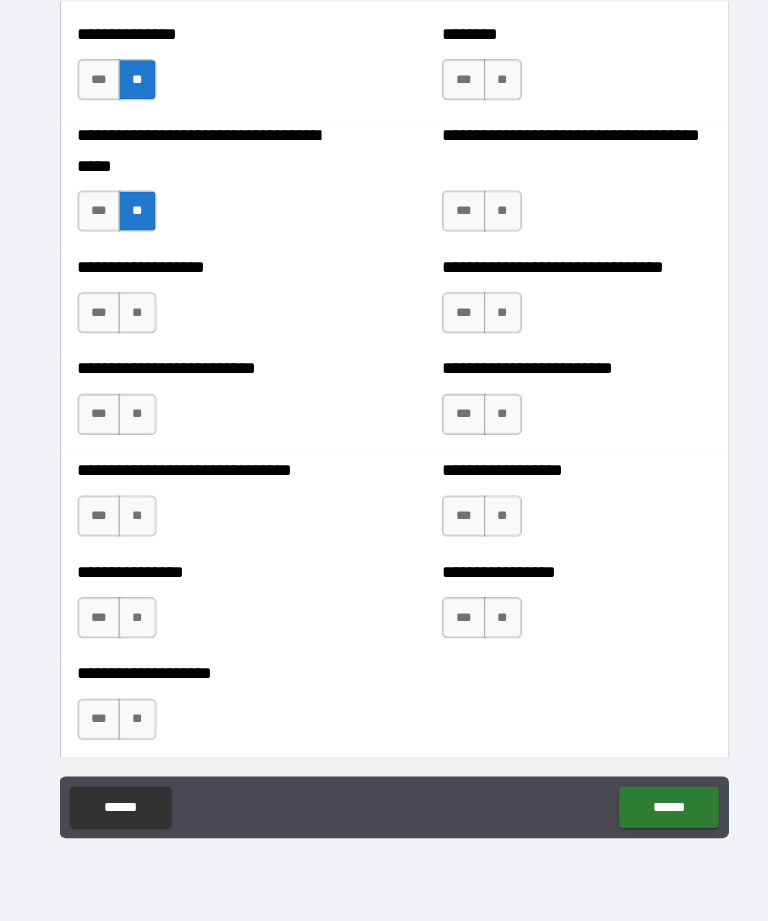 click on "**" at bounding box center (133, 328) 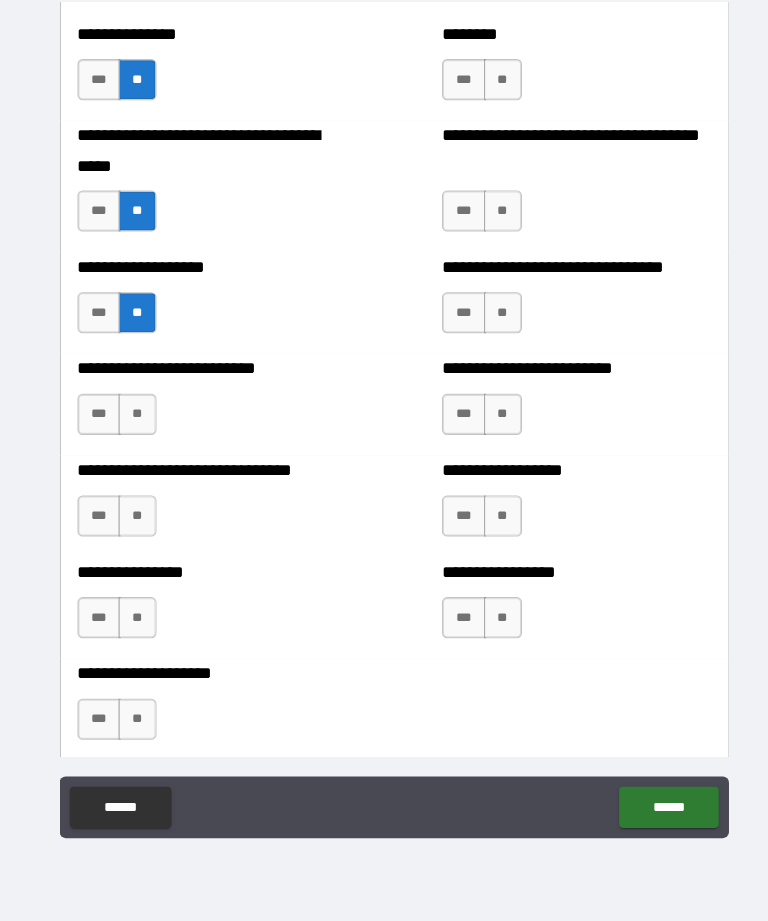 click on "**" at bounding box center [133, 427] 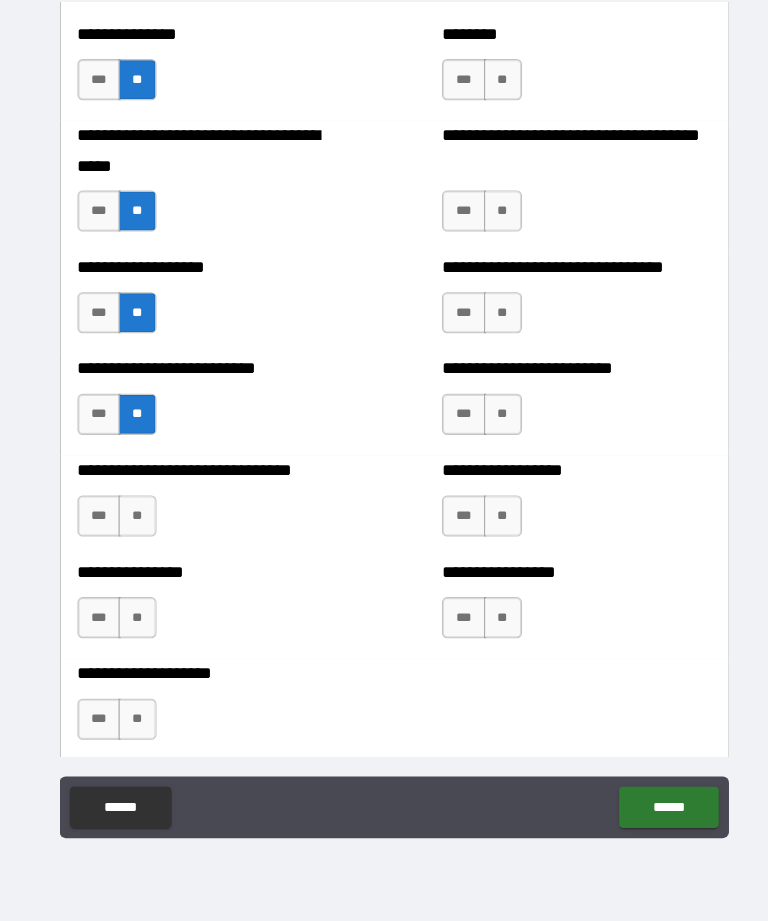 click on "**" at bounding box center (133, 526) 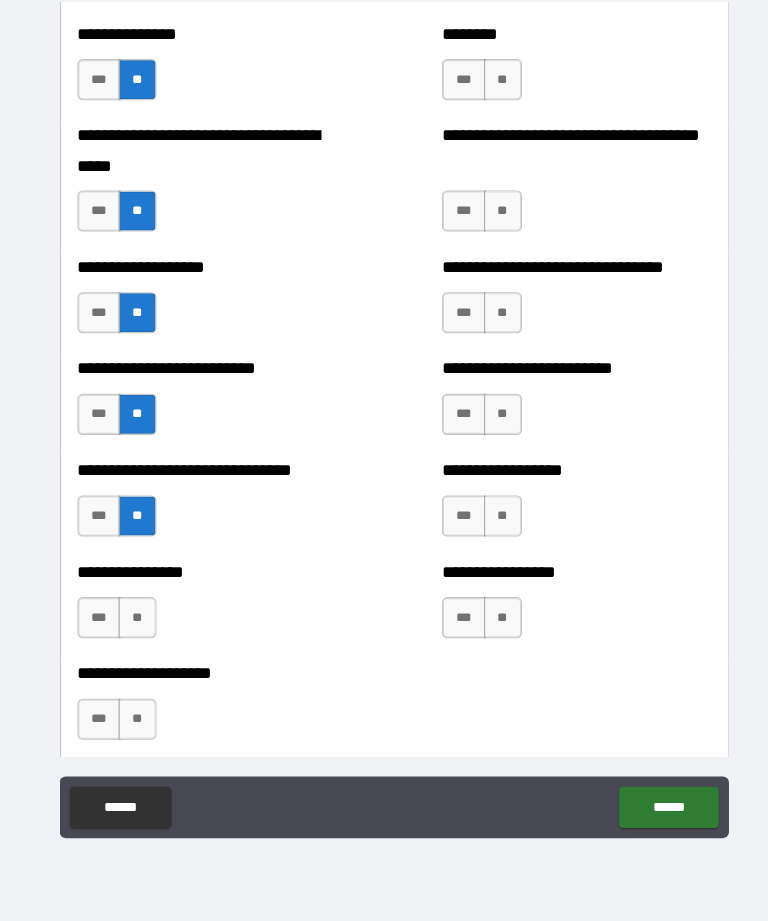 click on "**" at bounding box center (133, 625) 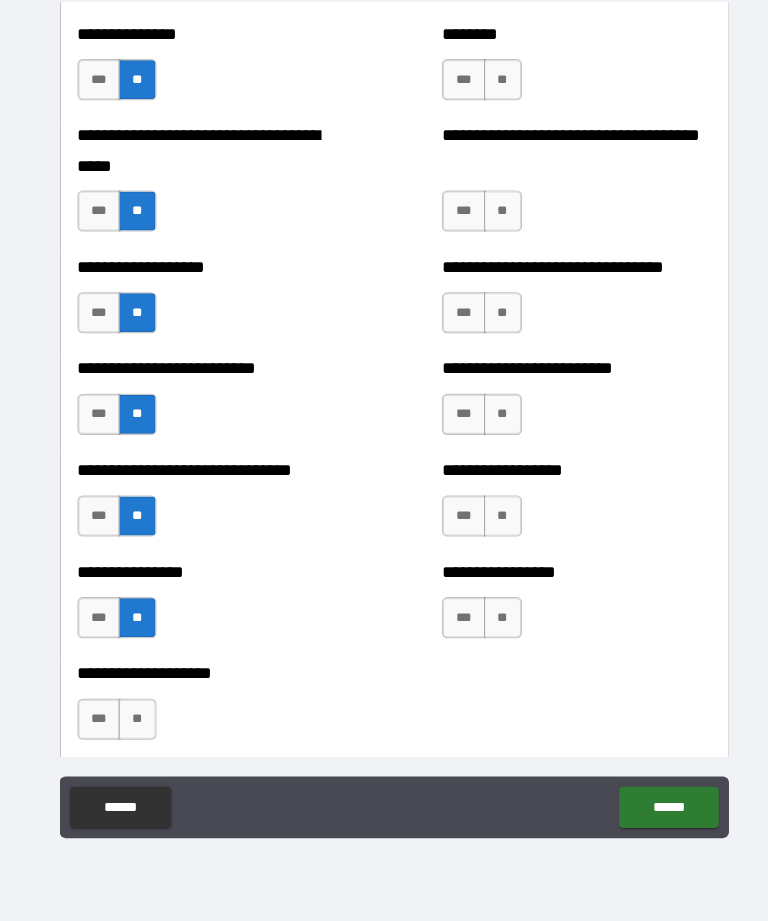 click on "**" at bounding box center (133, 724) 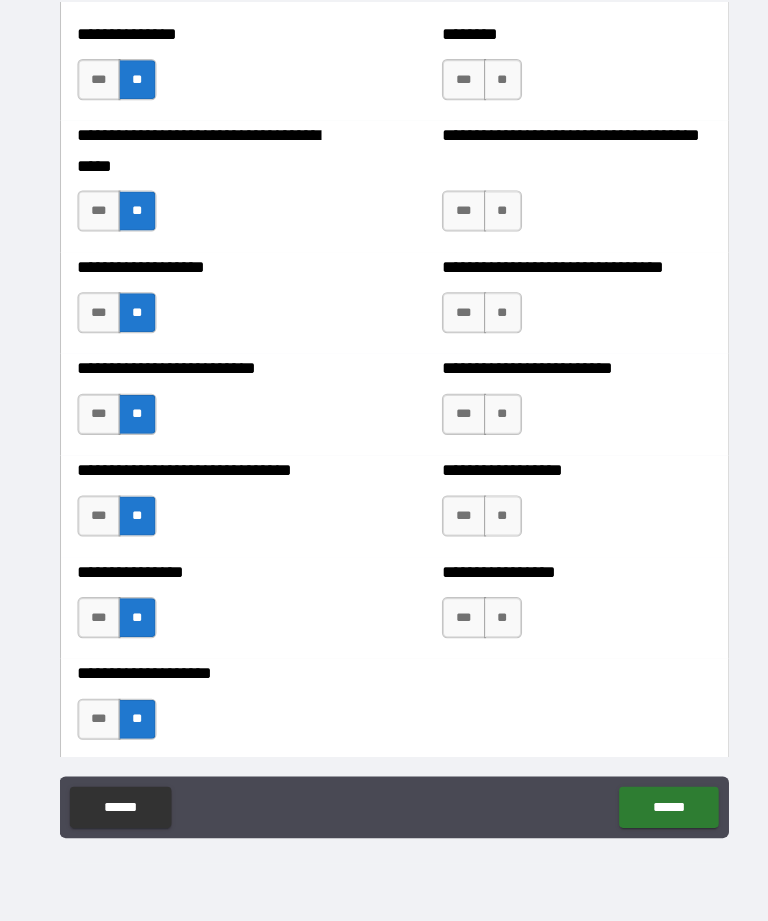 click on "**" at bounding box center [489, 101] 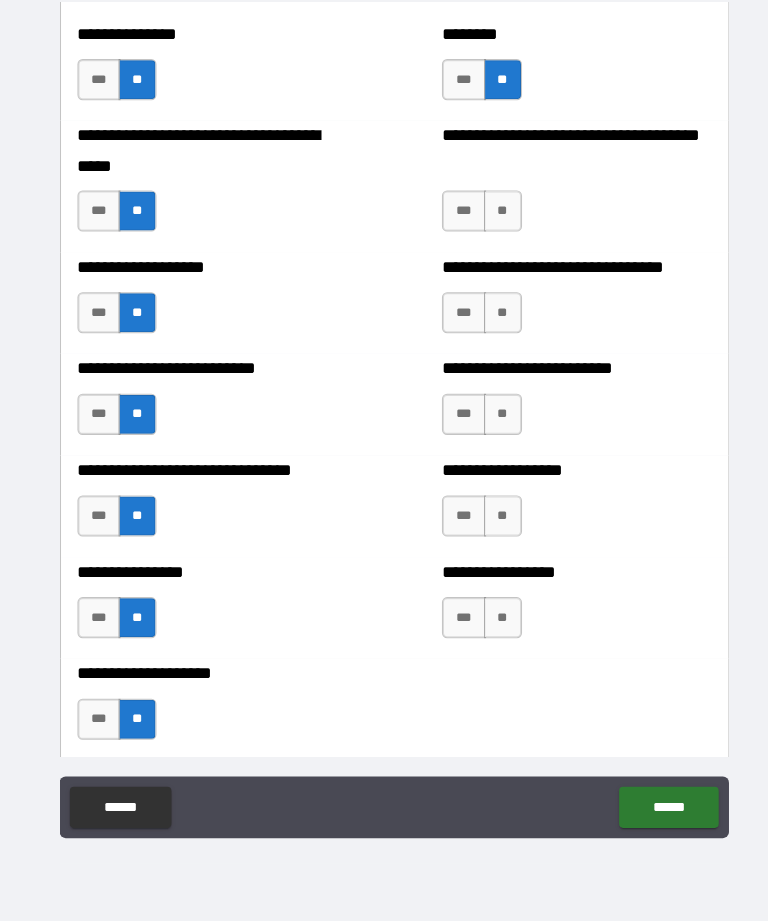 click on "**" at bounding box center [489, 101] 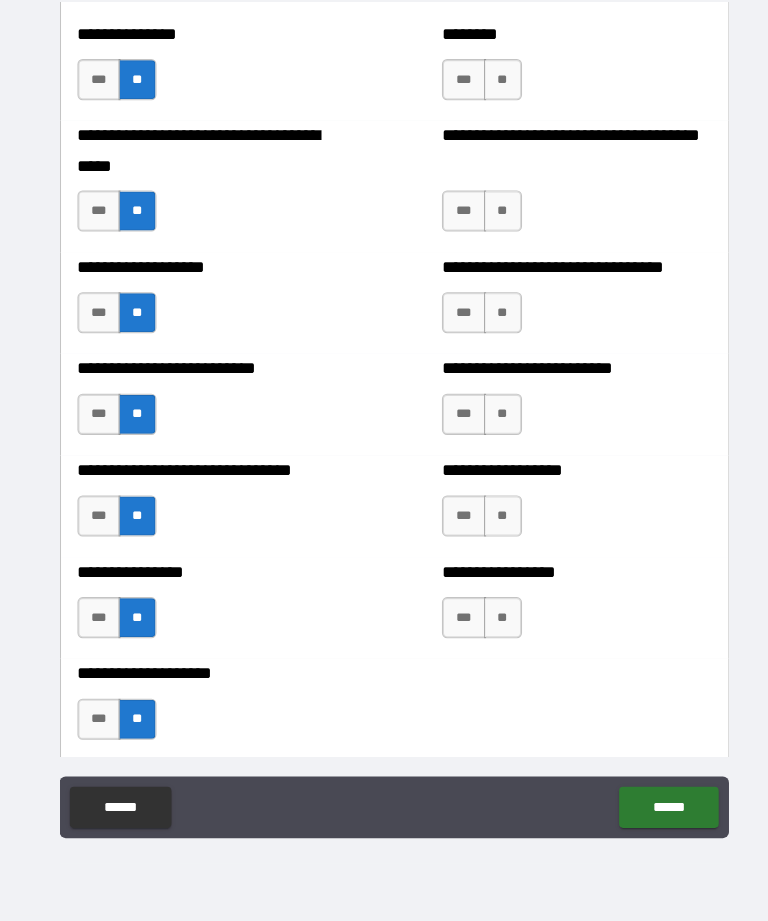 click on "**" at bounding box center [489, 229] 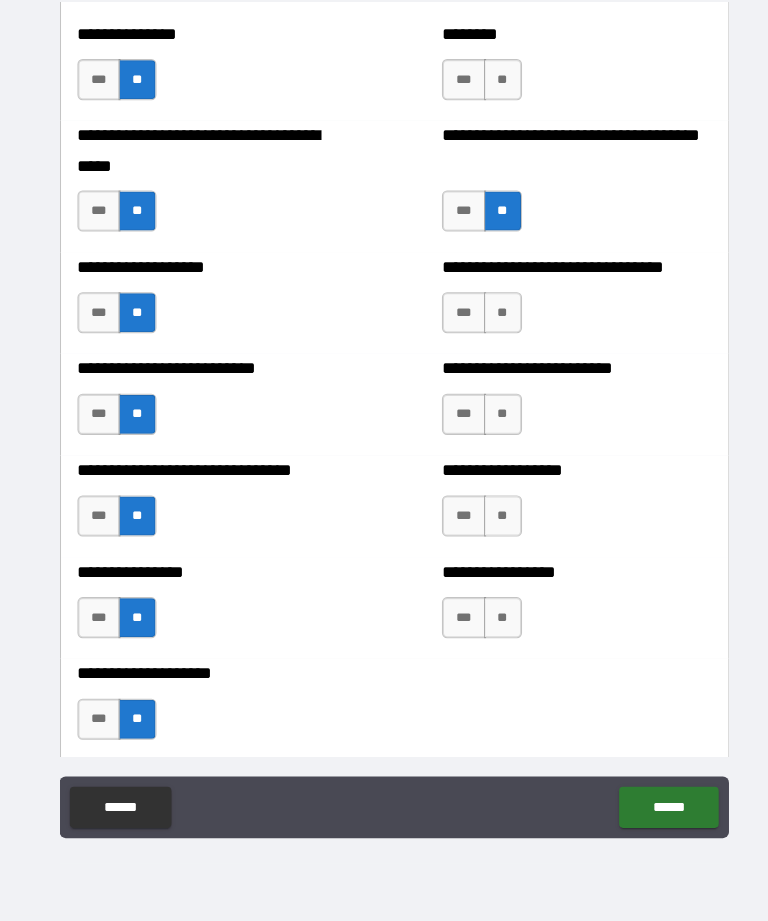 click on "**" at bounding box center (489, 328) 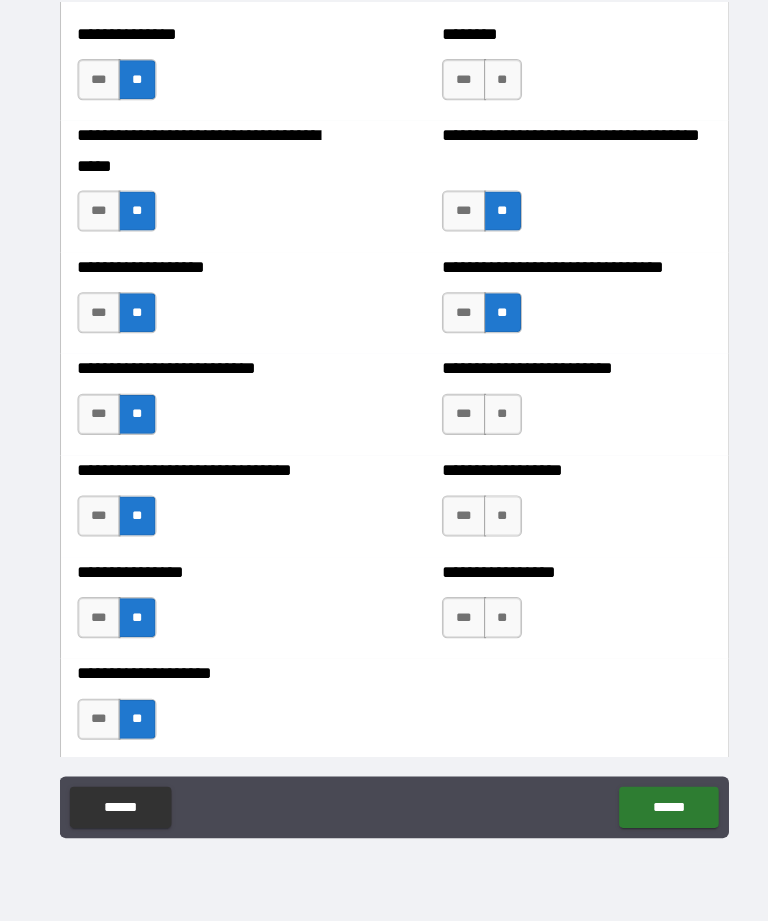 click on "**" at bounding box center (489, 427) 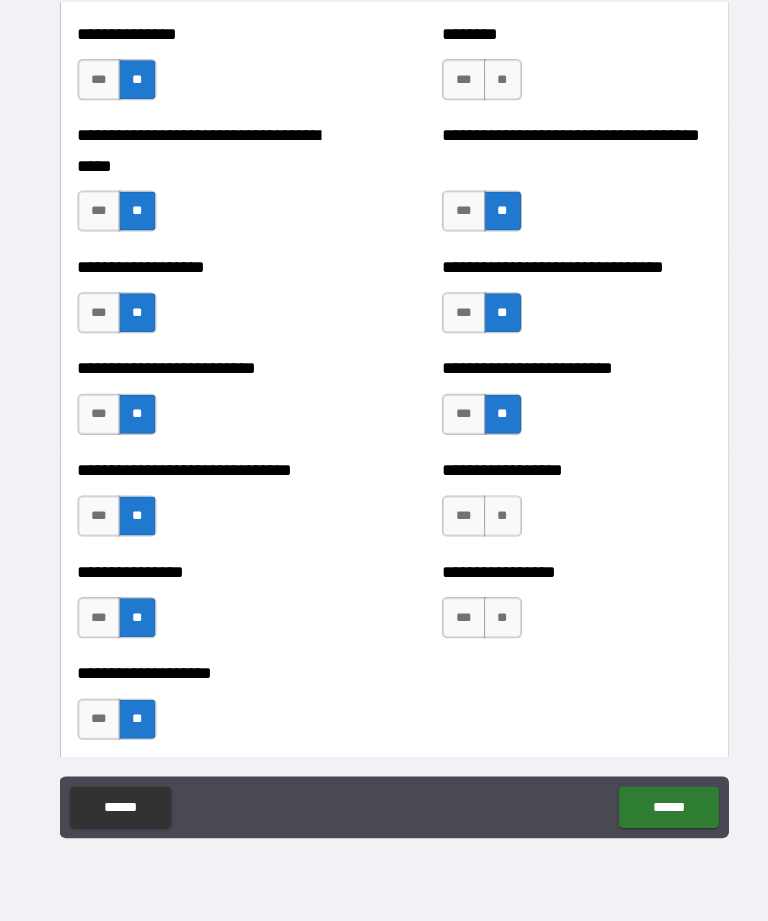 click on "**" at bounding box center [489, 526] 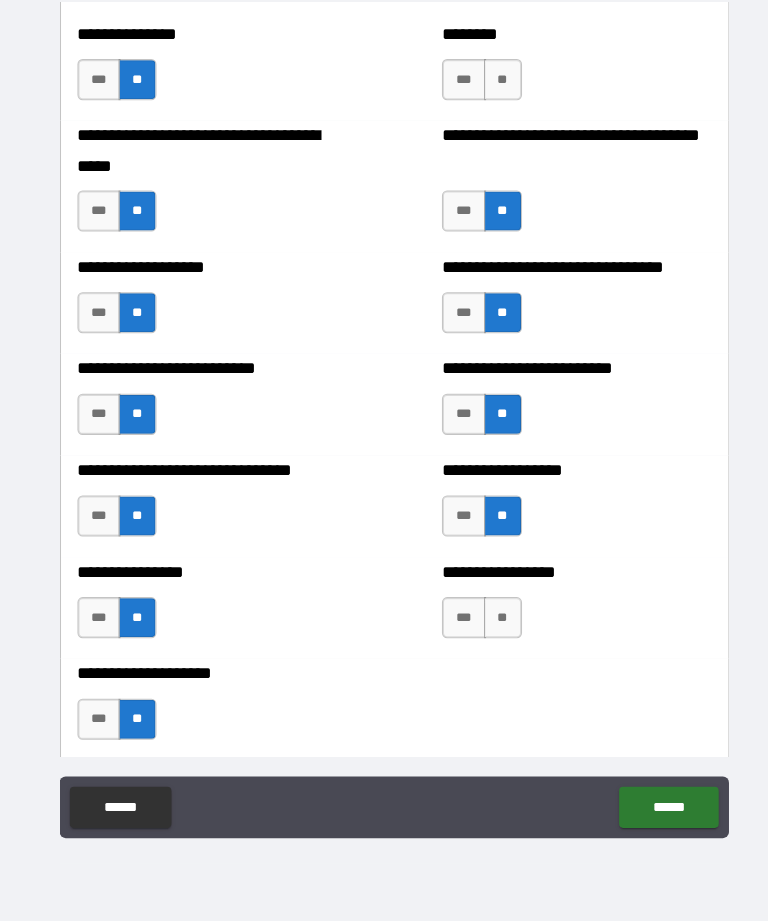 click on "**" at bounding box center (489, 625) 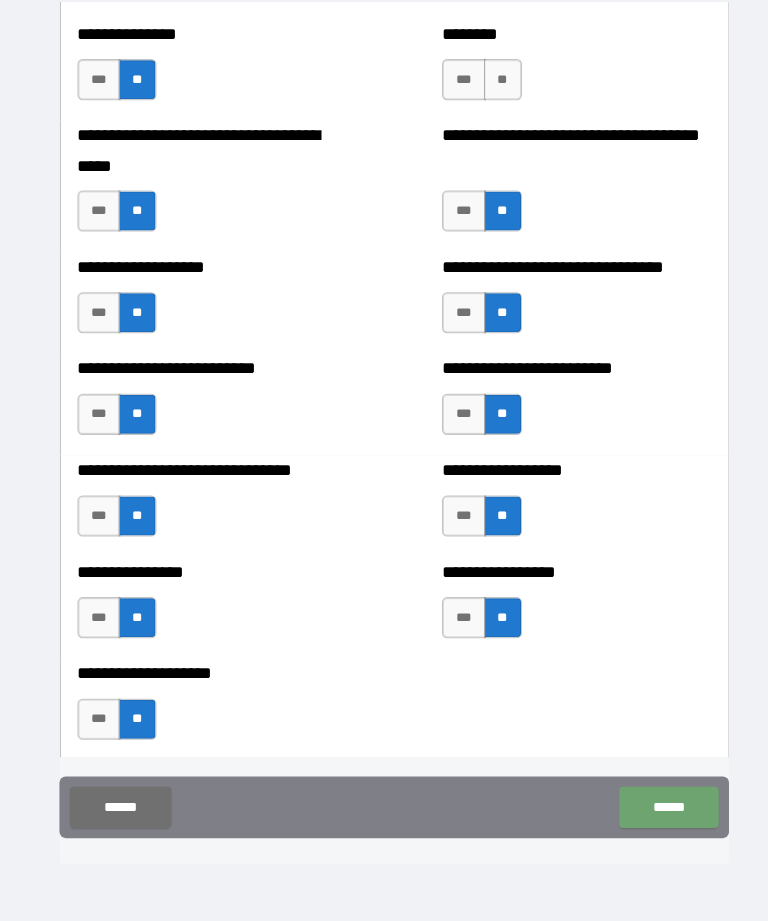click on "******" at bounding box center (651, 810) 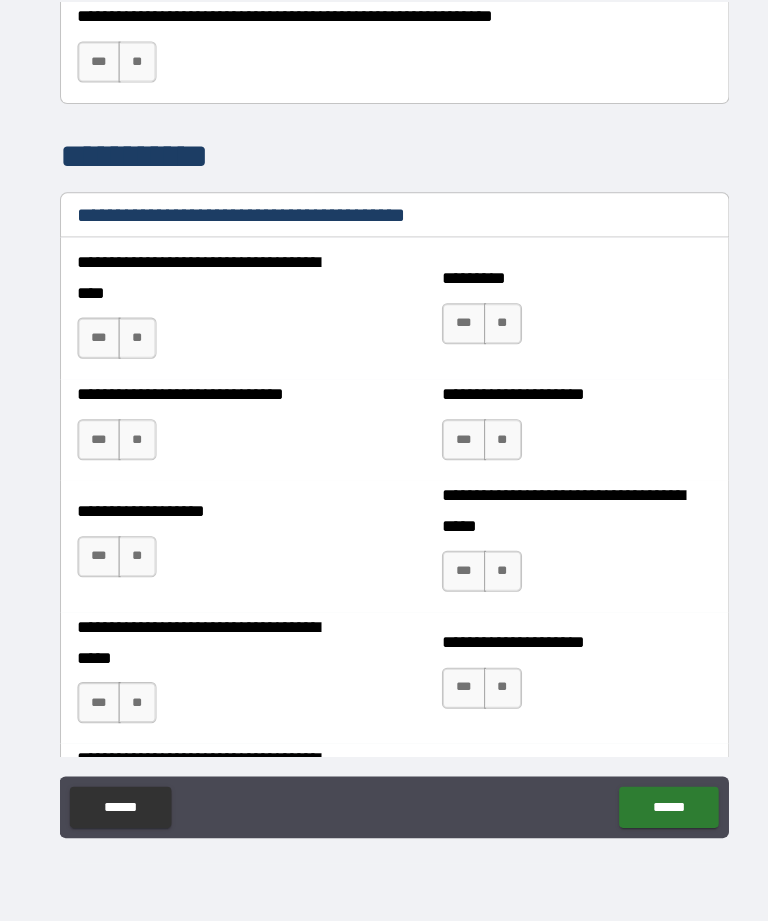 scroll, scrollTop: 3195, scrollLeft: 0, axis: vertical 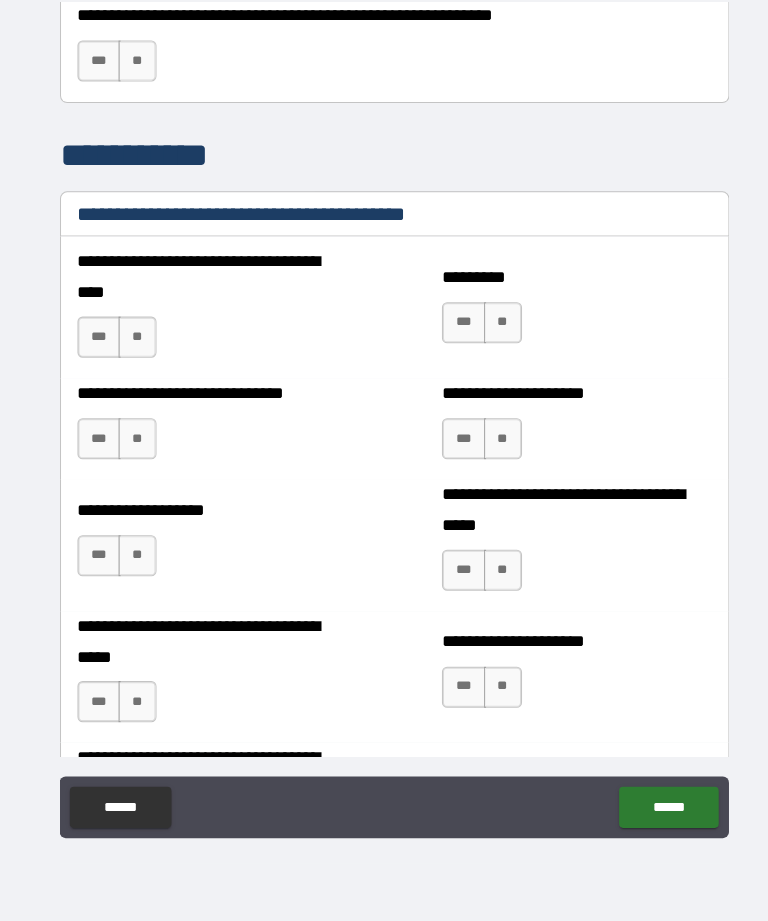 click on "**" at bounding box center [133, 83] 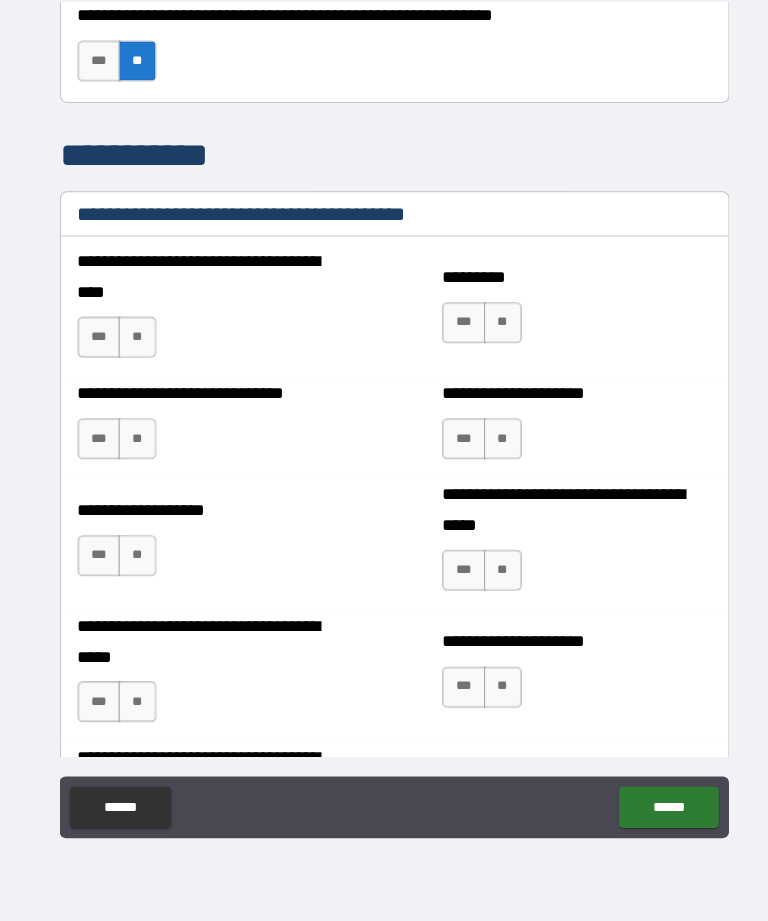 click on "**" at bounding box center (133, 352) 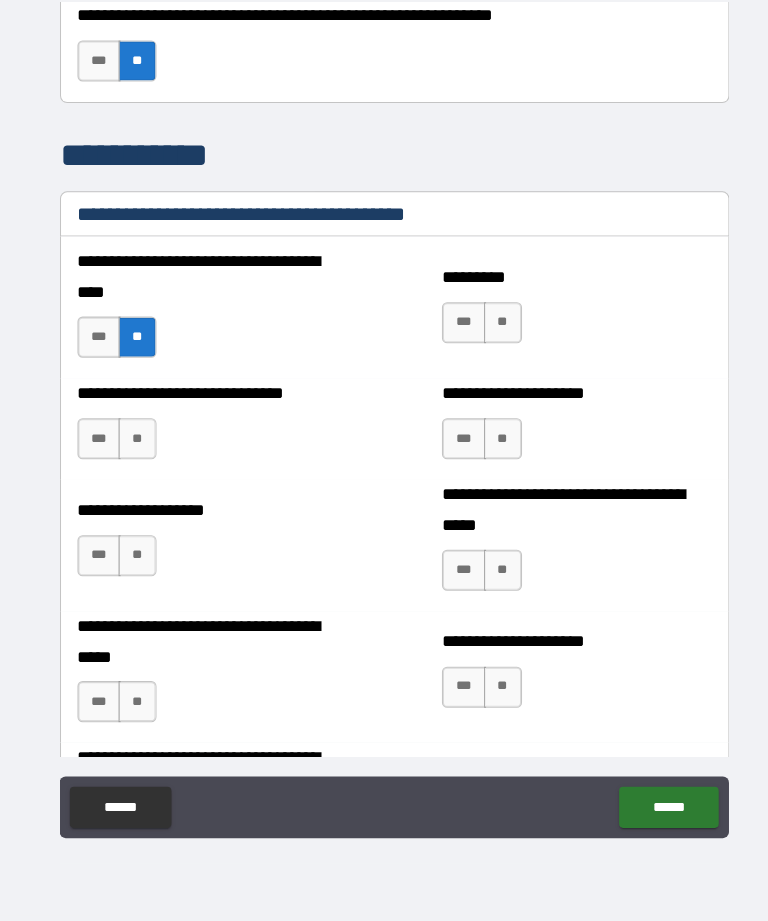 click on "**" at bounding box center [133, 451] 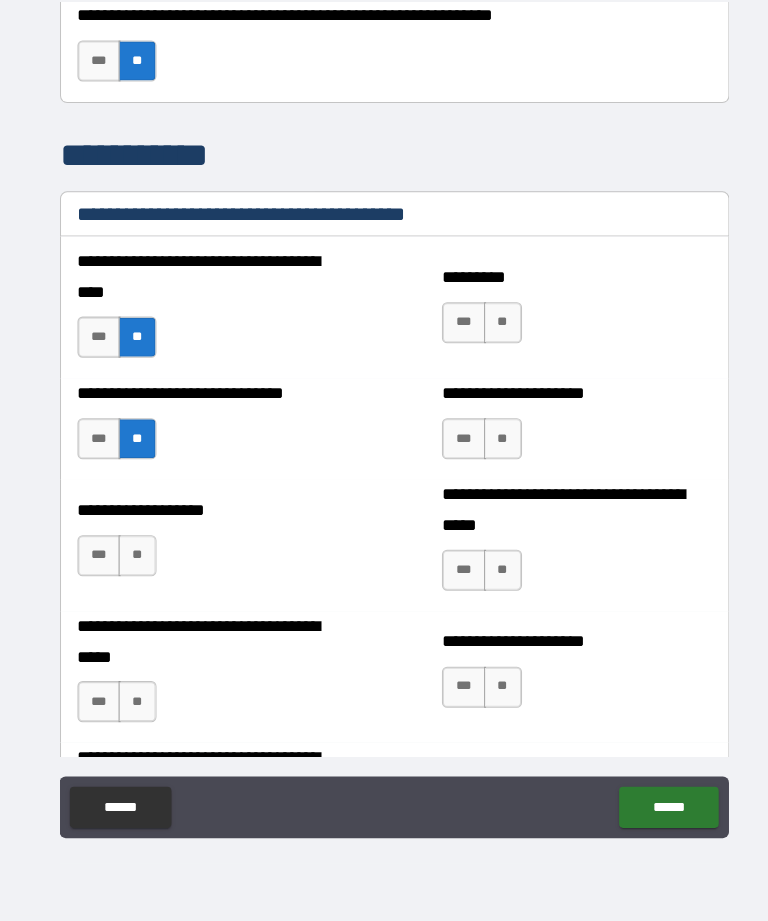 click on "**" at bounding box center (133, 565) 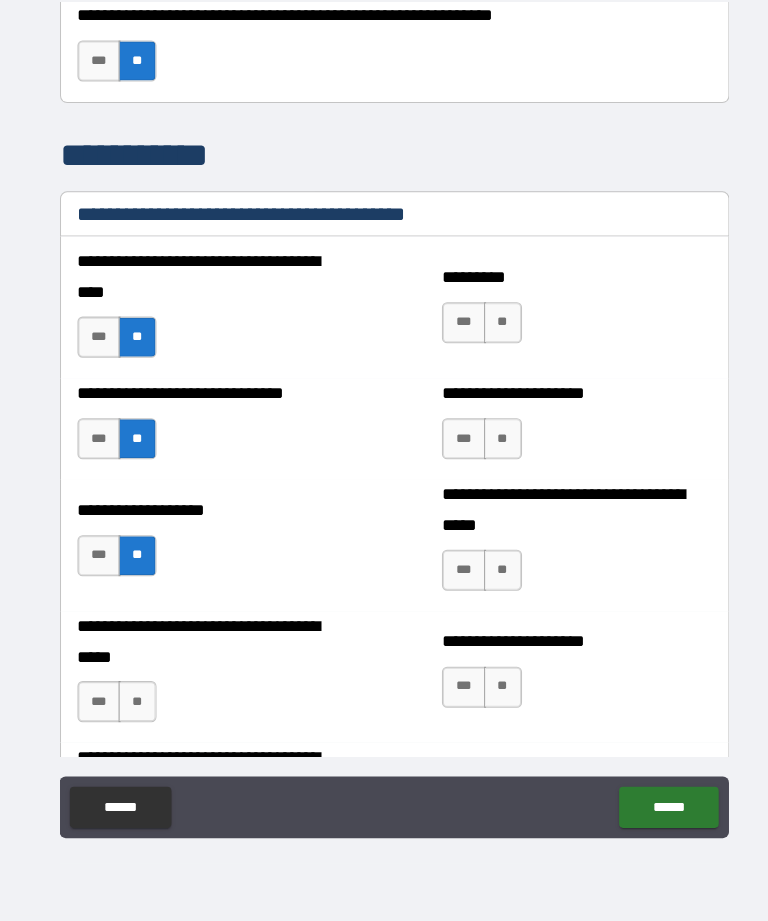 click on "**" at bounding box center (133, 707) 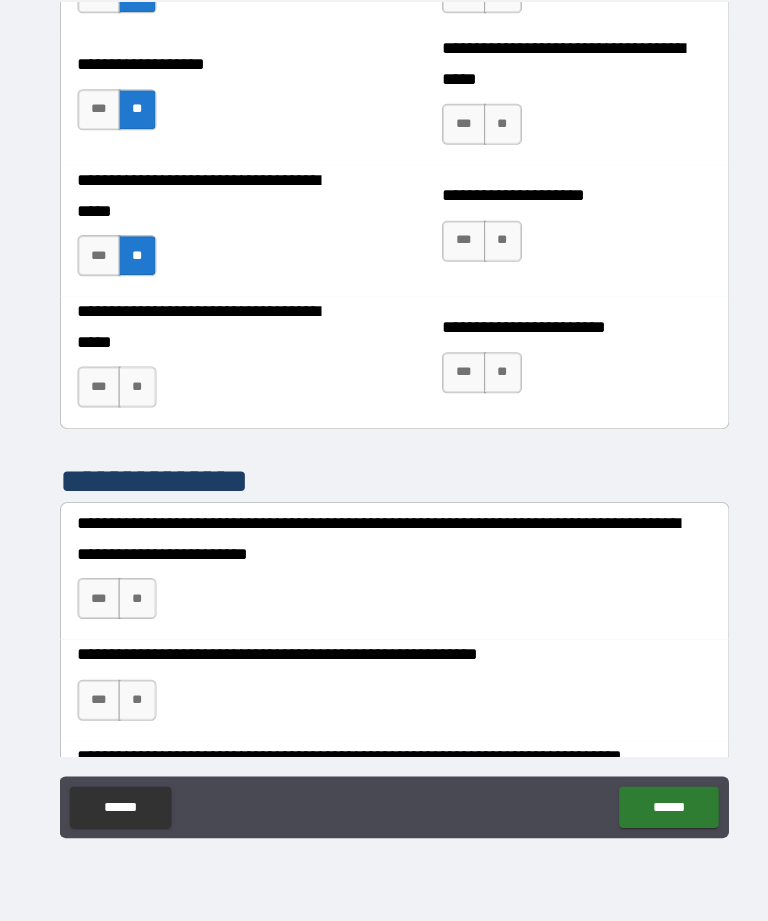 scroll, scrollTop: 3630, scrollLeft: 0, axis: vertical 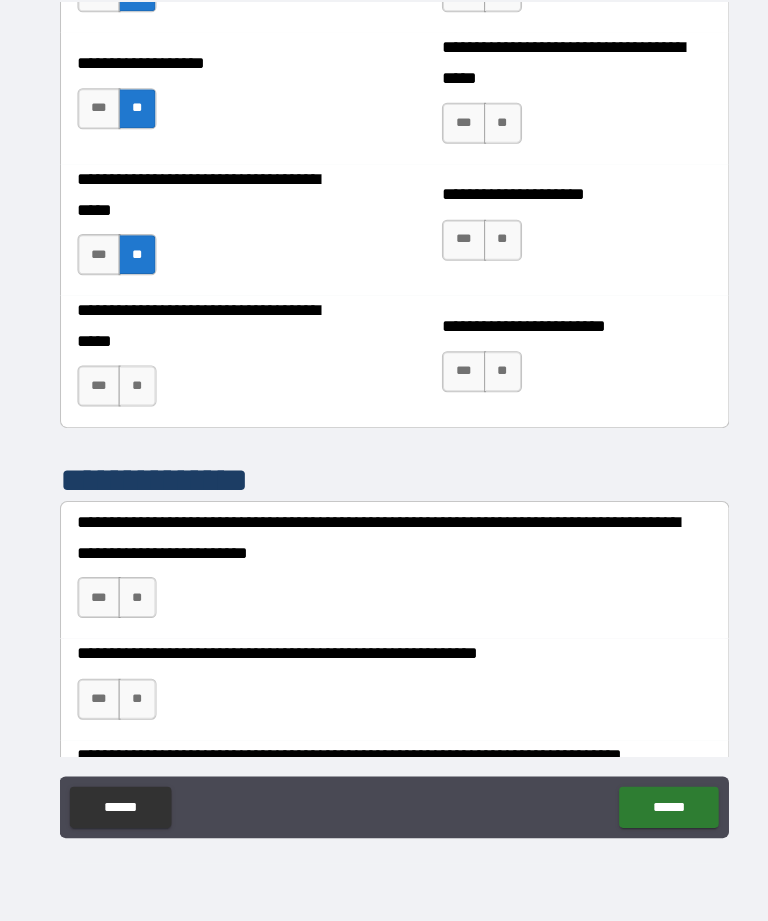 click on "**" at bounding box center [133, 400] 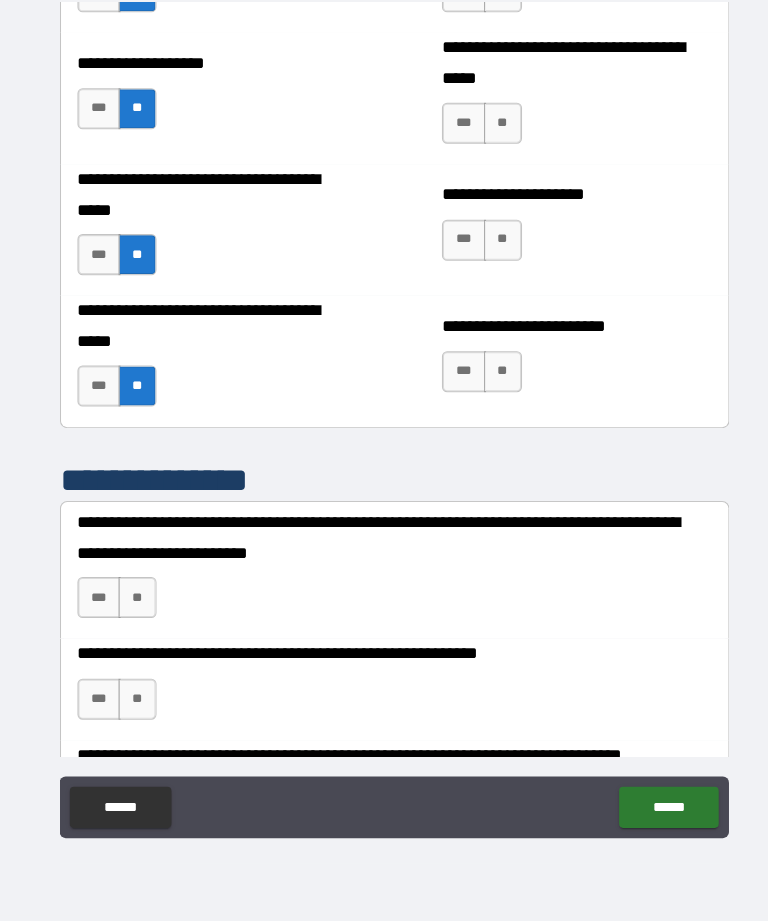 click on "**" at bounding box center (489, 386) 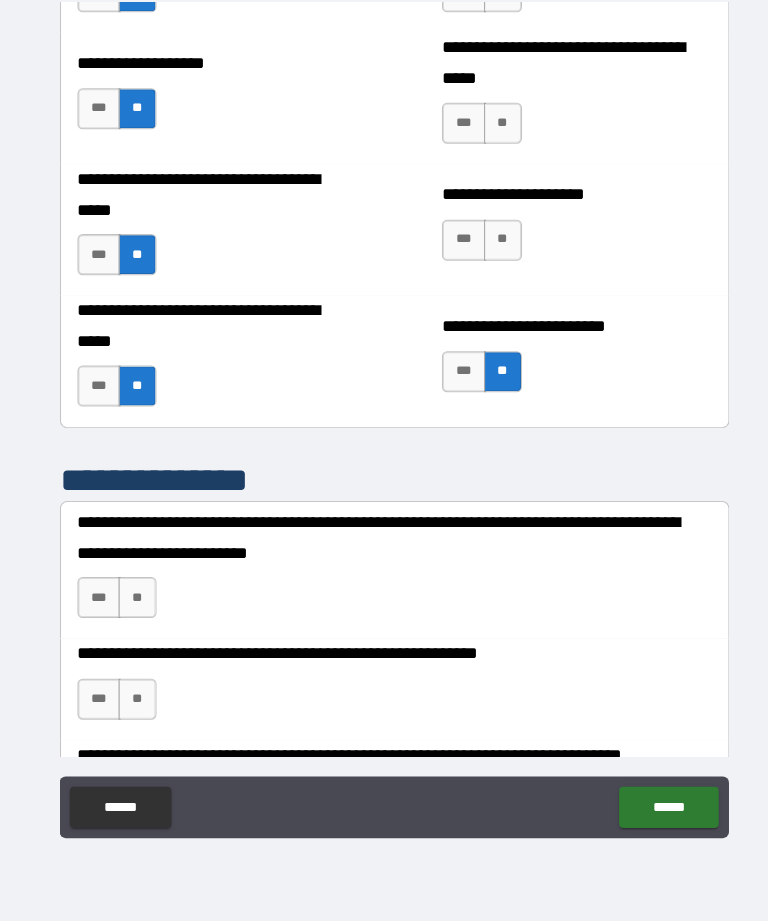 click on "**" at bounding box center (489, 144) 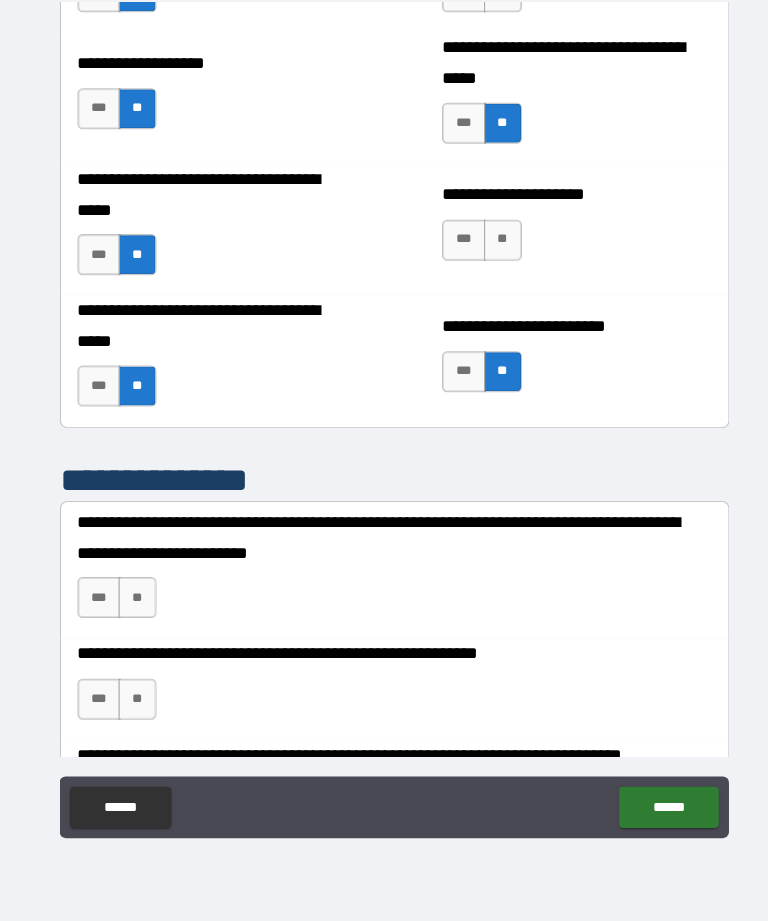 scroll, scrollTop: 3619, scrollLeft: 0, axis: vertical 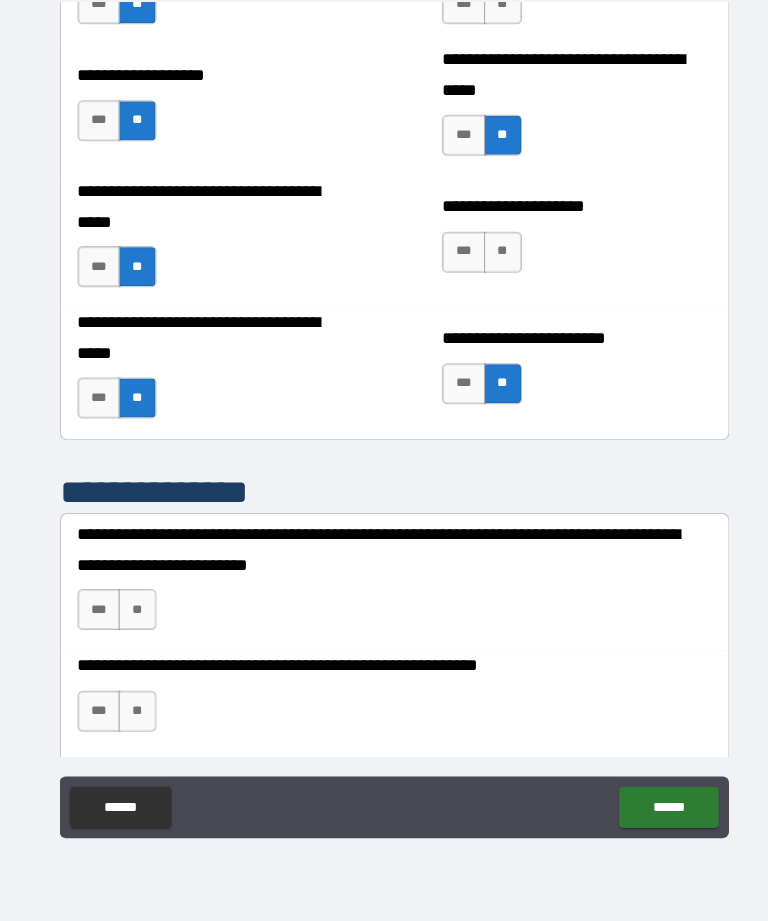 click on "**" at bounding box center (489, 269) 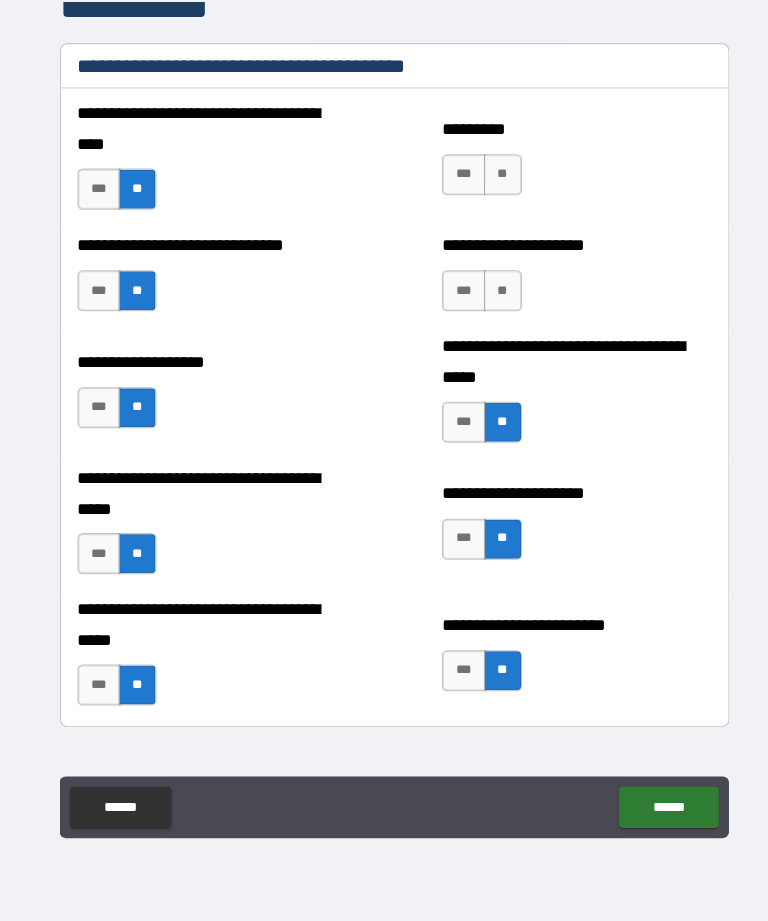 scroll, scrollTop: 3335, scrollLeft: 0, axis: vertical 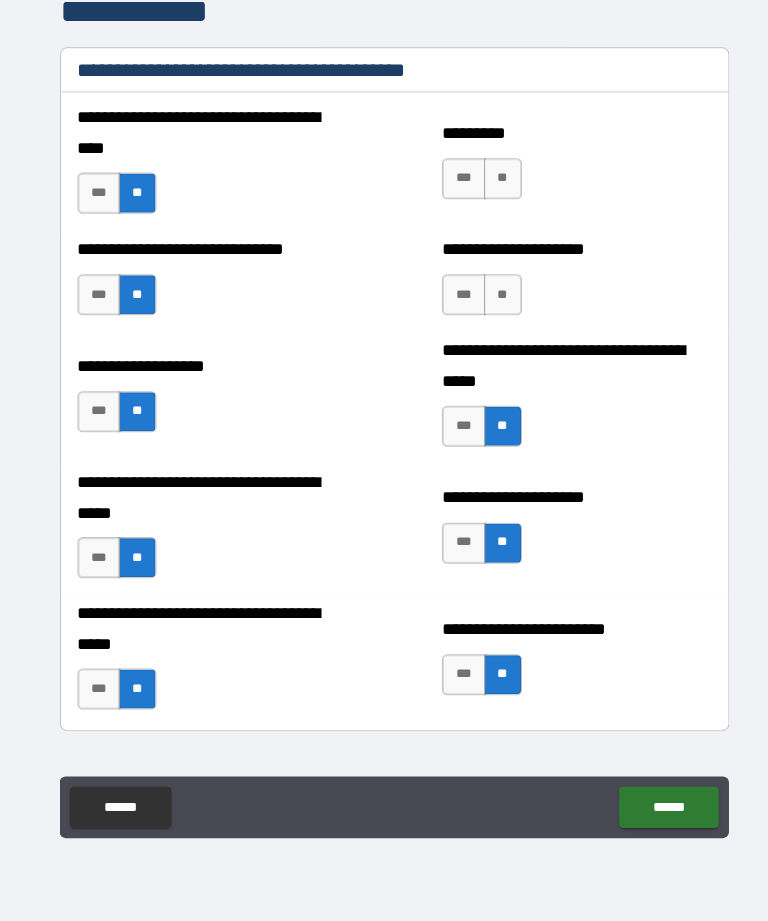 click on "**" at bounding box center [489, 198] 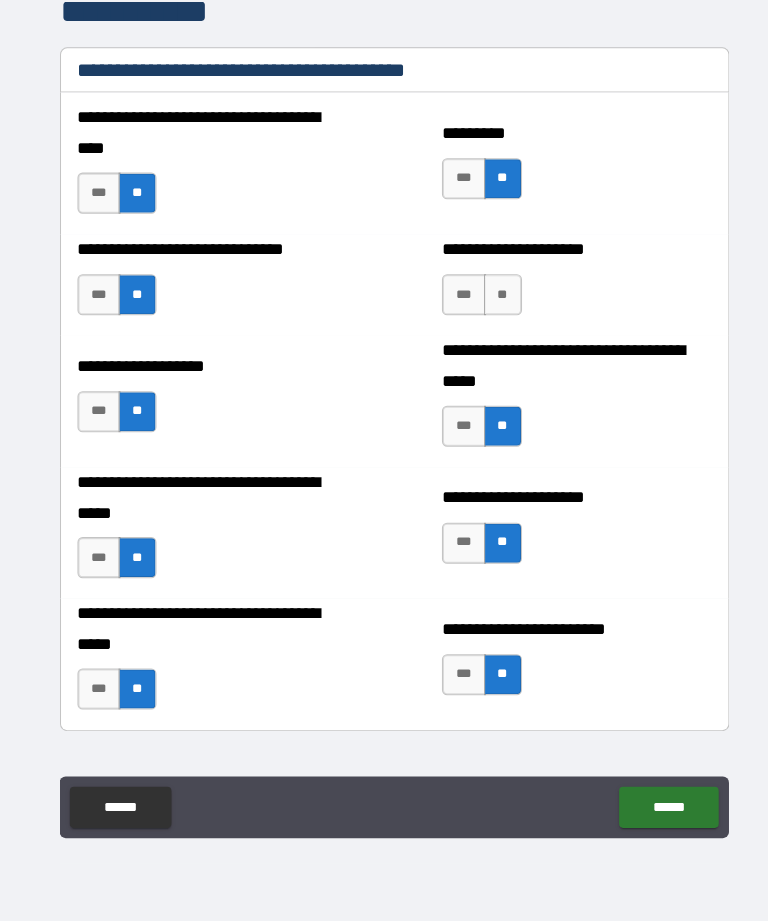 click on "**" at bounding box center [489, 311] 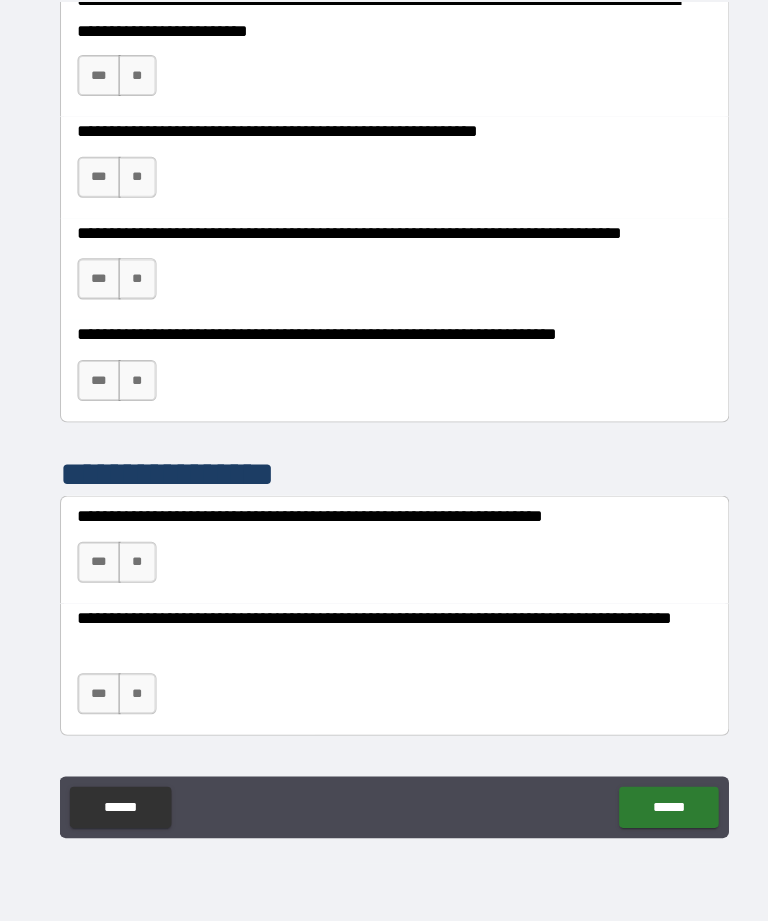 scroll, scrollTop: 4140, scrollLeft: 0, axis: vertical 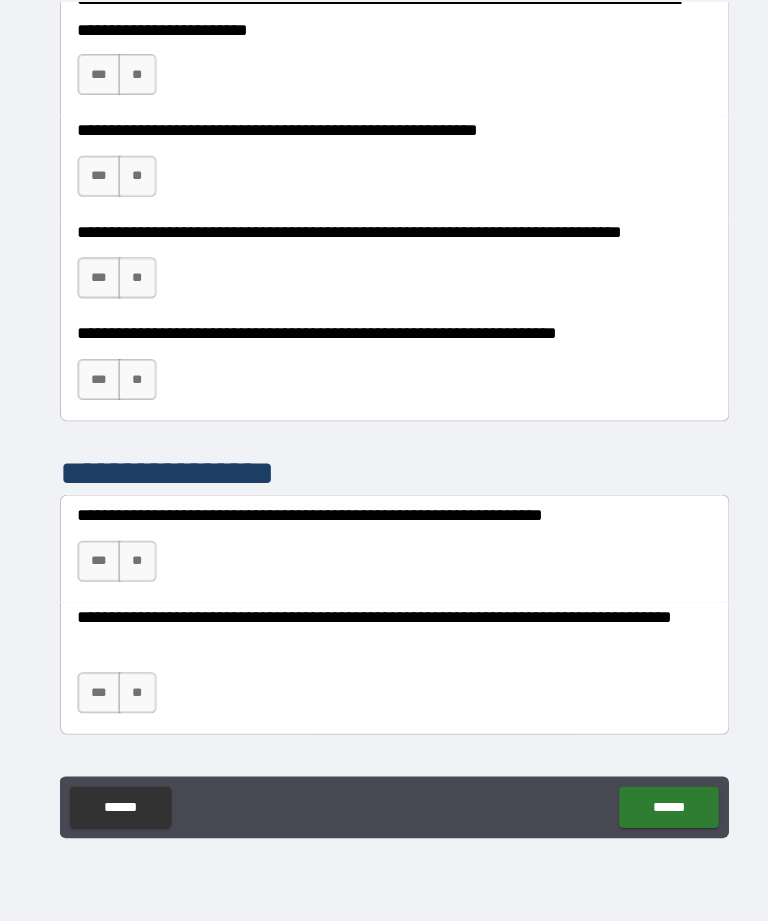 click on "**" at bounding box center (133, 96) 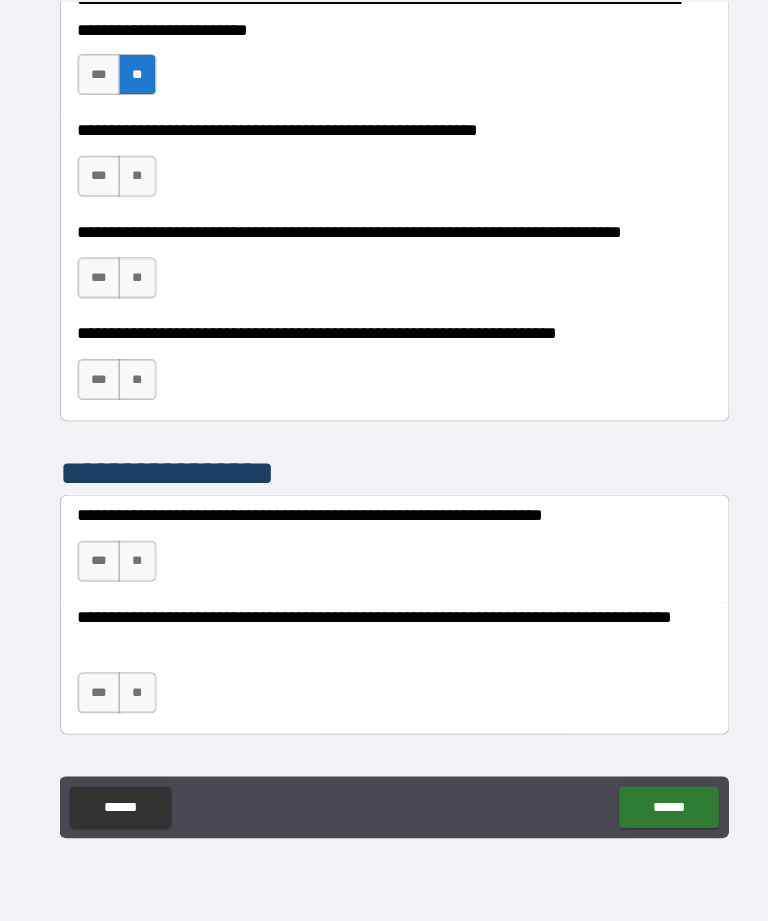 click on "**" at bounding box center [133, 195] 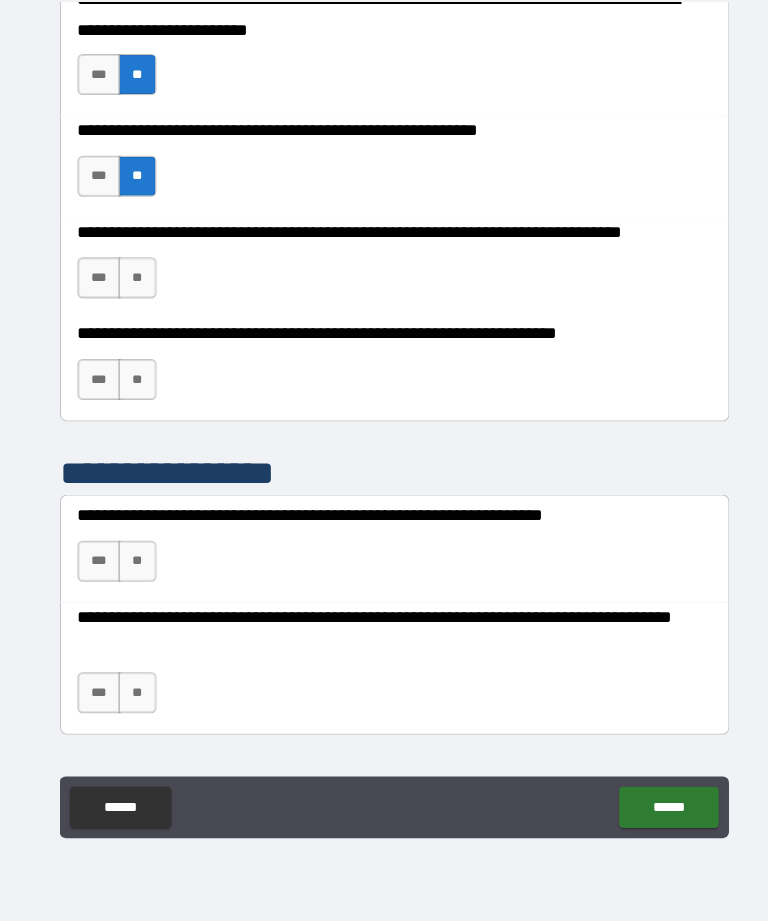 click on "**" at bounding box center [133, 294] 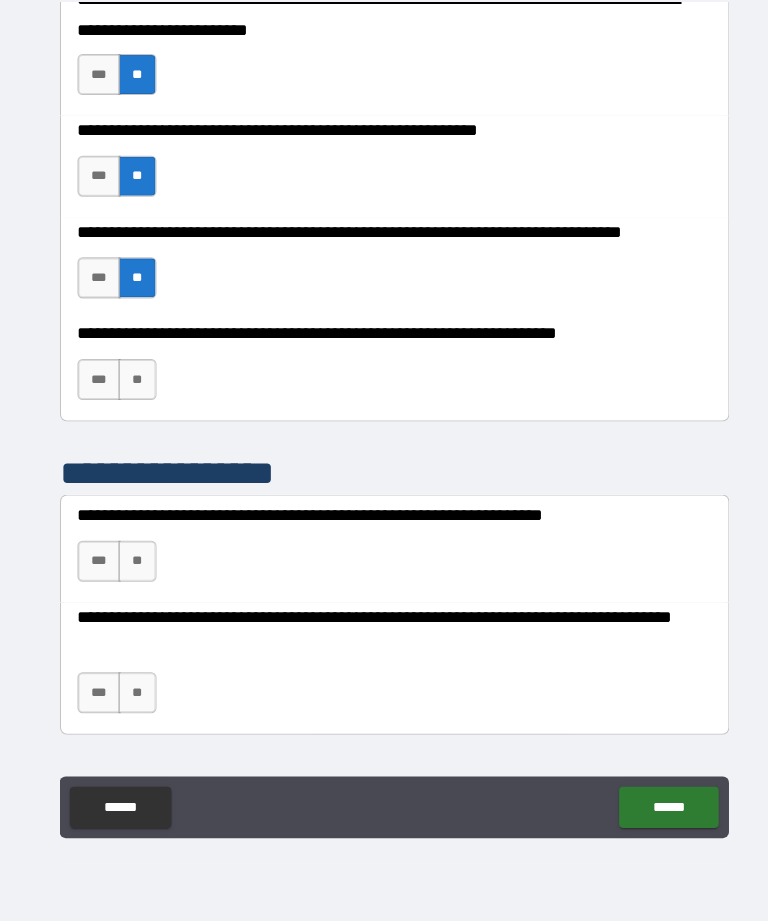 click on "**" at bounding box center (133, 393) 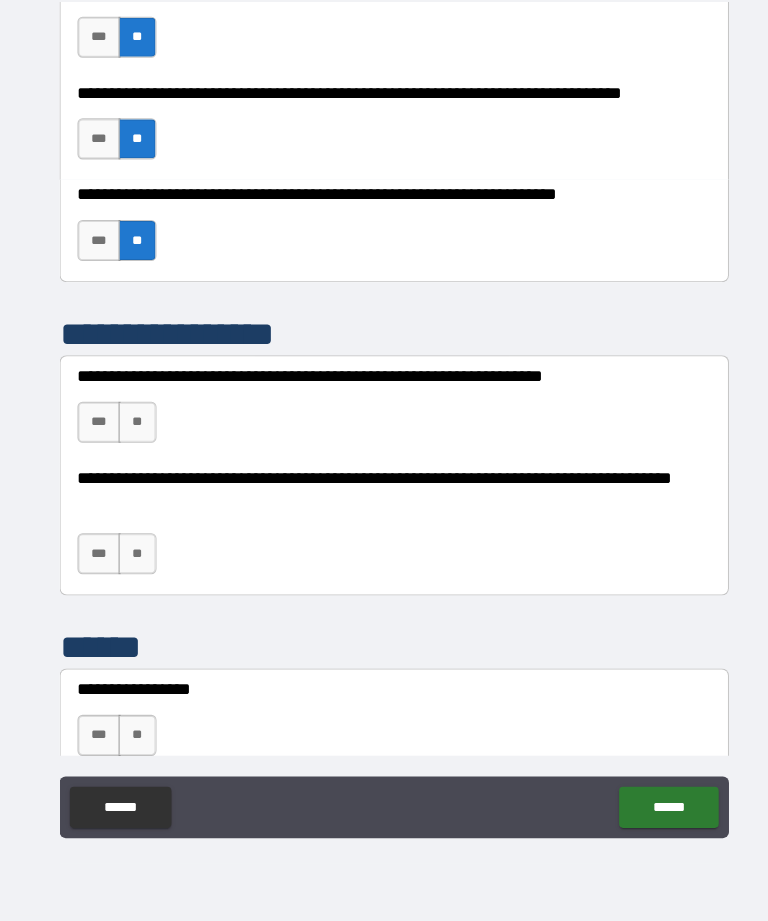 scroll, scrollTop: 4304, scrollLeft: 0, axis: vertical 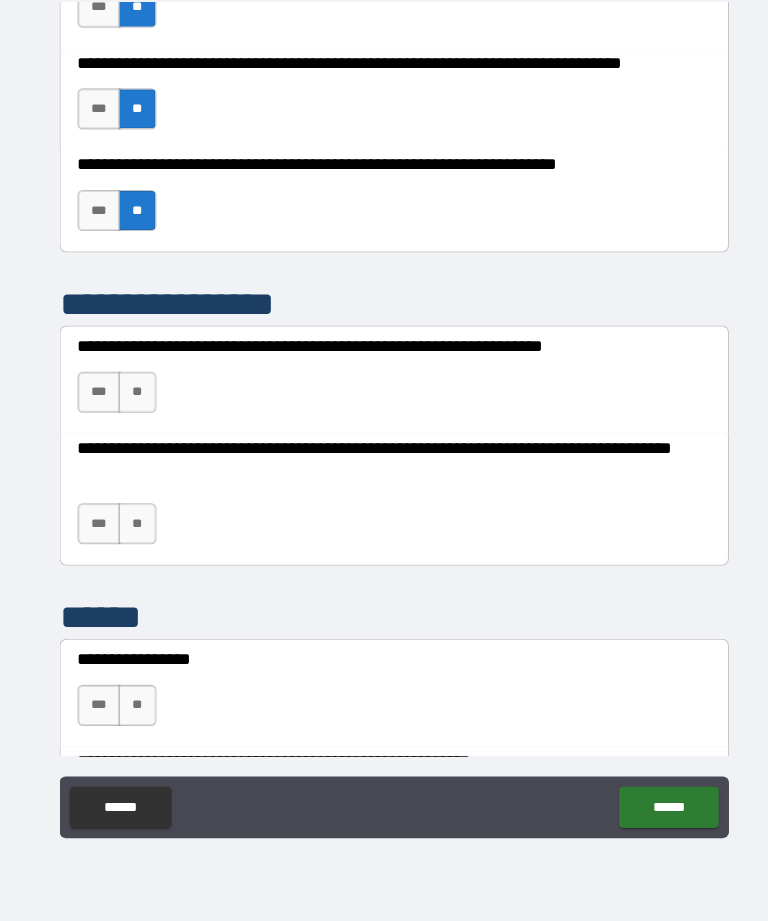 click on "**" at bounding box center [133, 406] 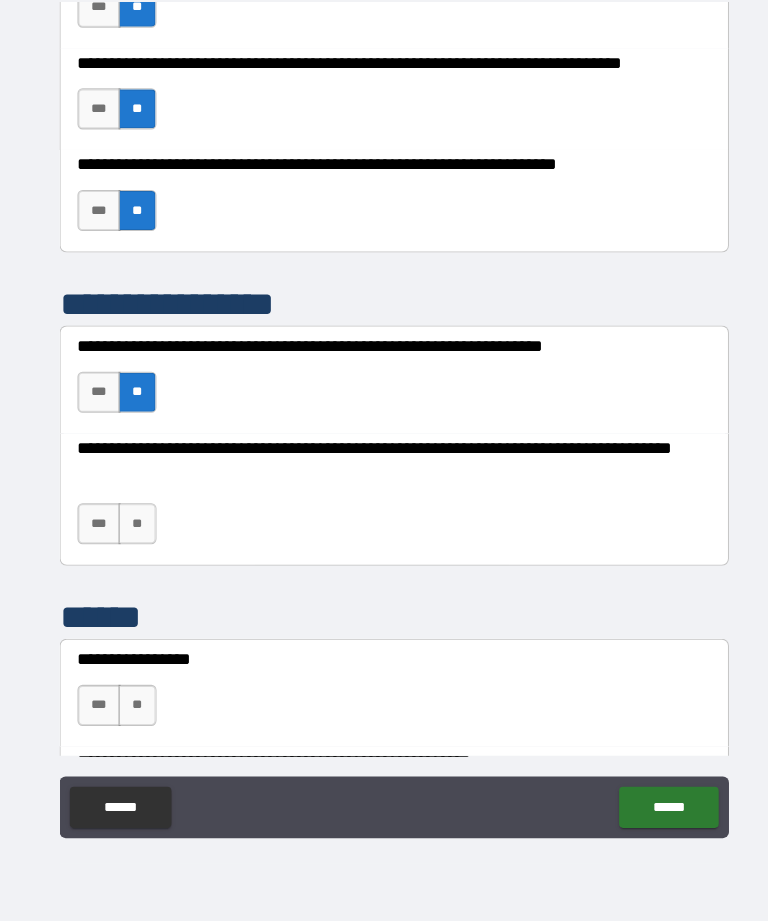 click on "**" at bounding box center [133, 534] 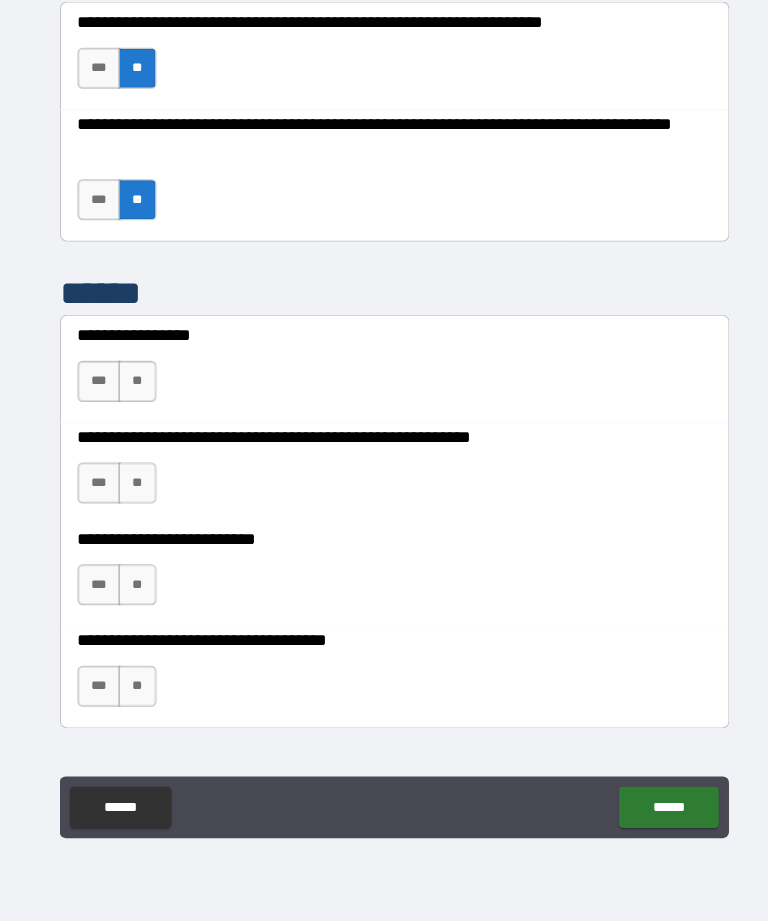 scroll, scrollTop: 4622, scrollLeft: 0, axis: vertical 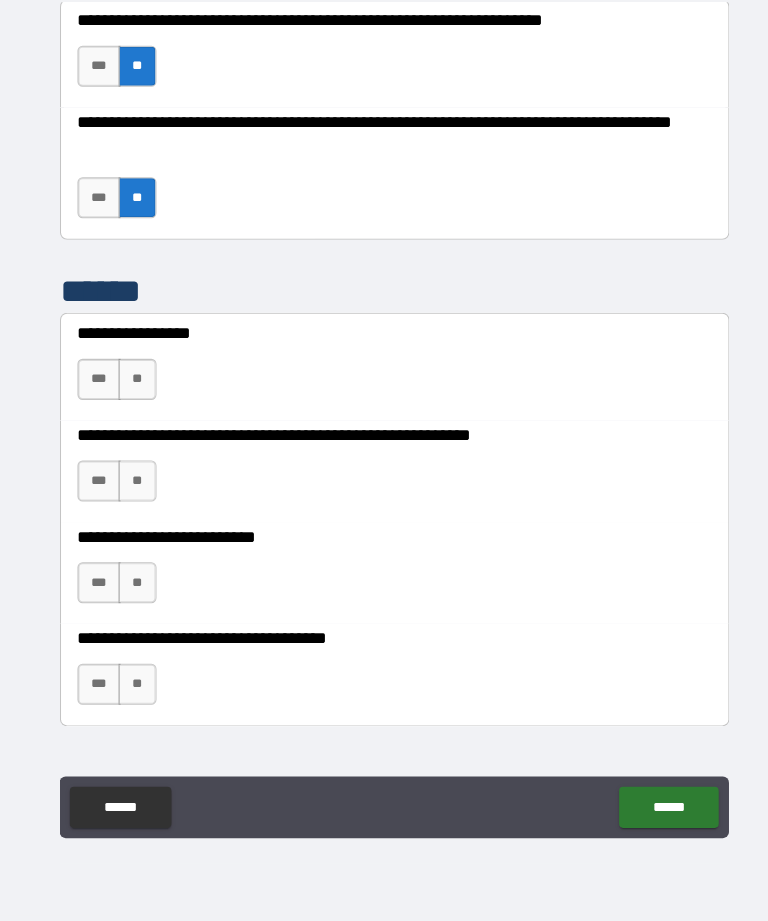 click on "**" at bounding box center [133, 393] 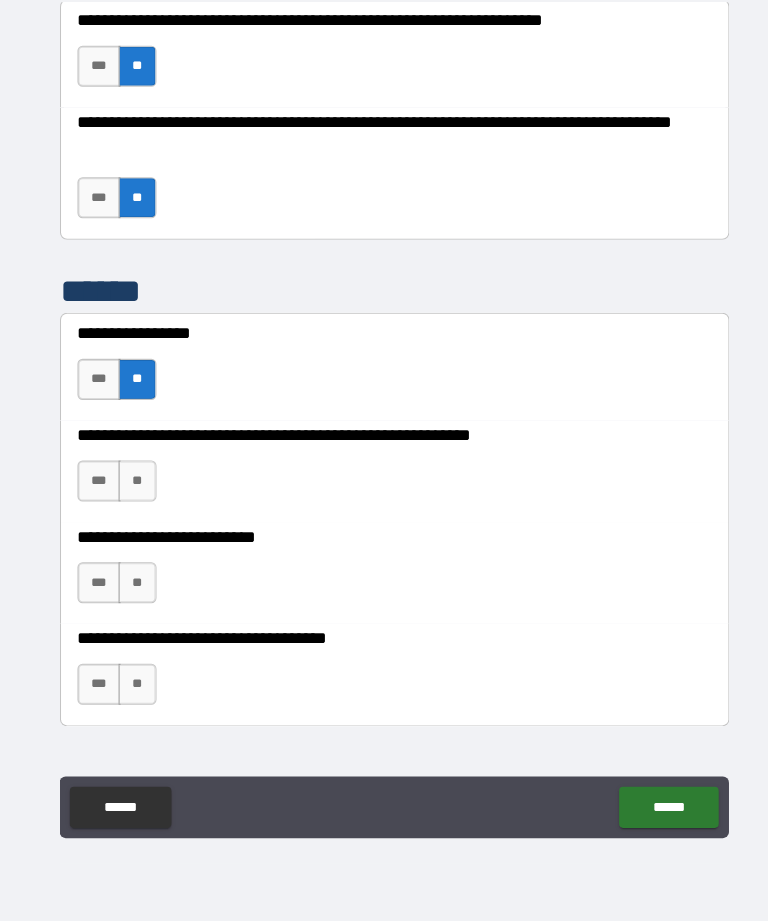 click on "**" at bounding box center [133, 492] 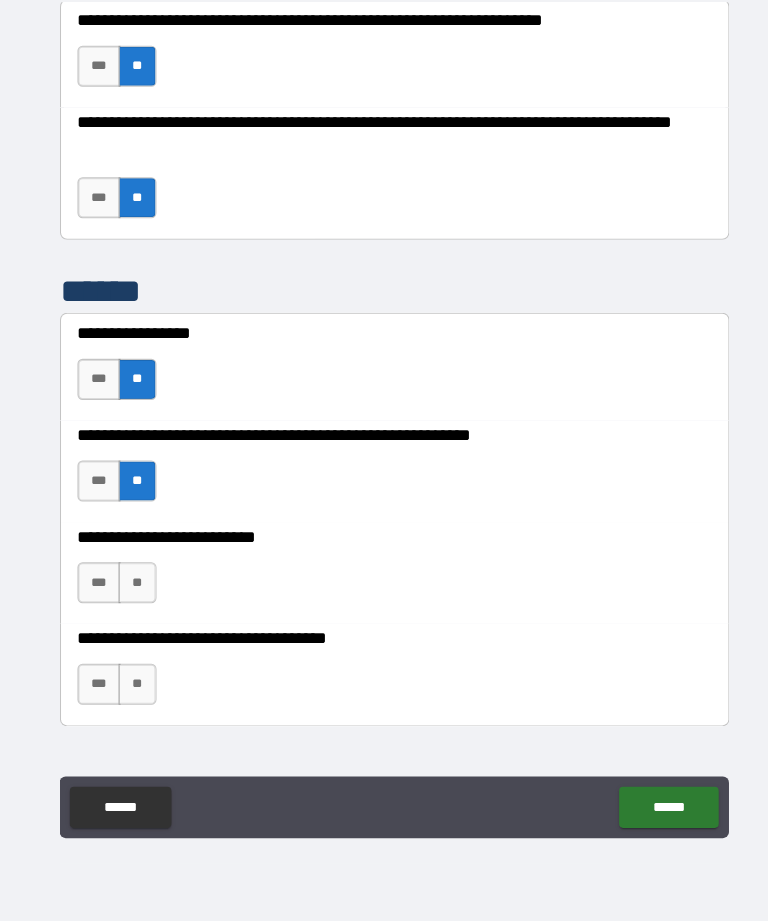 click on "**" at bounding box center (133, 591) 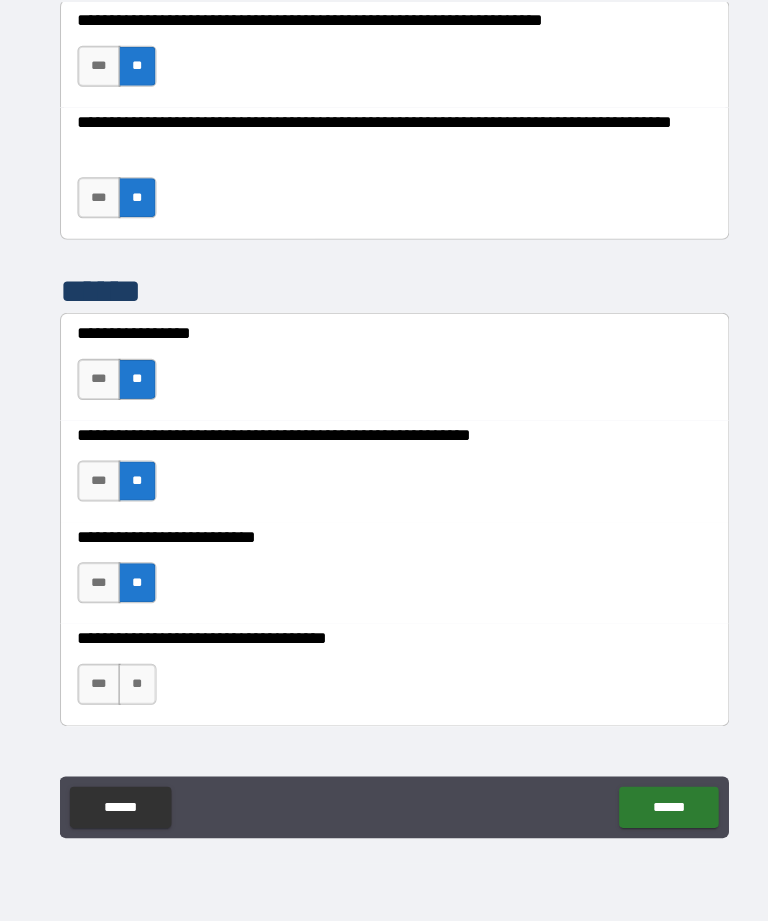 click on "**" at bounding box center (133, 690) 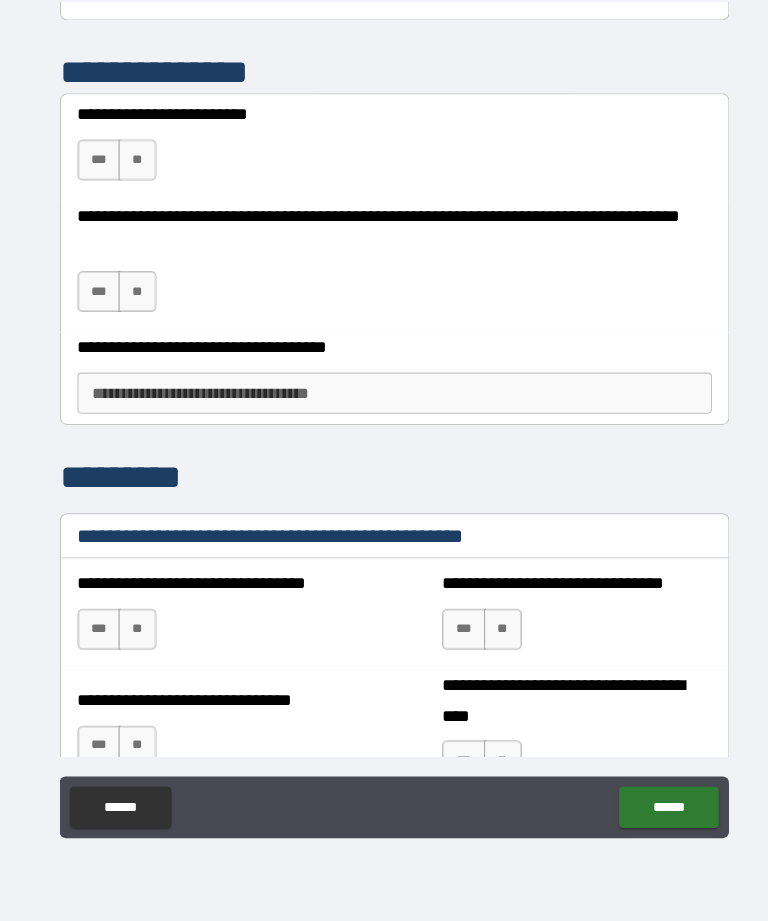 scroll, scrollTop: 5307, scrollLeft: 0, axis: vertical 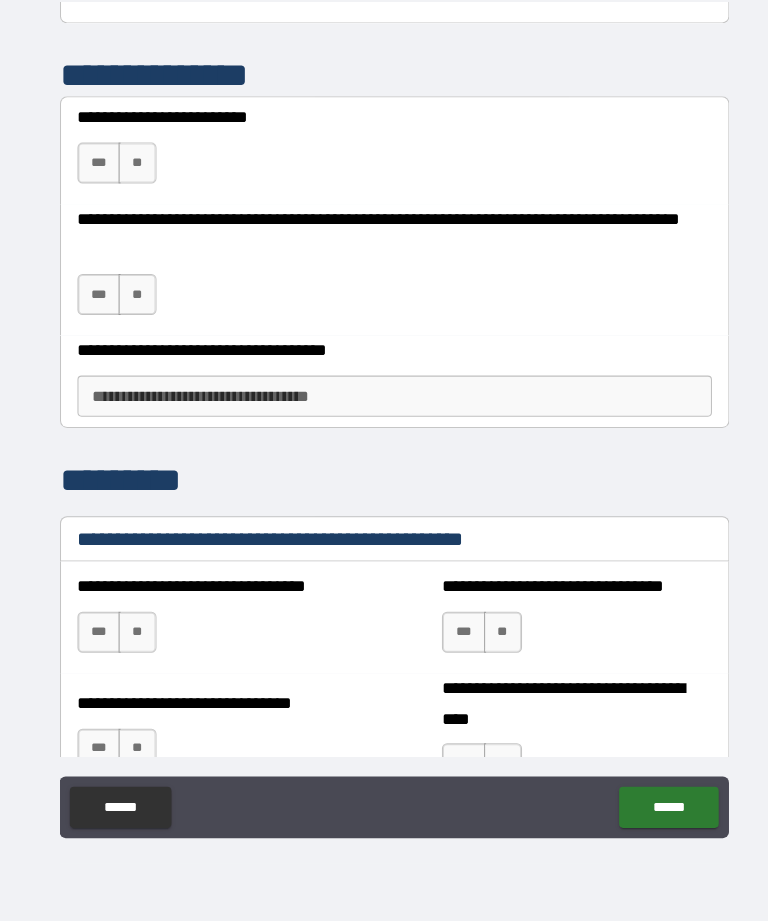 click on "**" at bounding box center [133, 310] 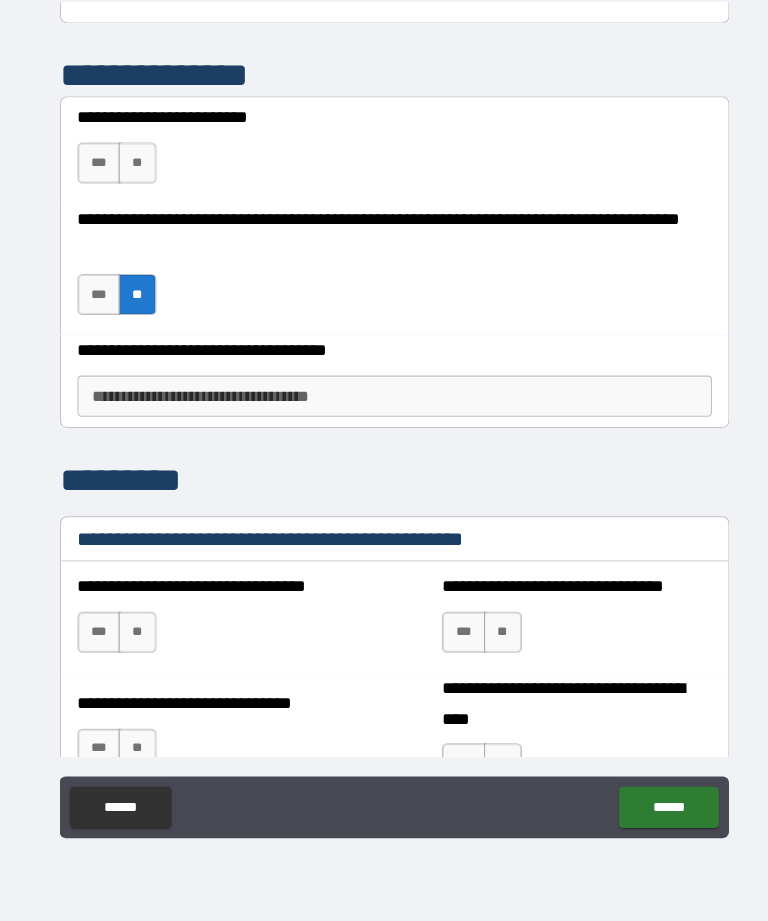 click on "**" at bounding box center [133, 182] 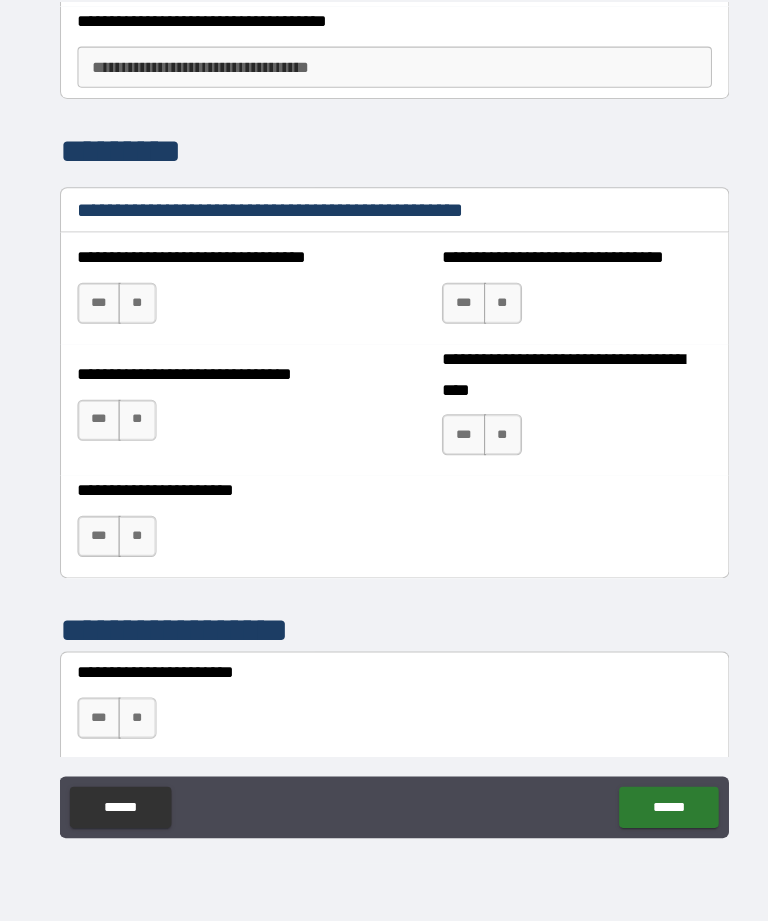 scroll, scrollTop: 5629, scrollLeft: 0, axis: vertical 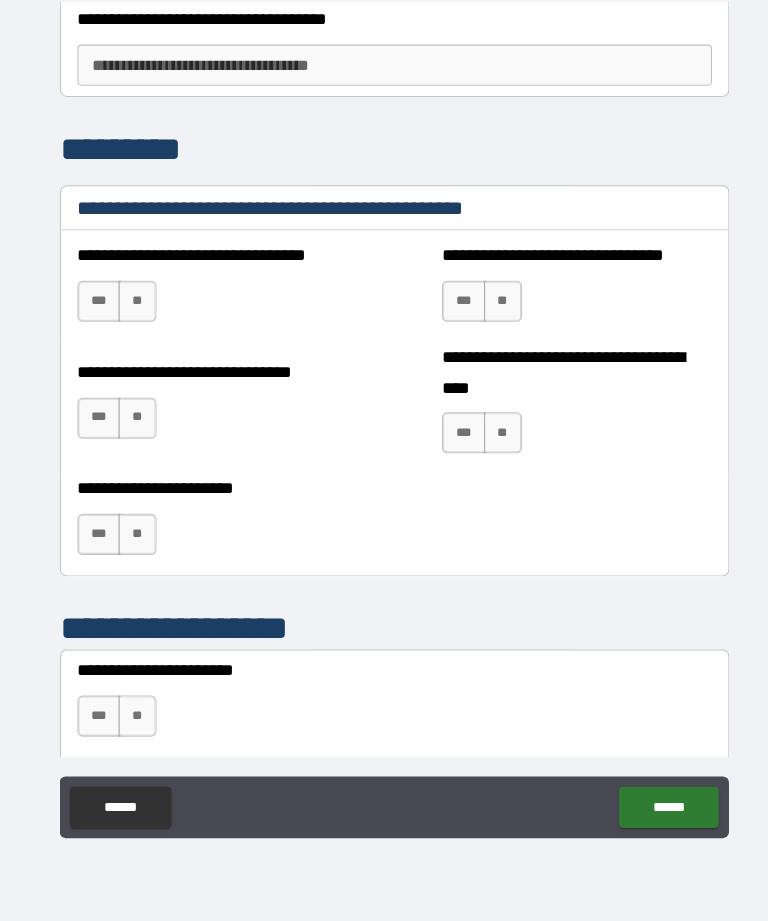 click on "**" at bounding box center (133, 317) 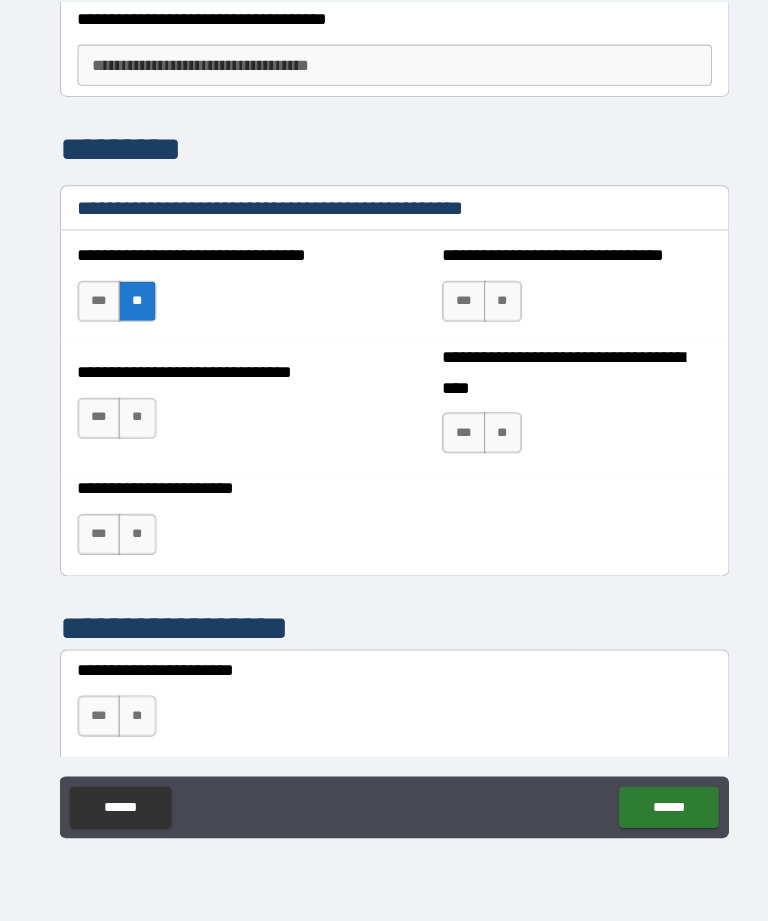 click on "**" at bounding box center [133, 431] 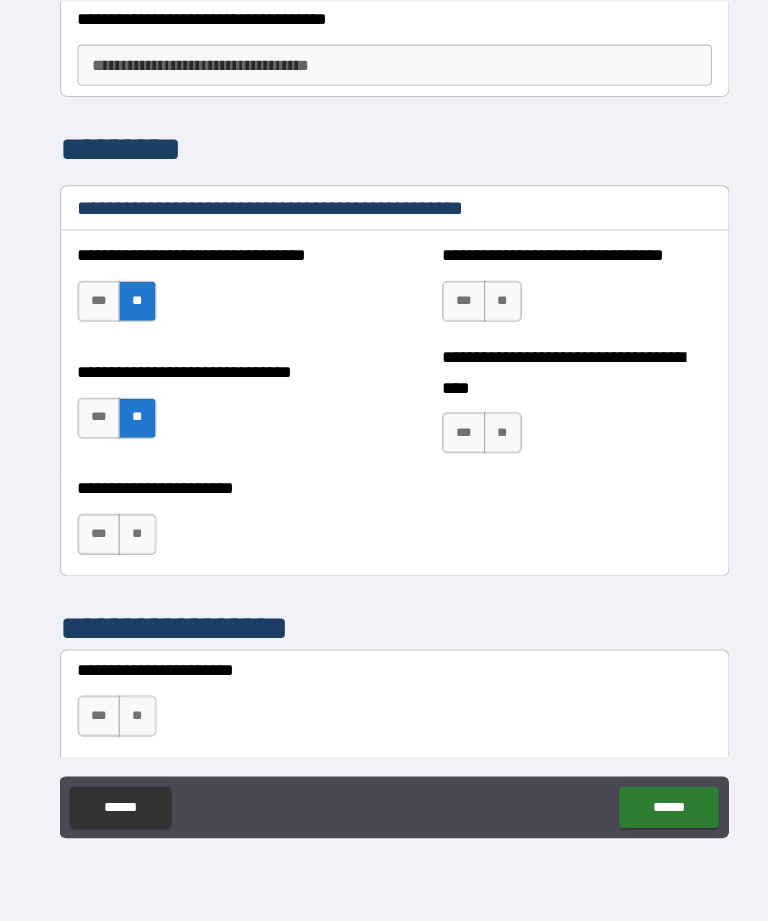 click on "**********" at bounding box center [384, 534] 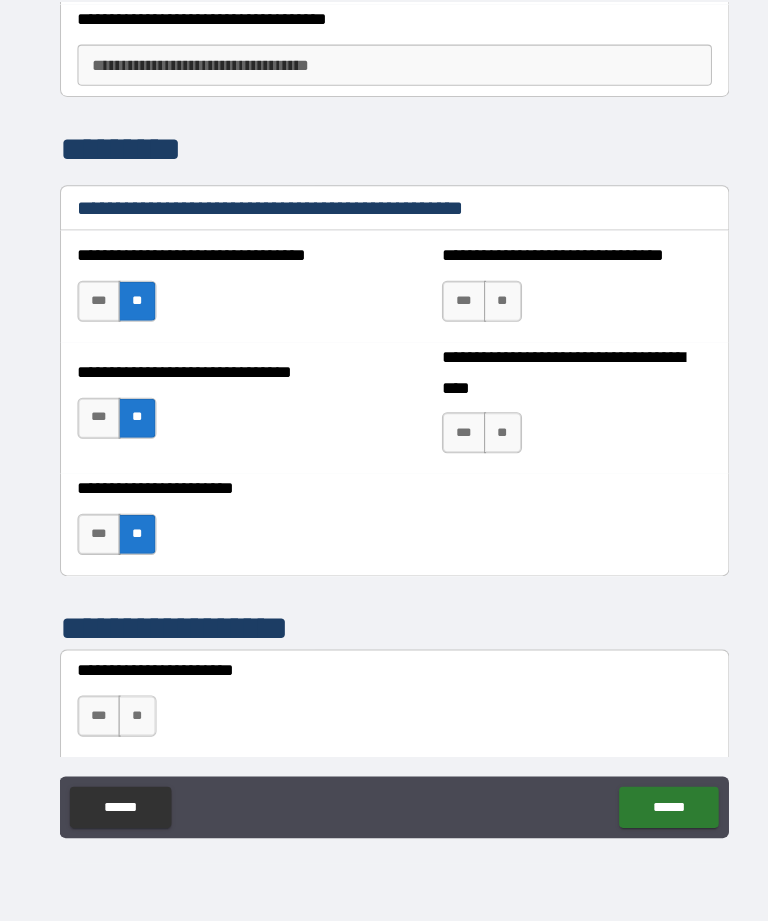 click on "**" at bounding box center (133, 721) 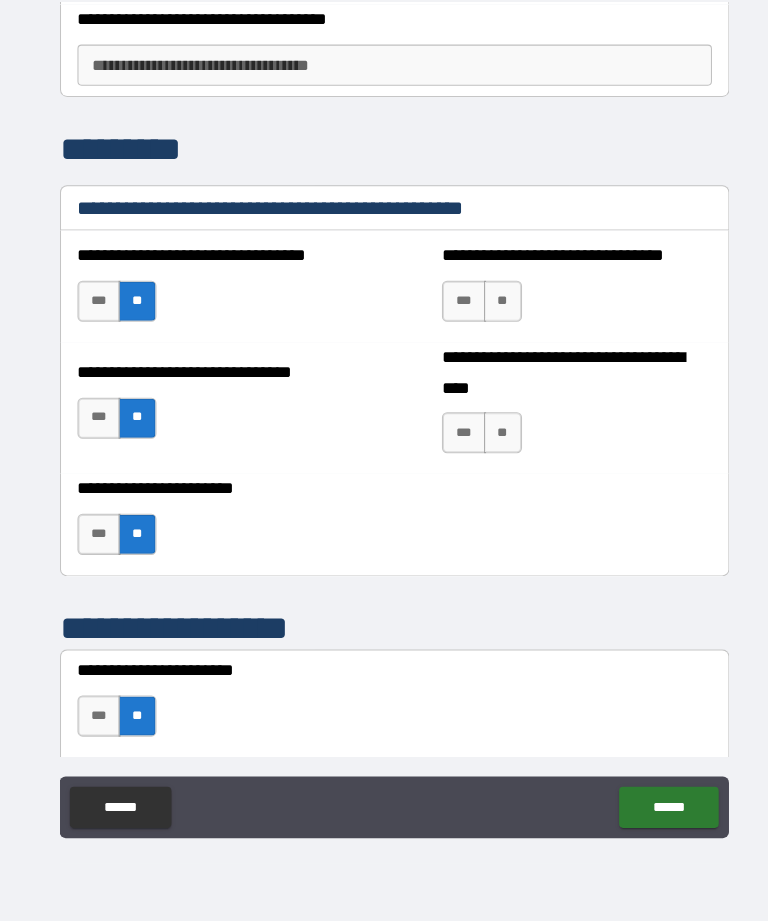 click on "**" at bounding box center (489, 317) 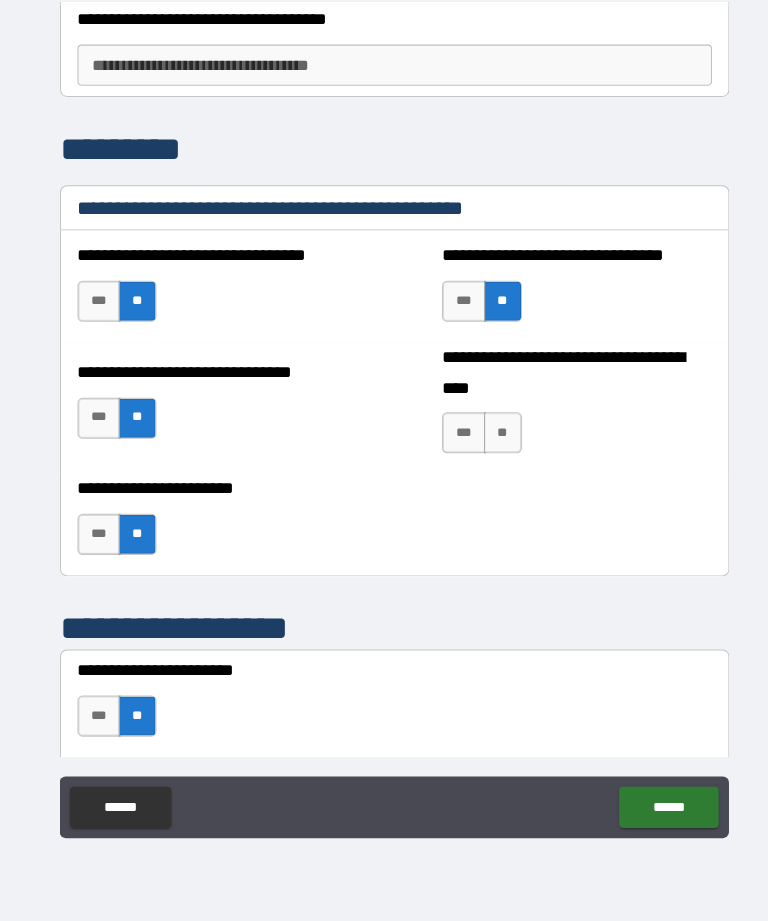 click on "**" at bounding box center (489, 445) 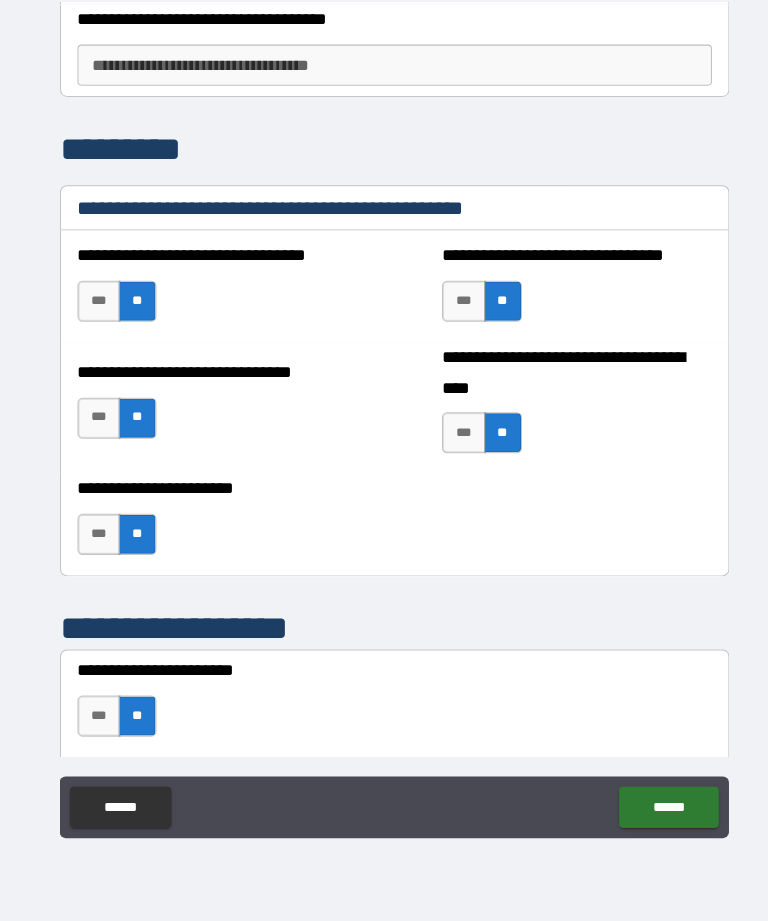 click on "******" at bounding box center [651, 810] 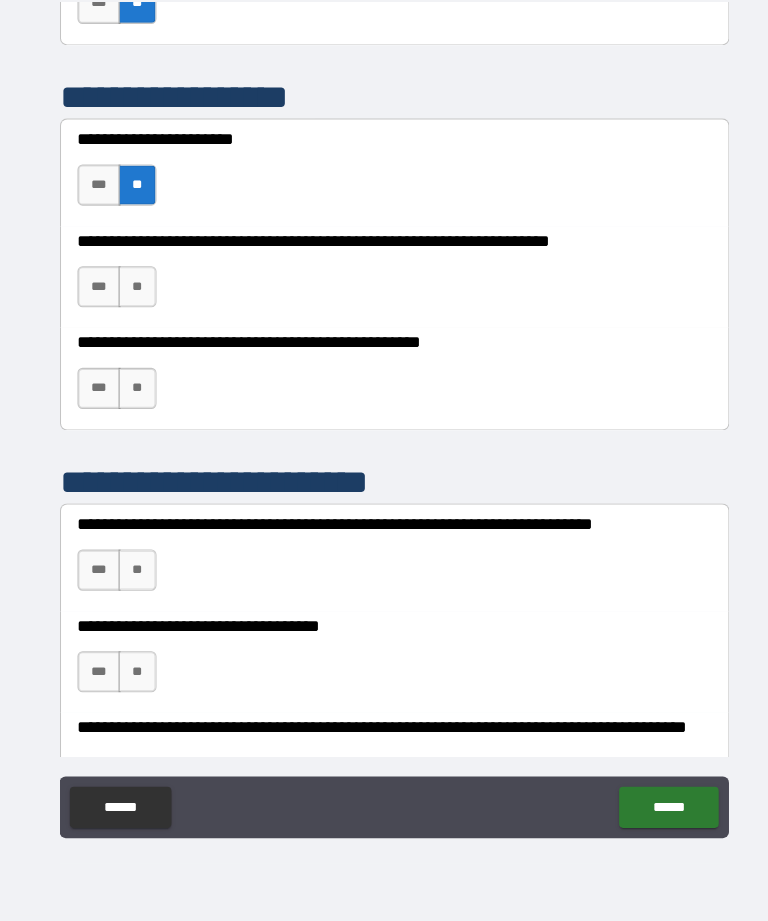 scroll, scrollTop: 6148, scrollLeft: 0, axis: vertical 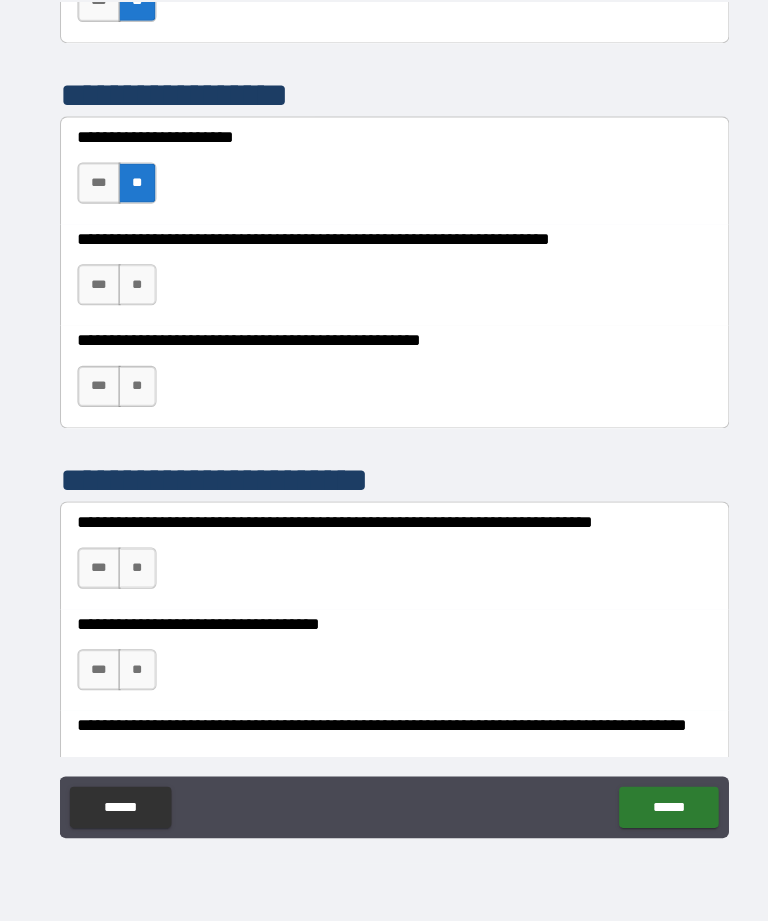 click on "**" at bounding box center (133, 577) 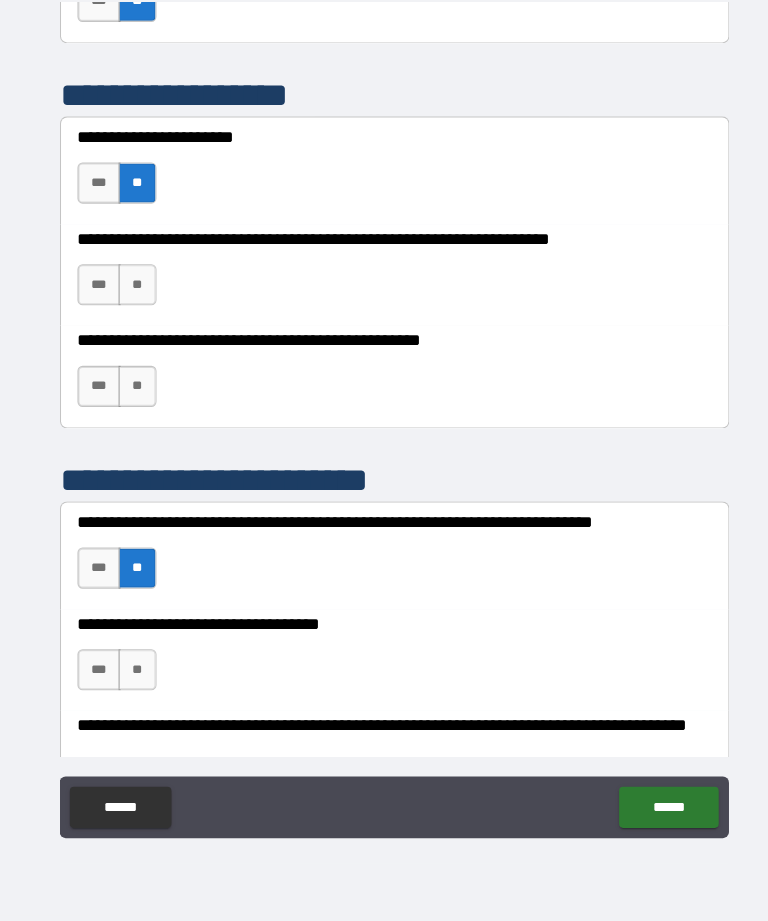 click on "**" at bounding box center [133, 577] 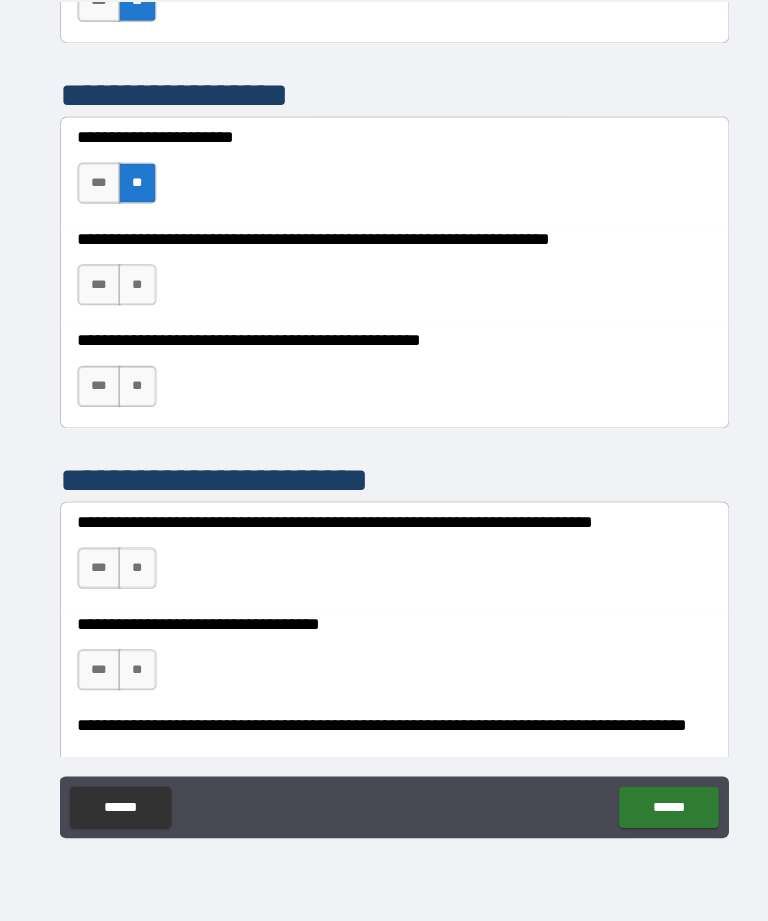 click on "**" at bounding box center [133, 676] 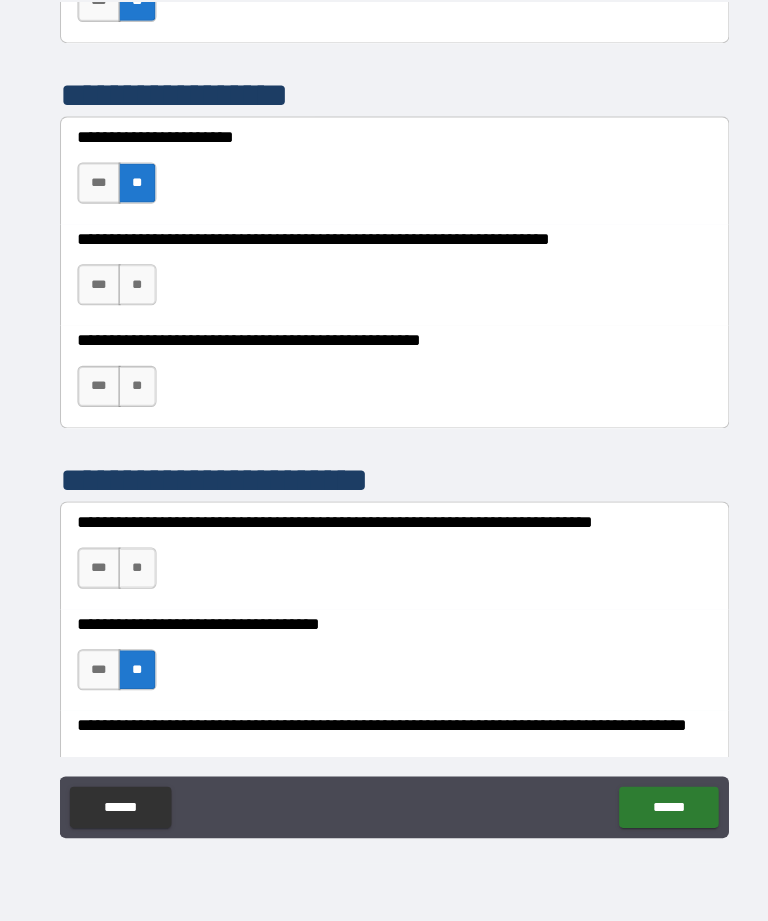 click on "**" at bounding box center [133, 577] 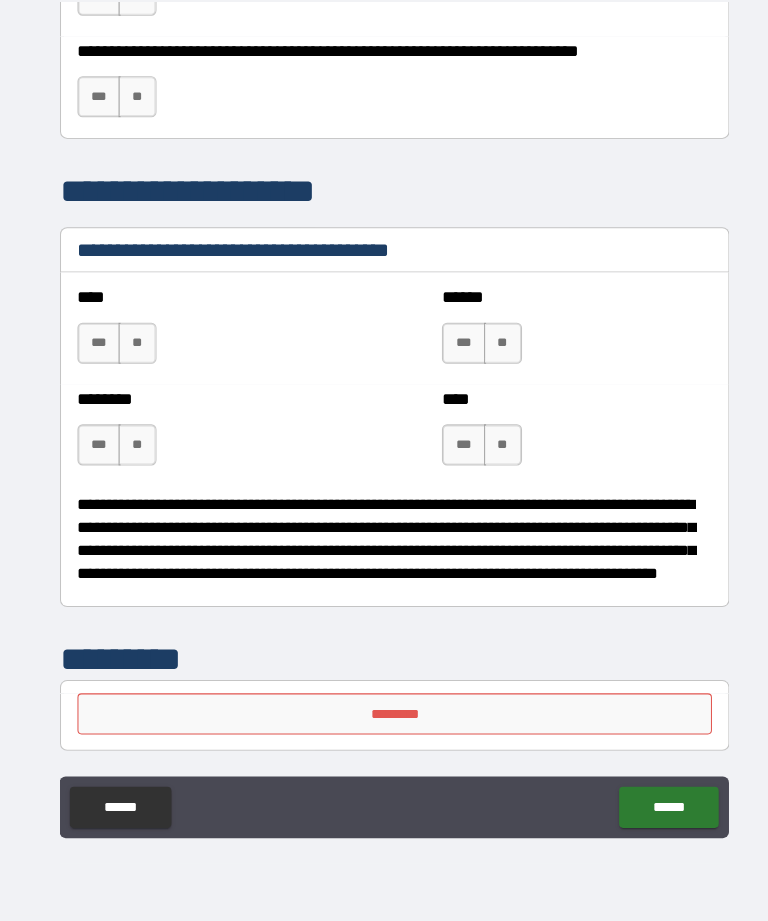 scroll, scrollTop: 6933, scrollLeft: 0, axis: vertical 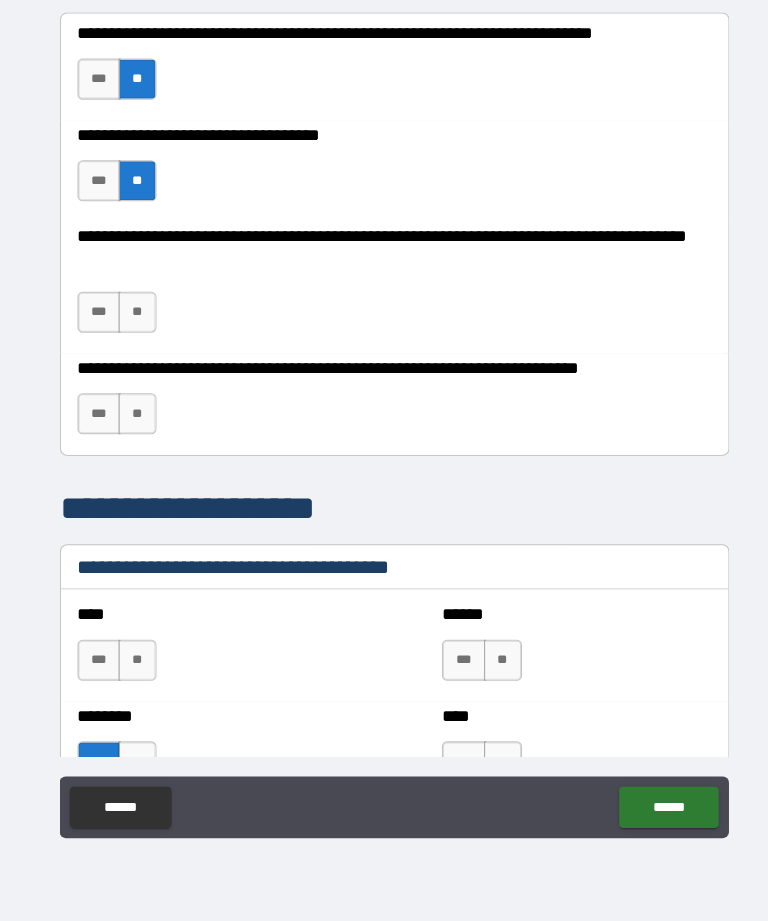 click on "**" at bounding box center [133, 328] 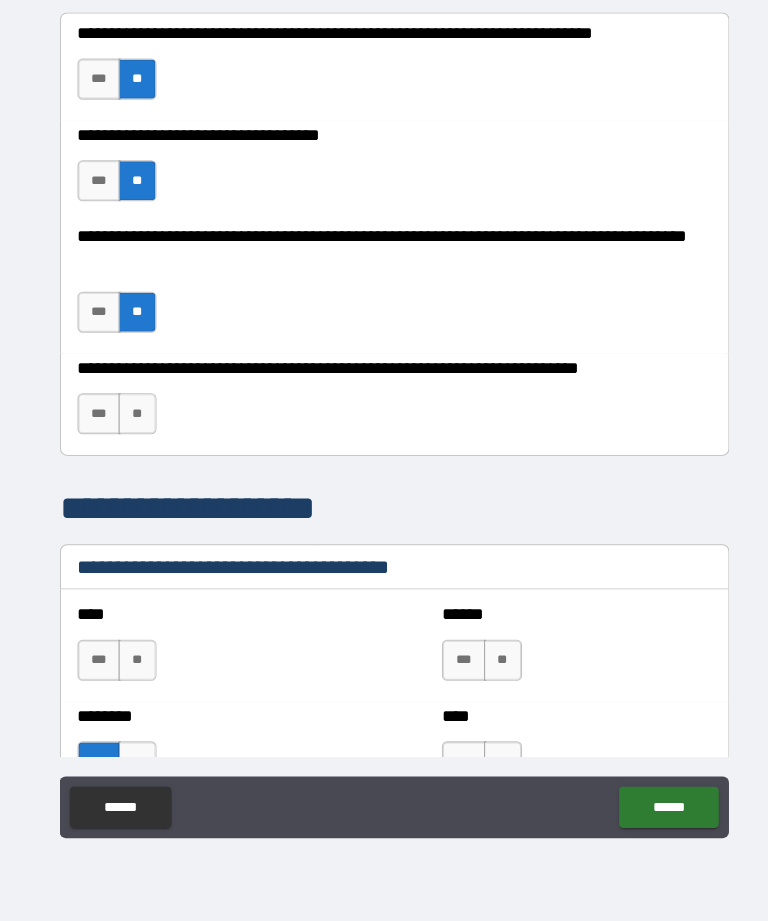 click on "**" at bounding box center [133, 427] 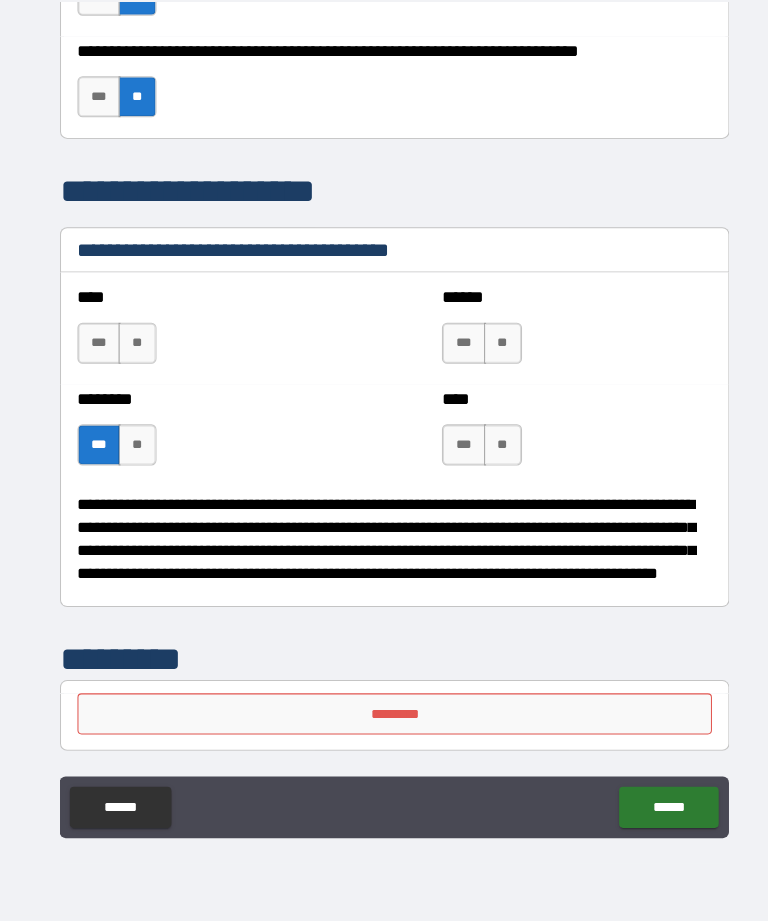 scroll, scrollTop: 6933, scrollLeft: 0, axis: vertical 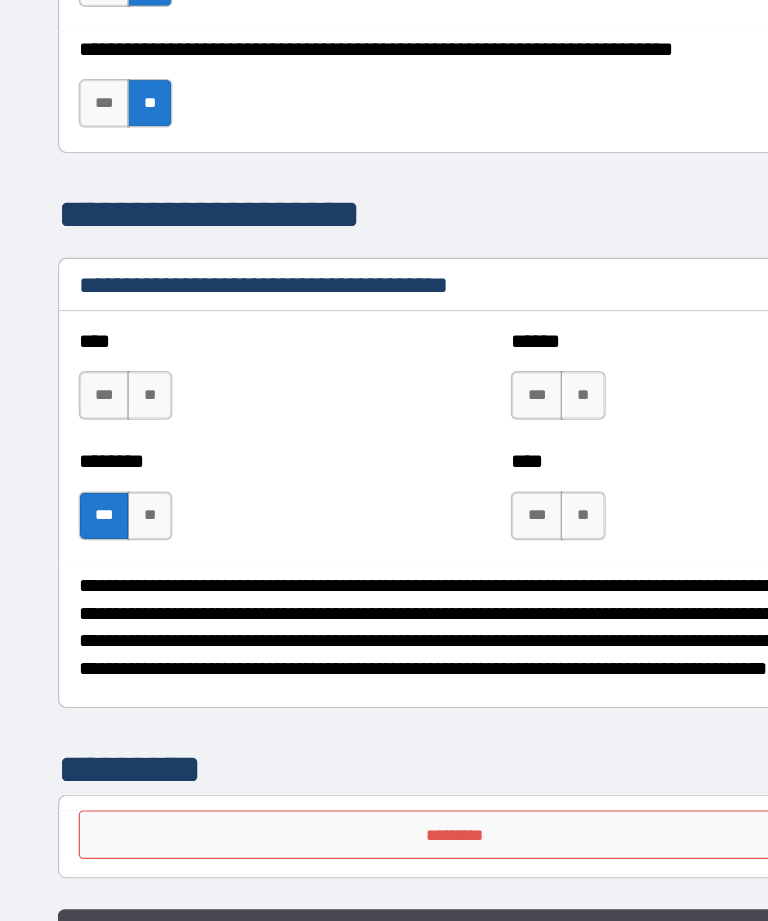 click on "******" 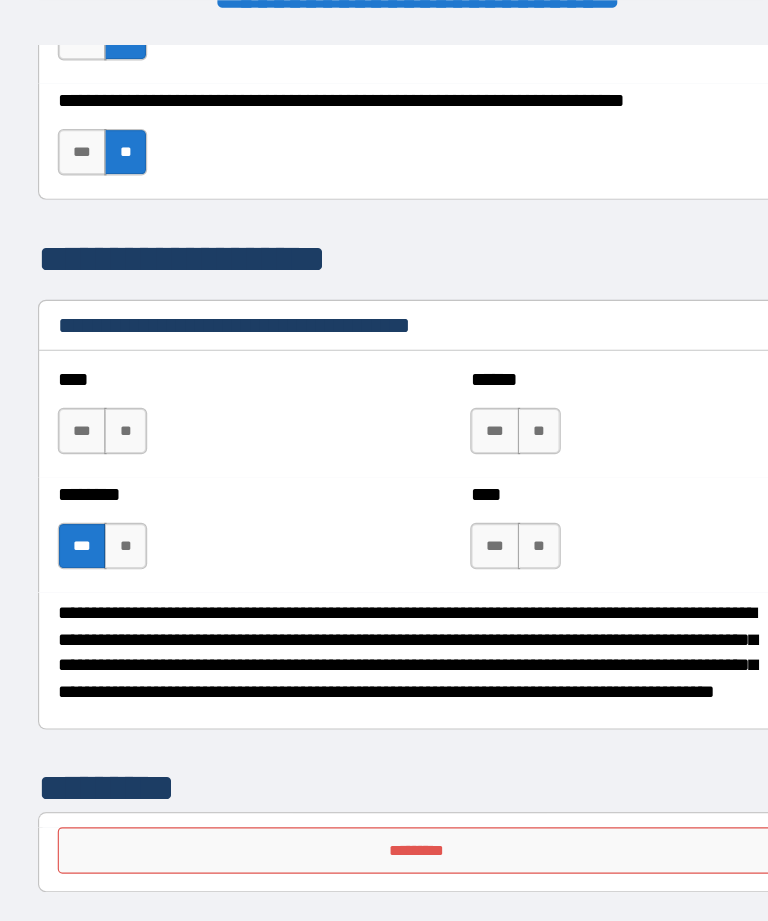 scroll, scrollTop: 51, scrollLeft: 0, axis: vertical 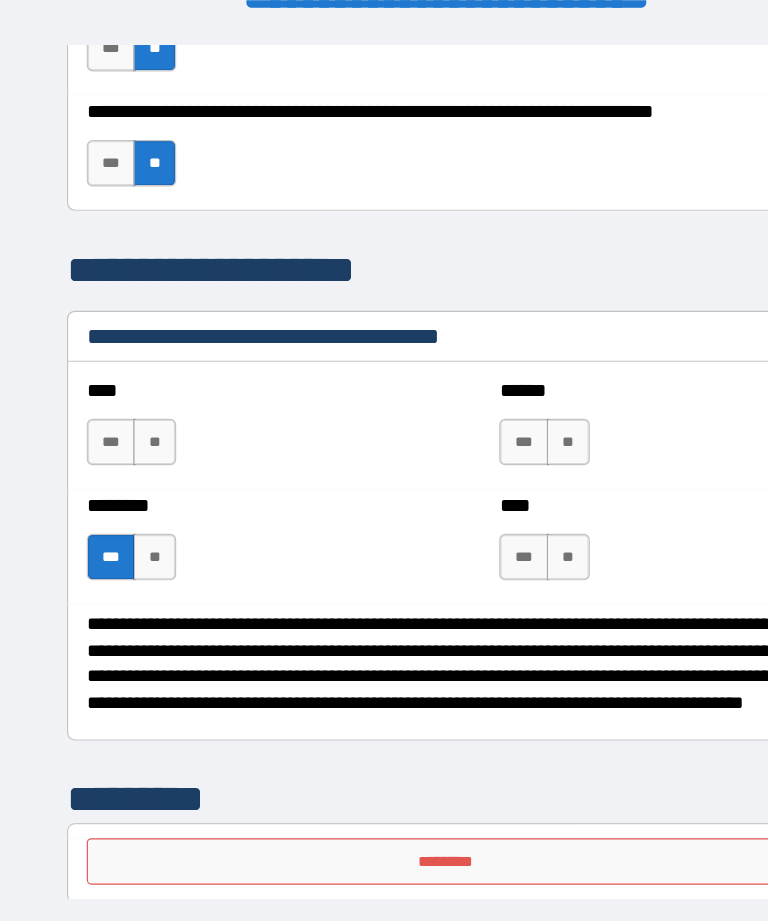 click on "*********" at bounding box center [384, 741] 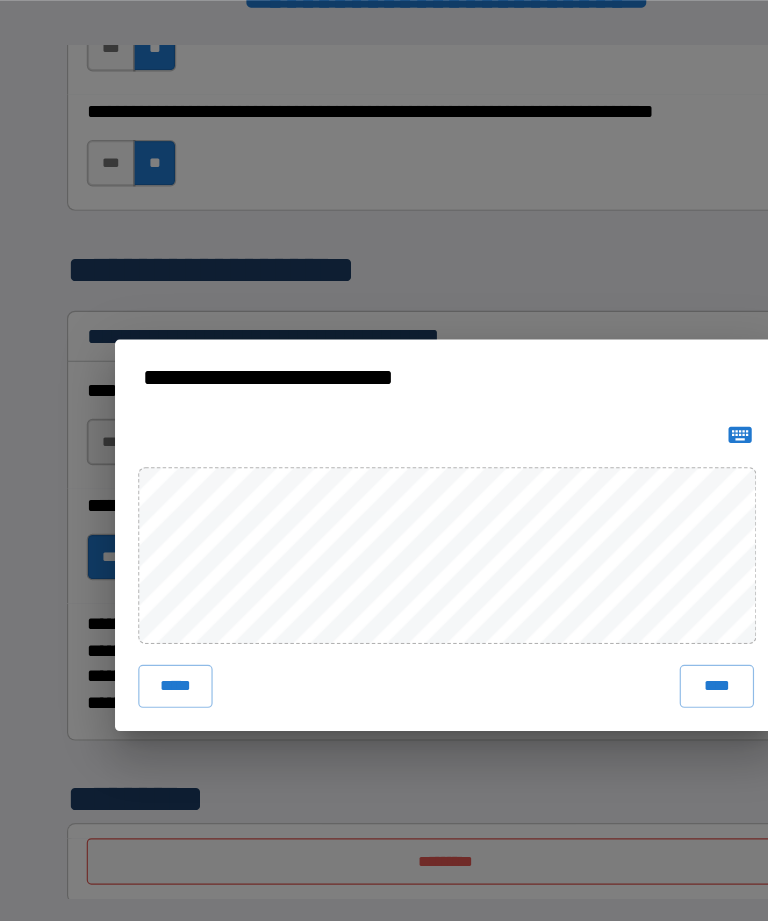 scroll, scrollTop: 51, scrollLeft: 0, axis: vertical 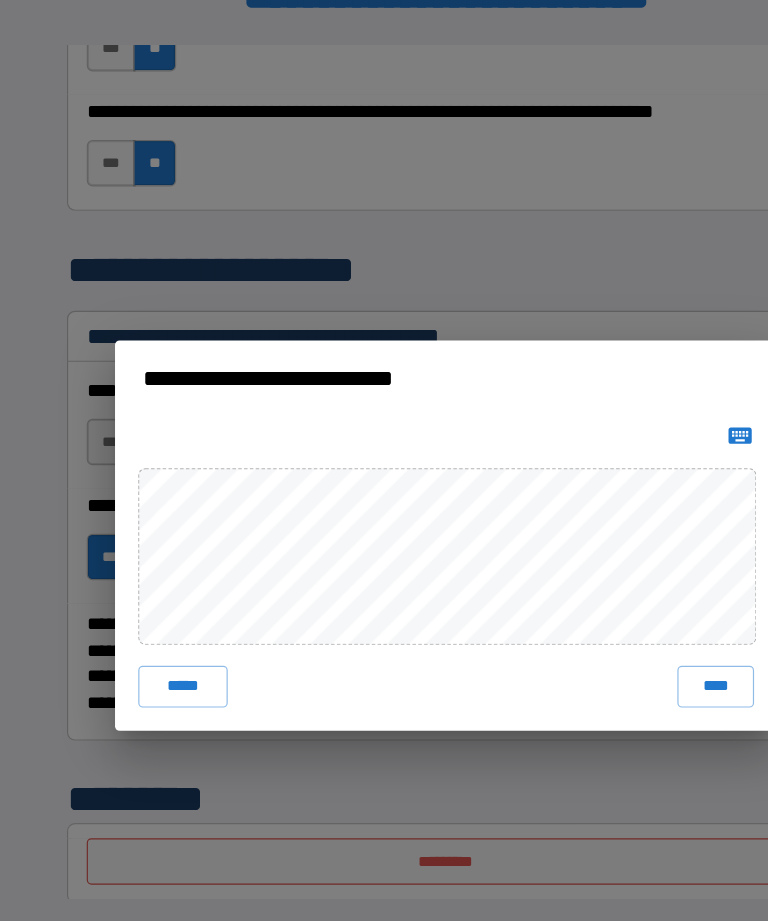 click on "**********" at bounding box center [384, 460] 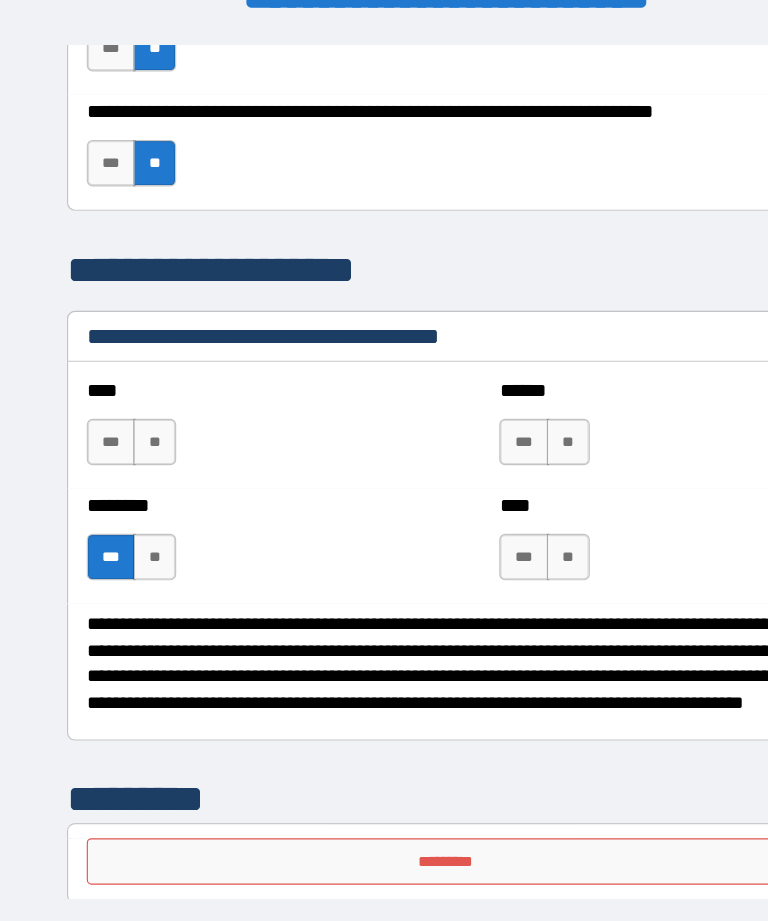 click on "*********" at bounding box center [384, 741] 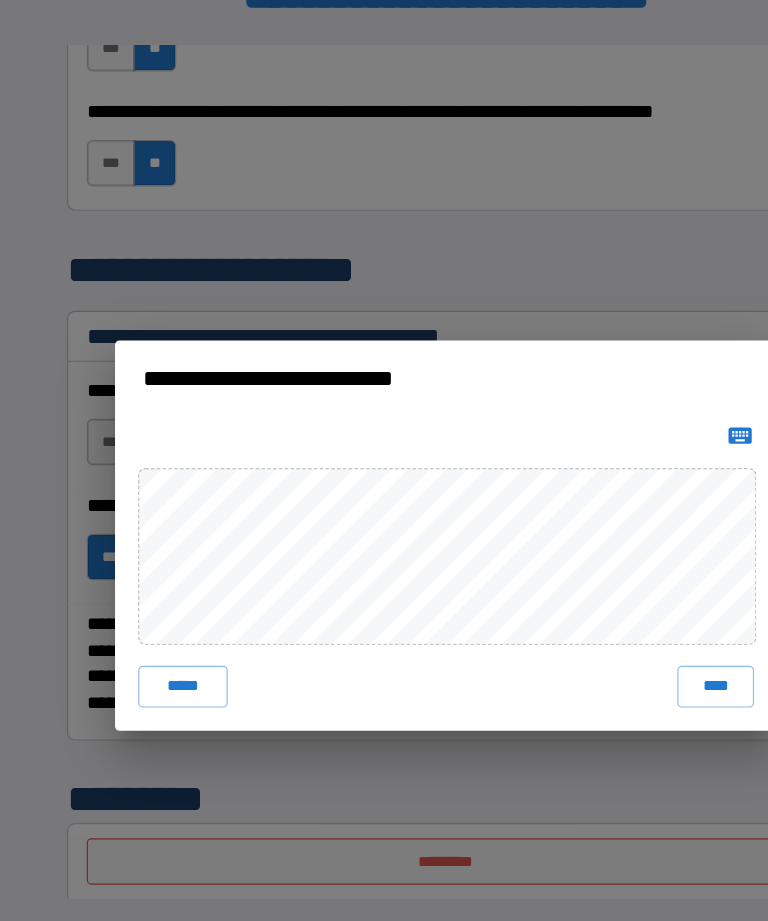 scroll, scrollTop: 51, scrollLeft: 0, axis: vertical 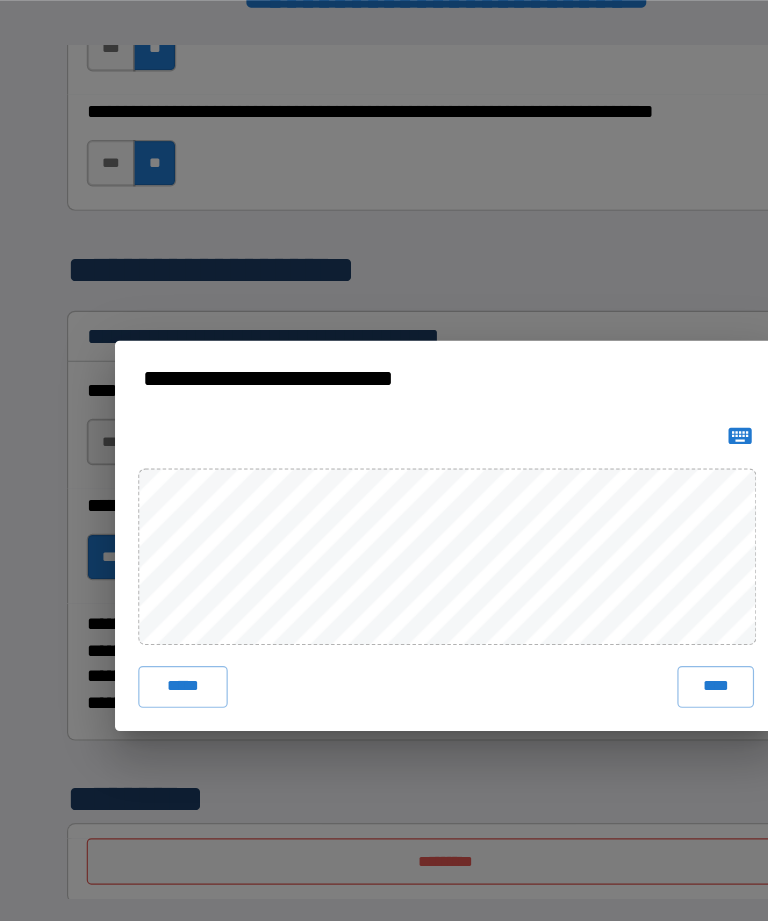 click on "**********" at bounding box center [384, 460] 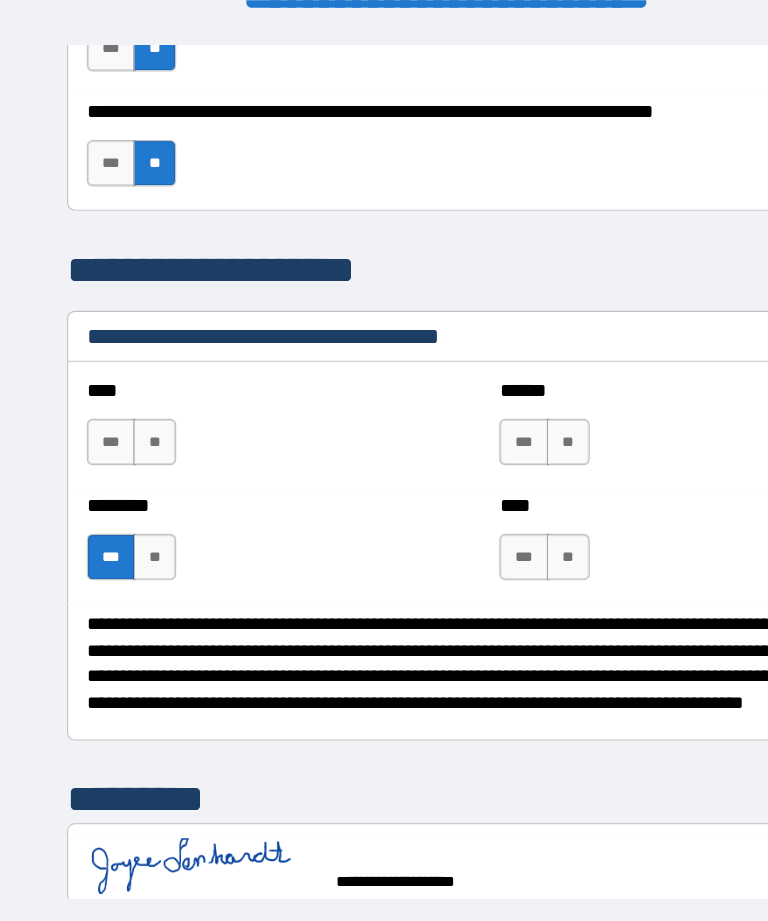 scroll, scrollTop: 51, scrollLeft: 0, axis: vertical 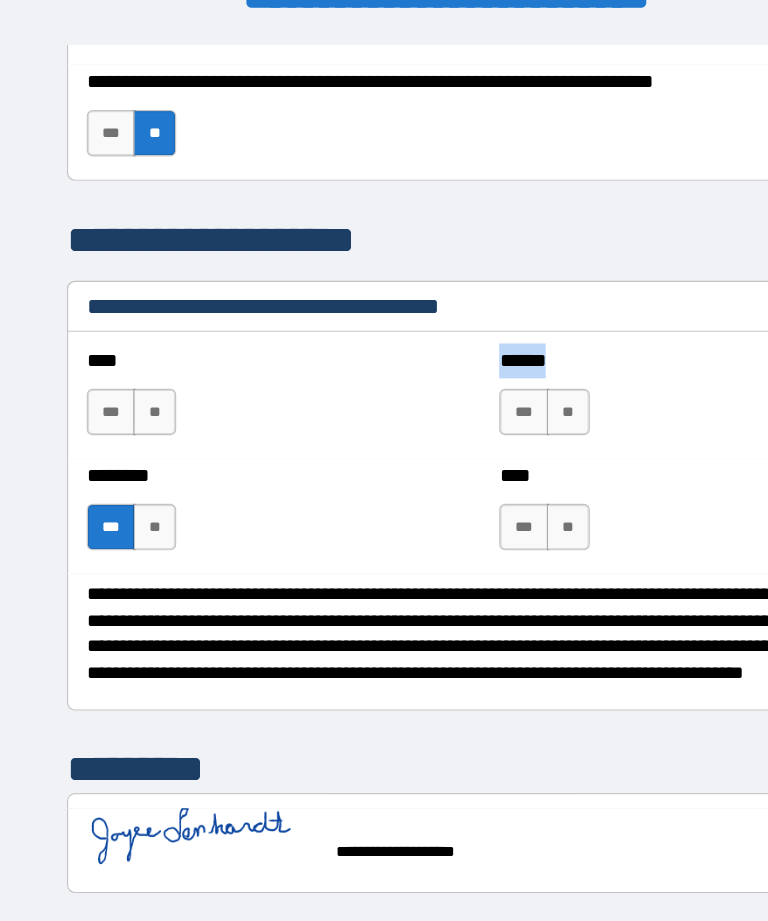 click on "******" at bounding box center [651, 823] 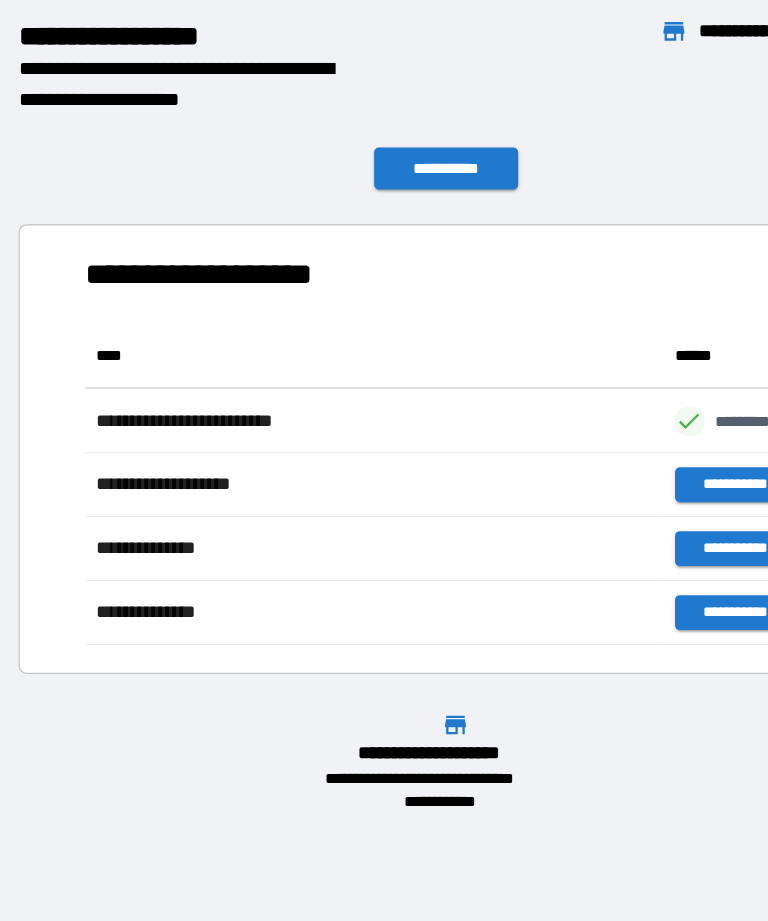 scroll, scrollTop: 1, scrollLeft: 1, axis: both 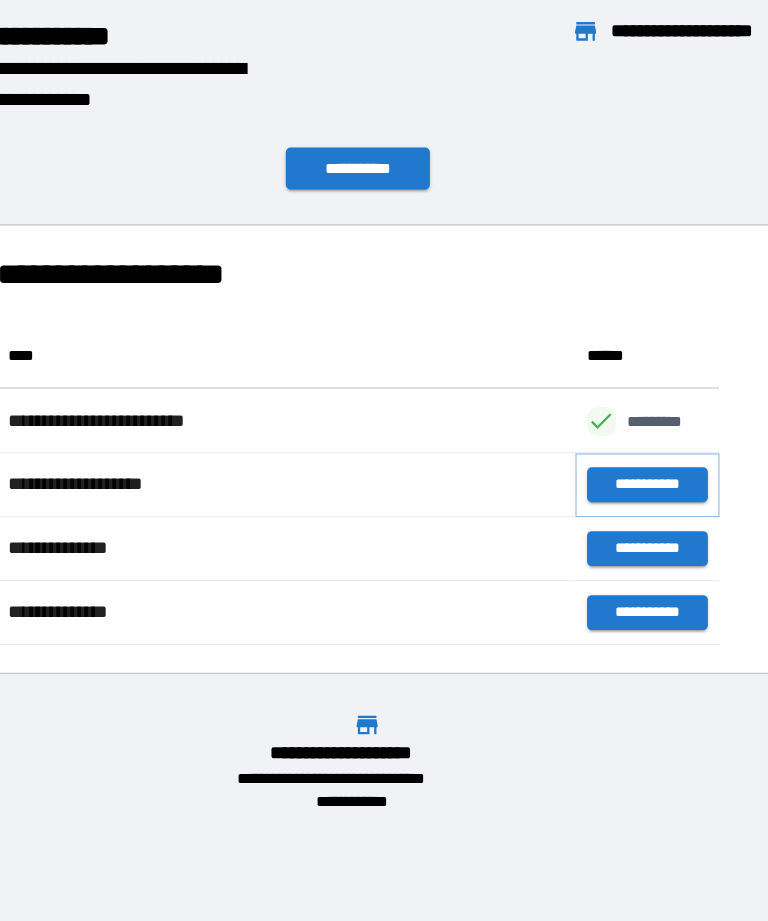 click on "**********" at bounding box center (633, 417) 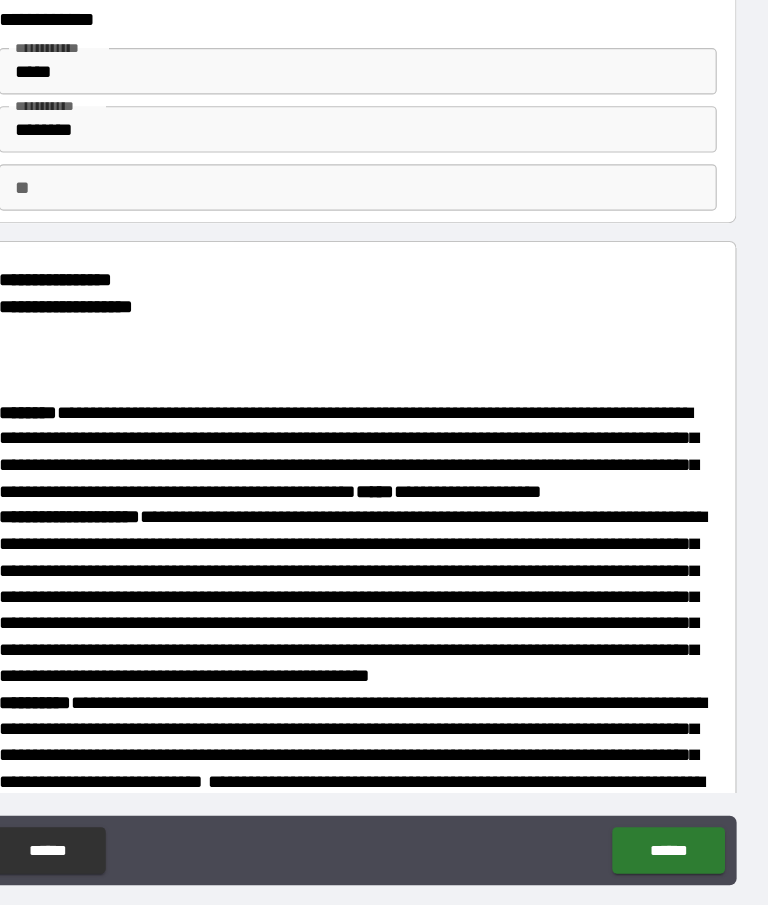 scroll, scrollTop: 64, scrollLeft: 0, axis: vertical 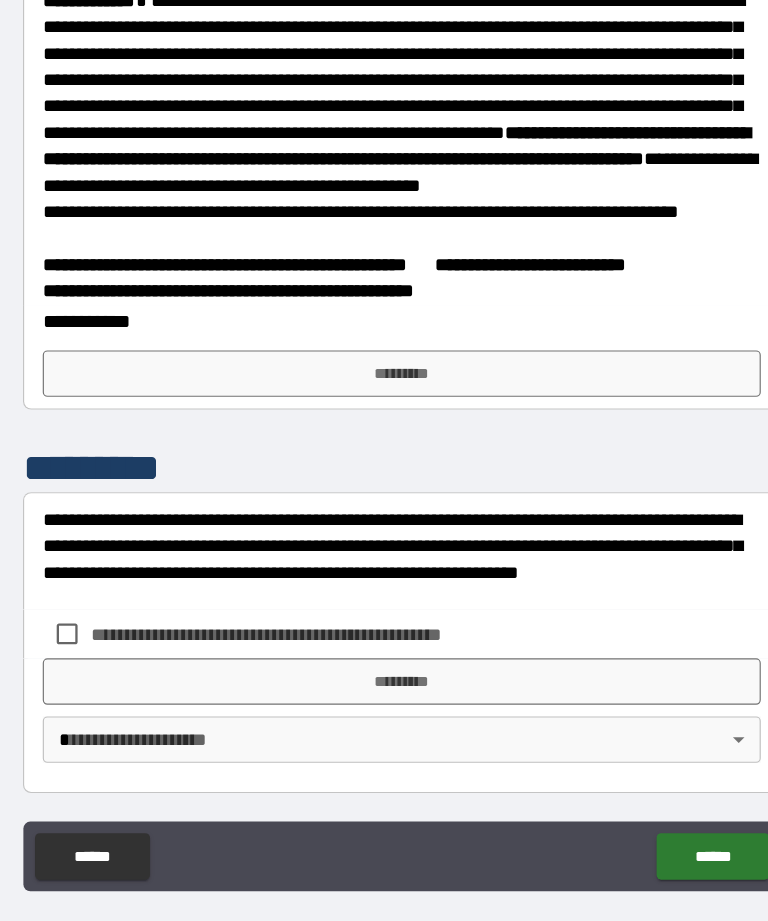 click on "*********" at bounding box center [384, 394] 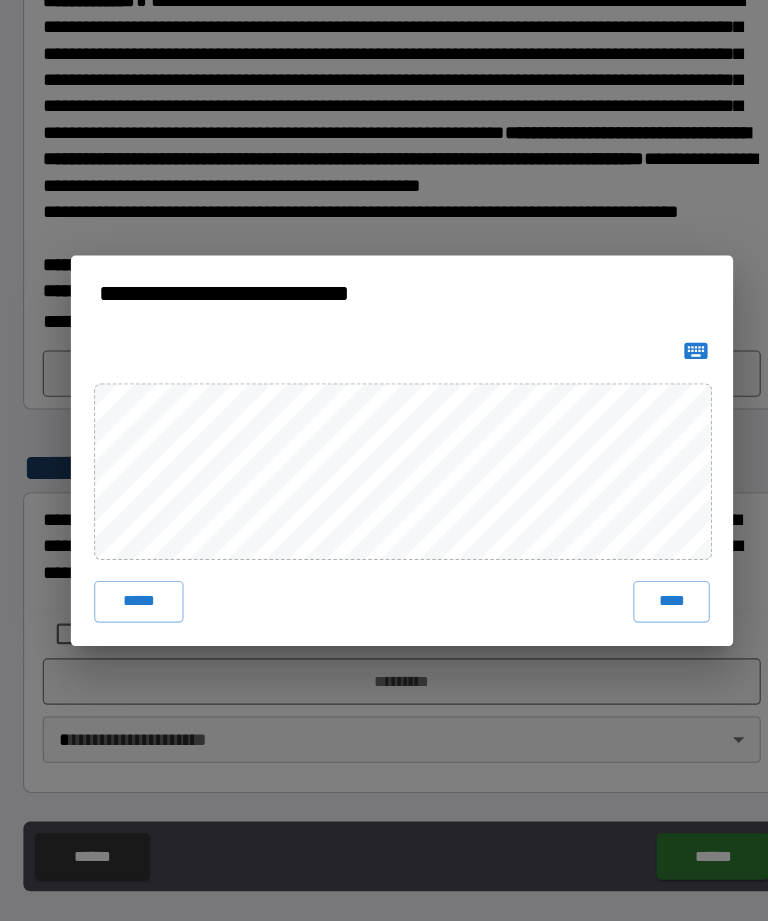 click on "****" at bounding box center [616, 591] 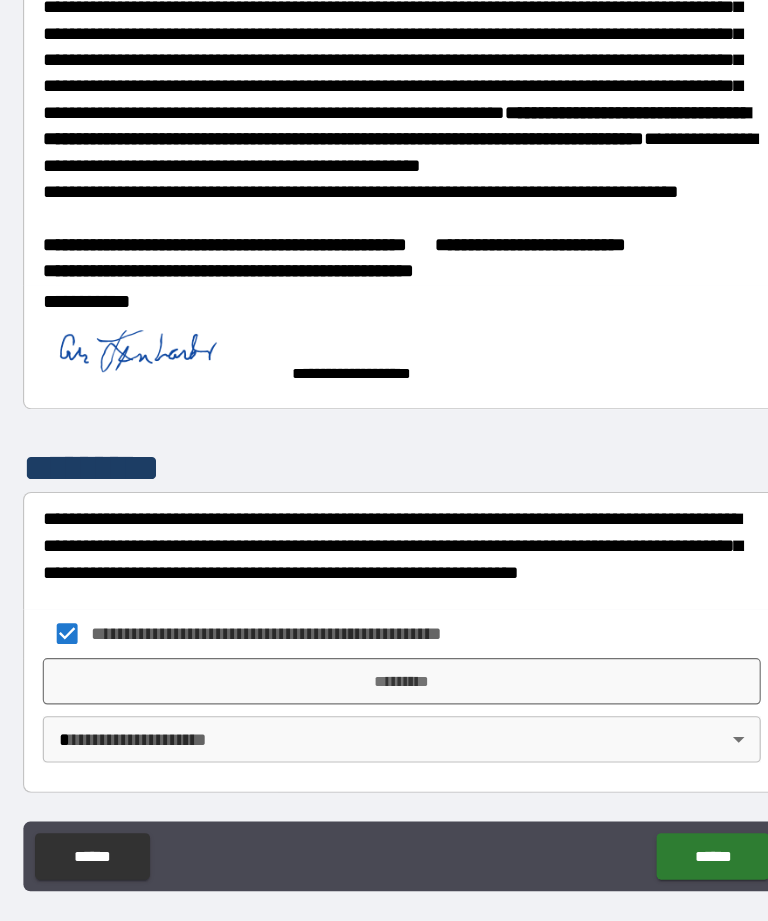 scroll, scrollTop: 1068, scrollLeft: 0, axis: vertical 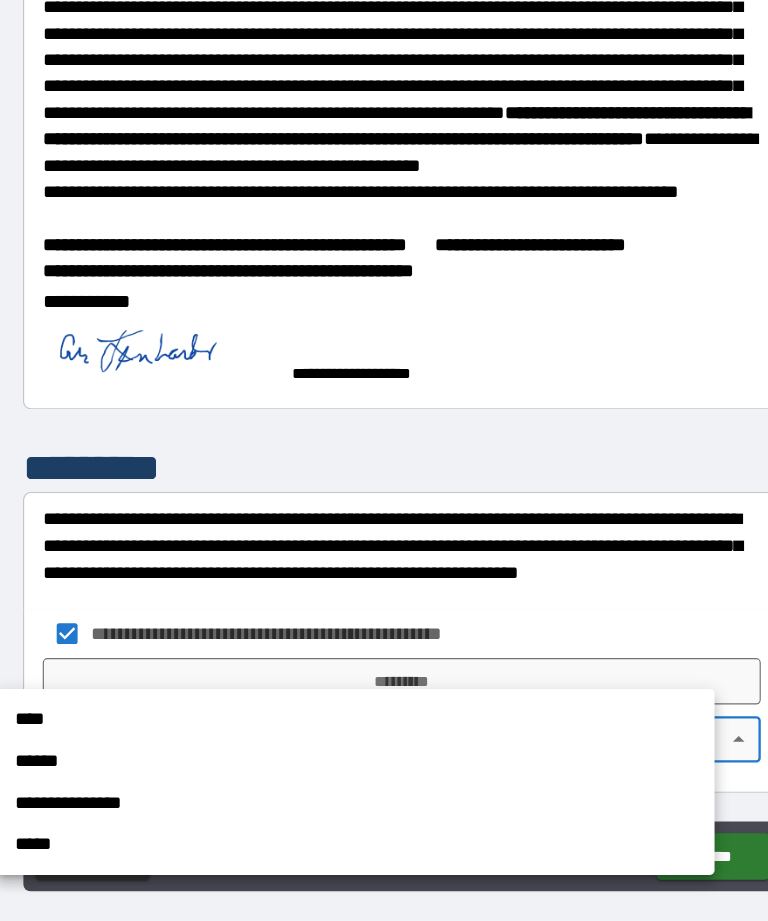 click on "******" at bounding box center (344, 728) 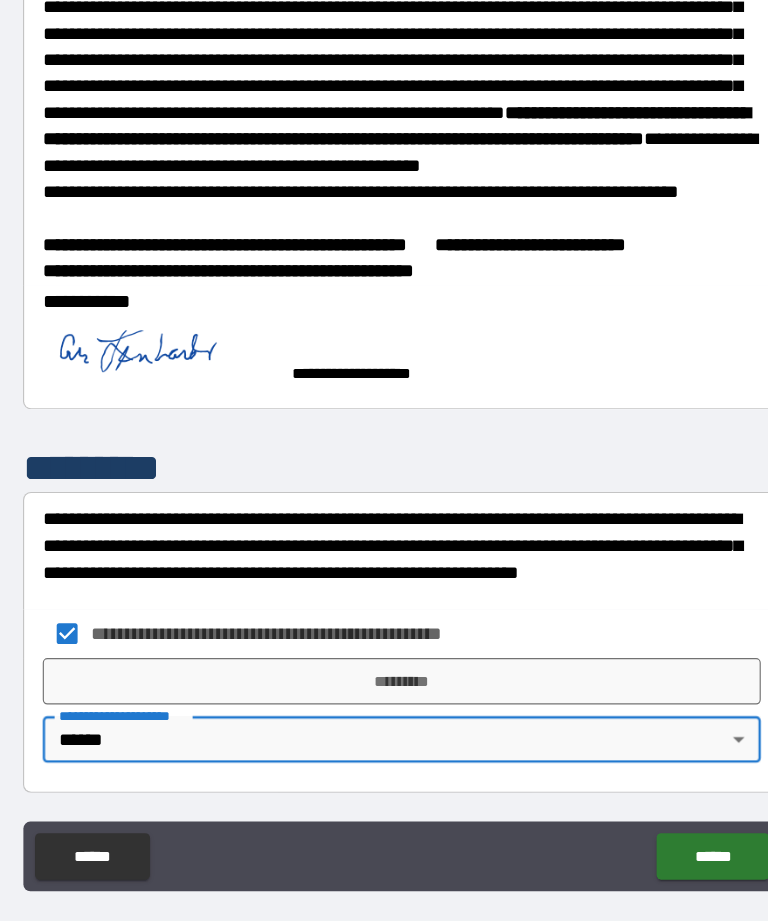 click on "*********" at bounding box center [384, 659] 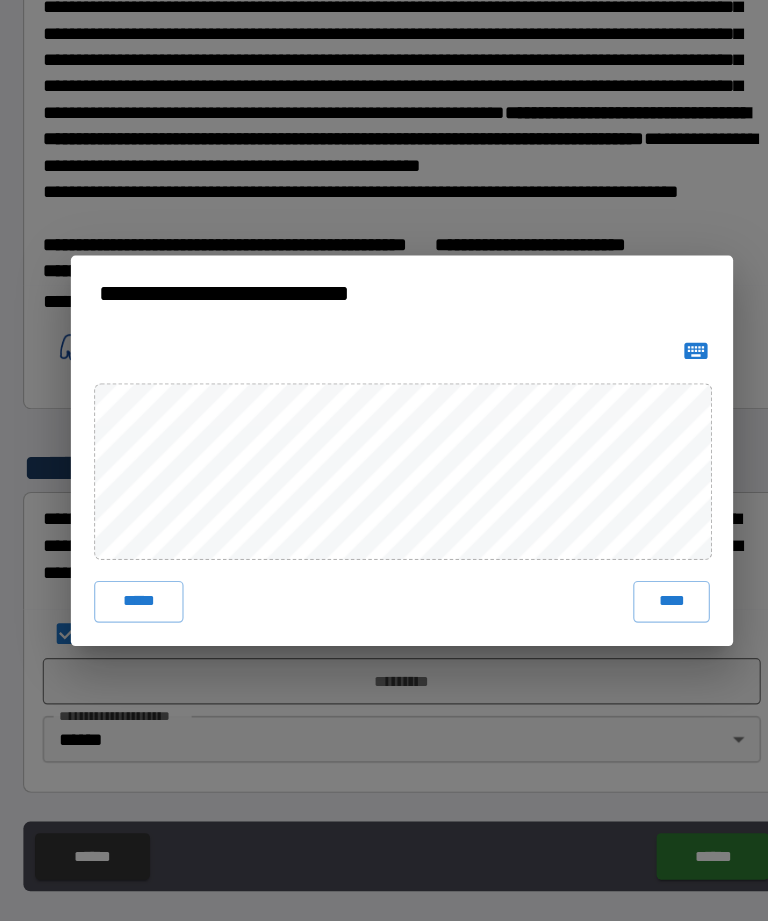 click on "****" at bounding box center (616, 591) 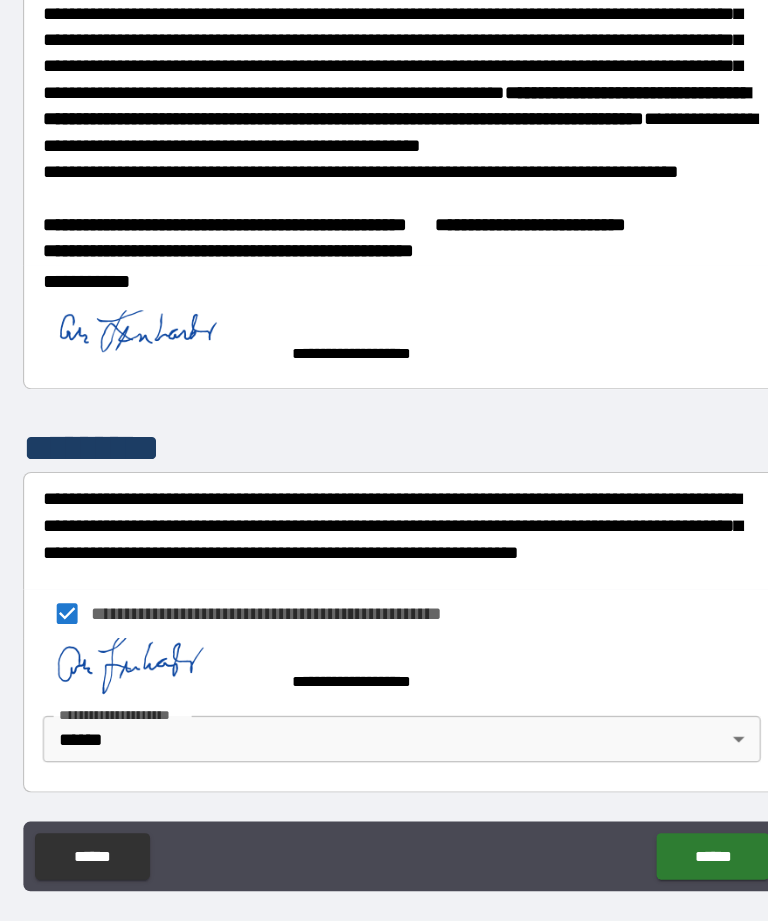 scroll, scrollTop: 1058, scrollLeft: 0, axis: vertical 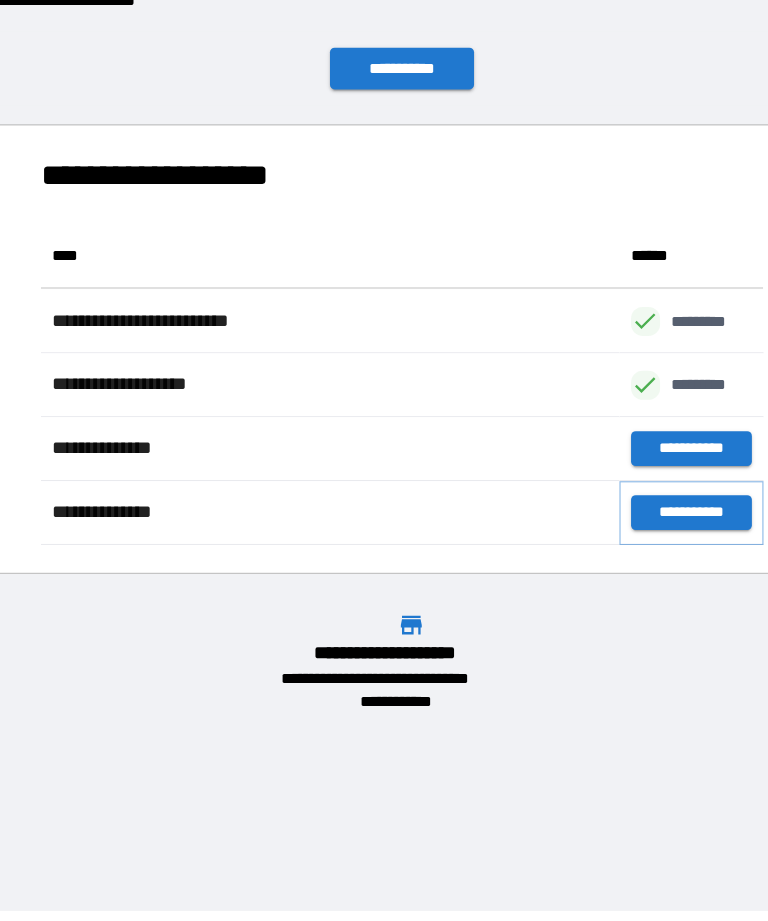 click on "**********" at bounding box center [633, 514] 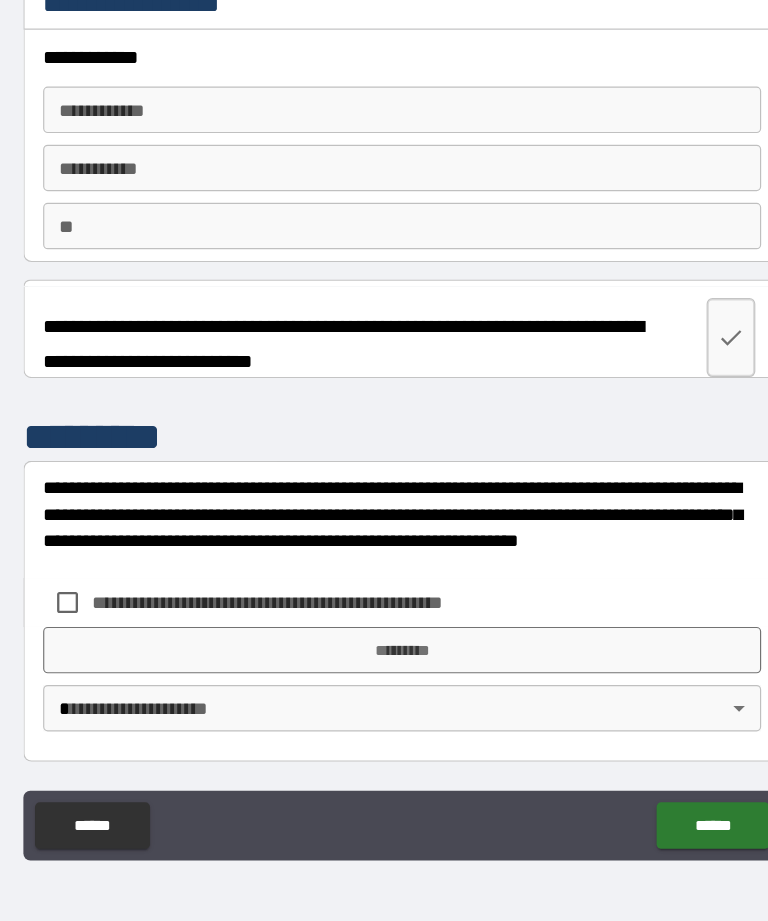 scroll, scrollTop: 64, scrollLeft: 0, axis: vertical 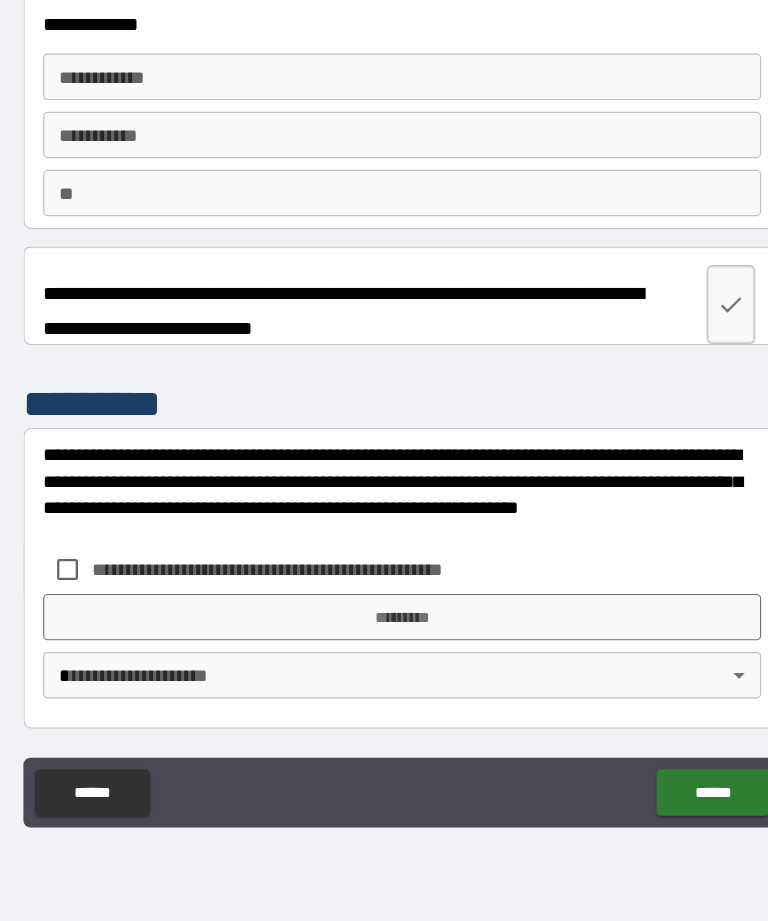 click on "**********" at bounding box center [384, 498] 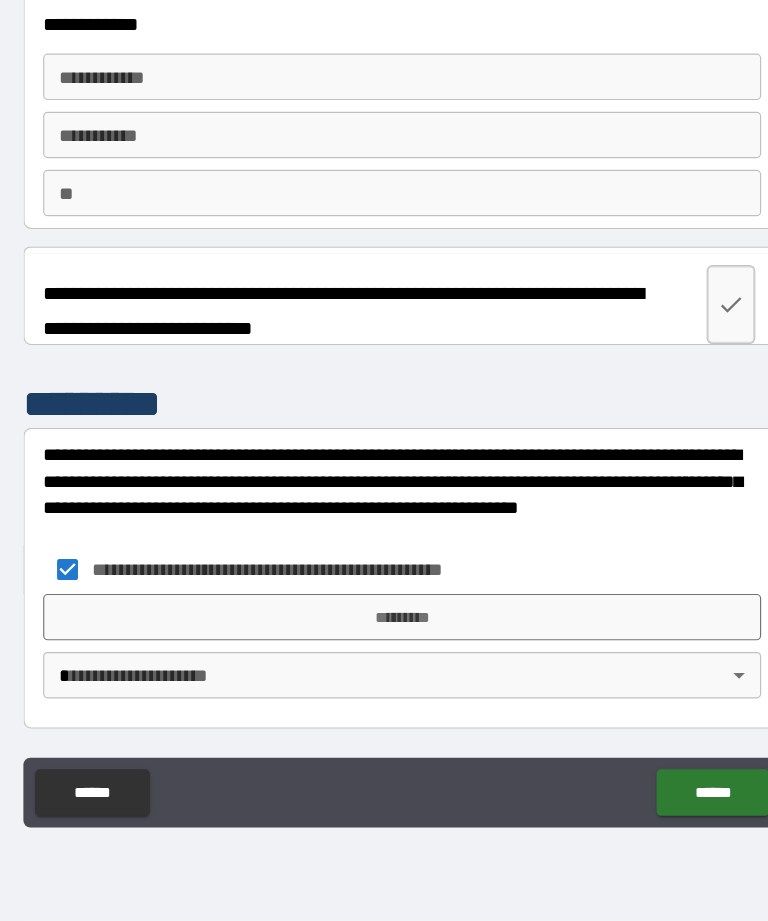 click on "*********" at bounding box center (384, 604) 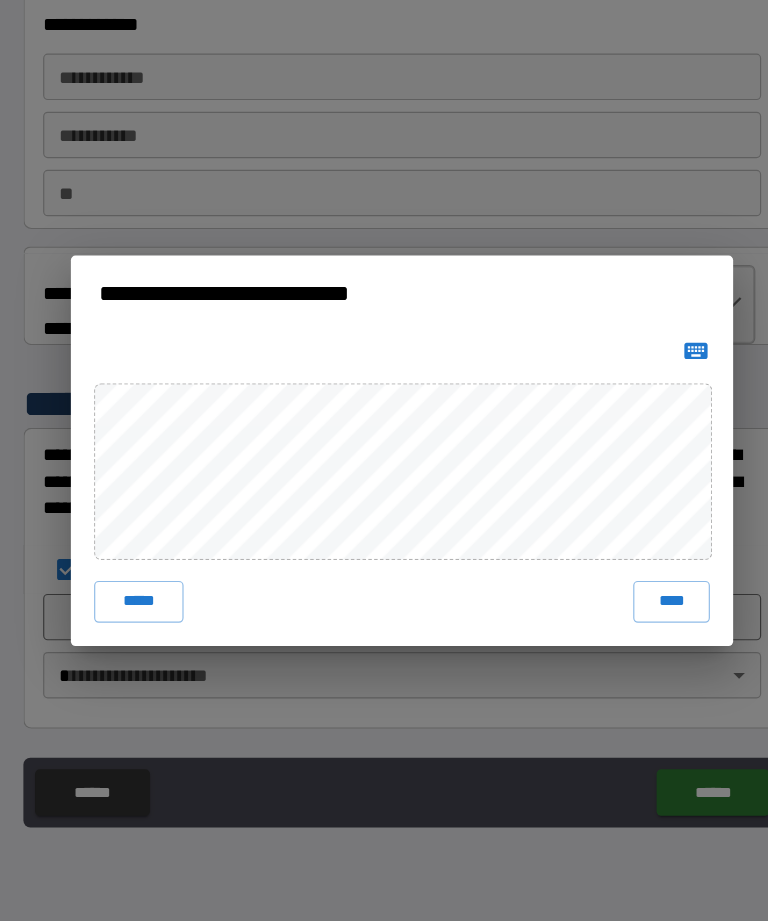 click on "****" at bounding box center [616, 591] 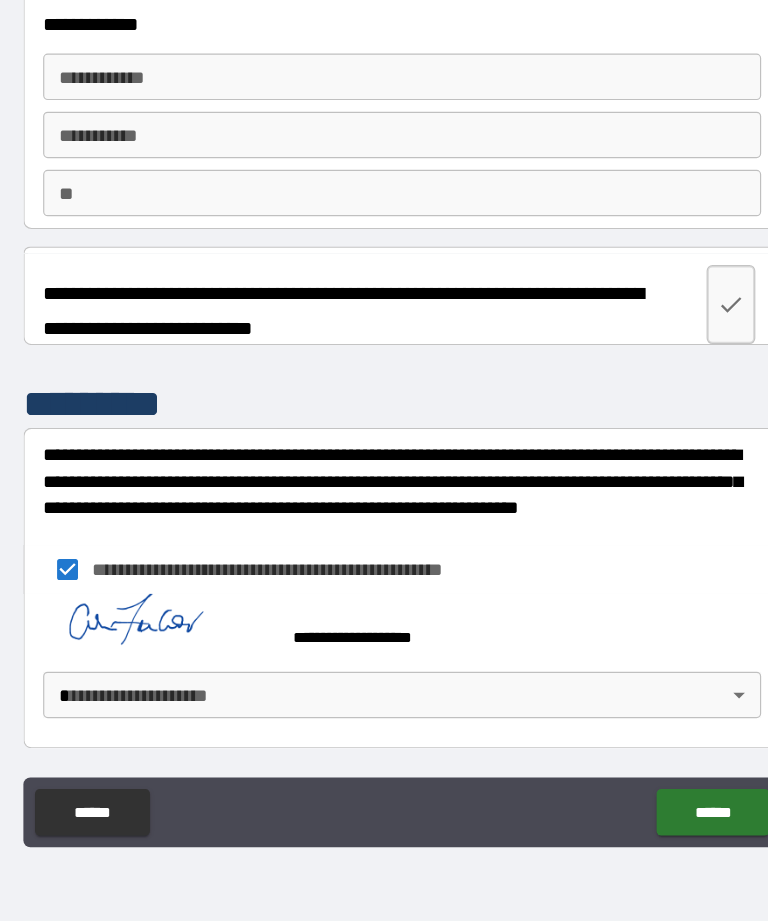click on "**********" at bounding box center (384, 428) 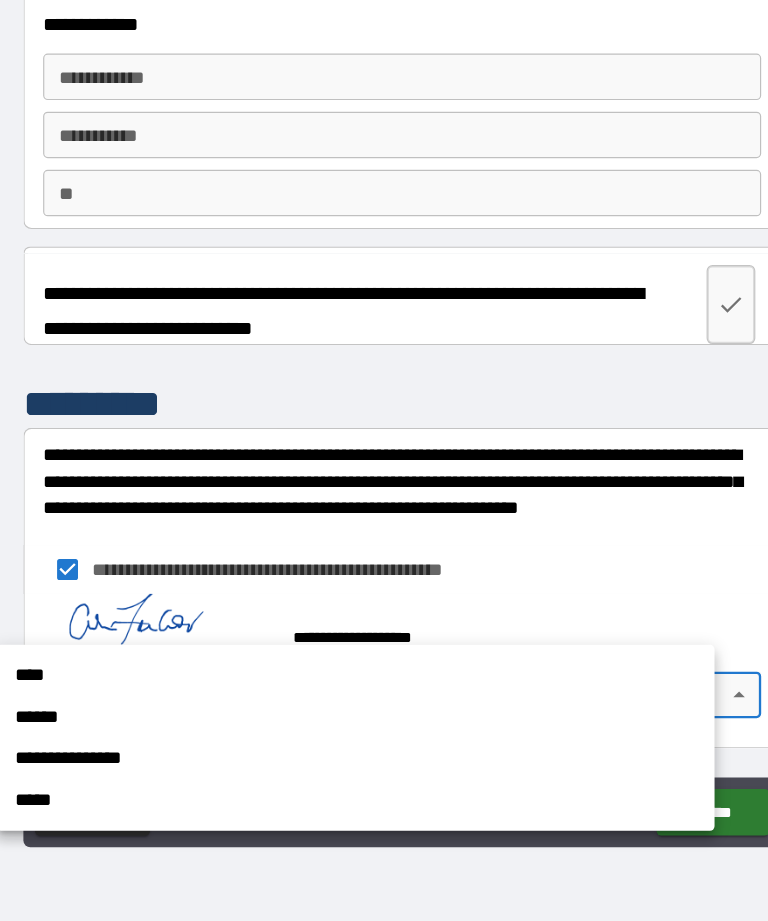 click on "******" at bounding box center [344, 690] 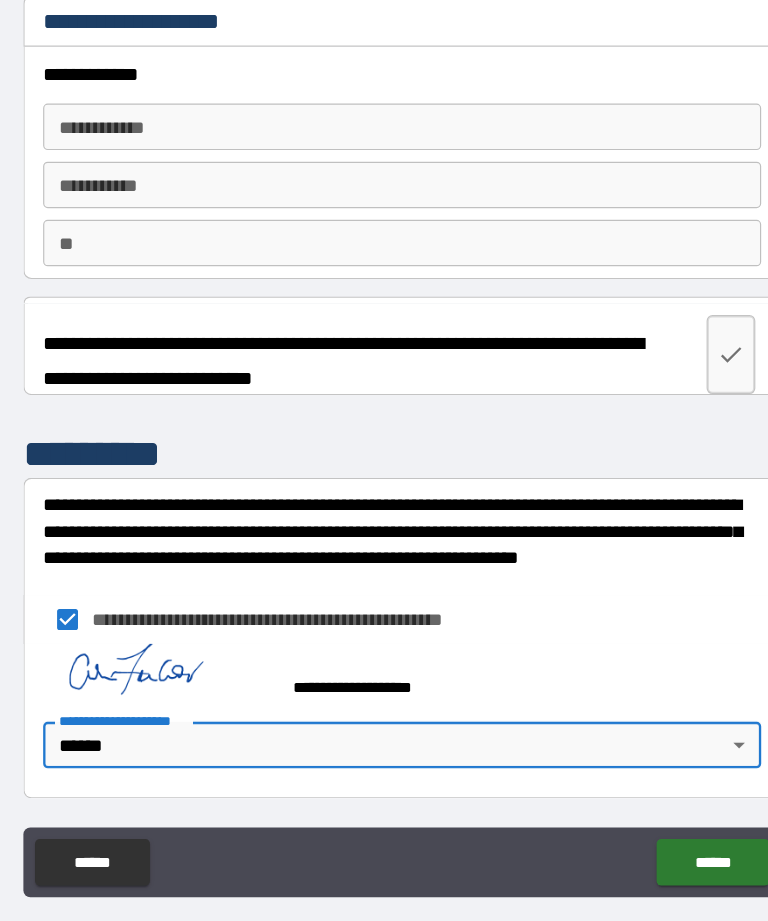 scroll, scrollTop: 0, scrollLeft: 0, axis: both 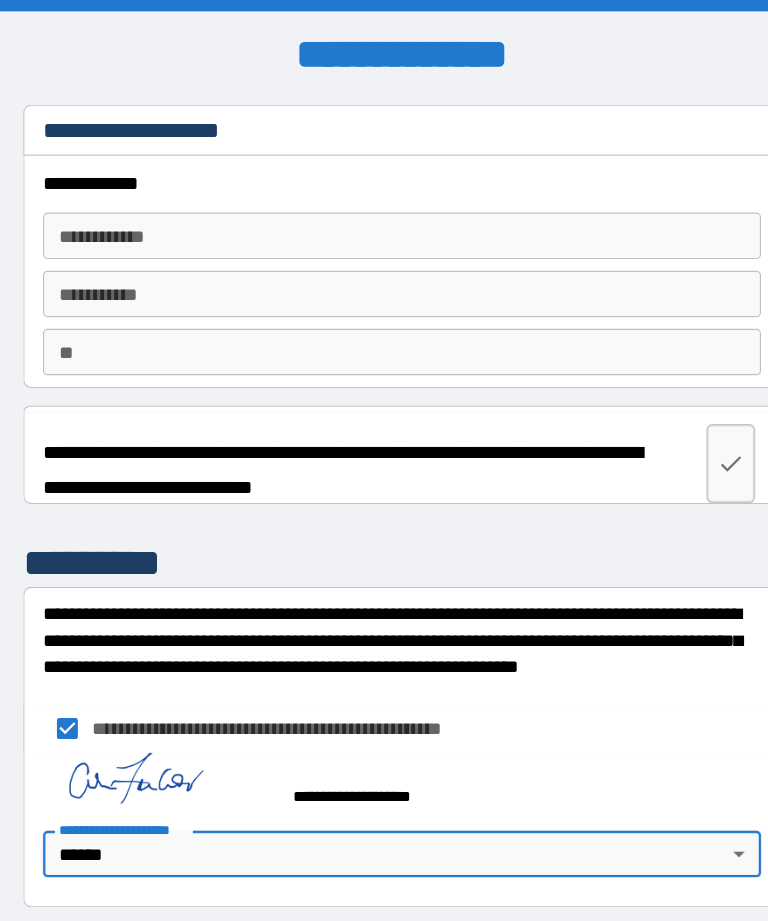 click on "**********" at bounding box center [384, 203] 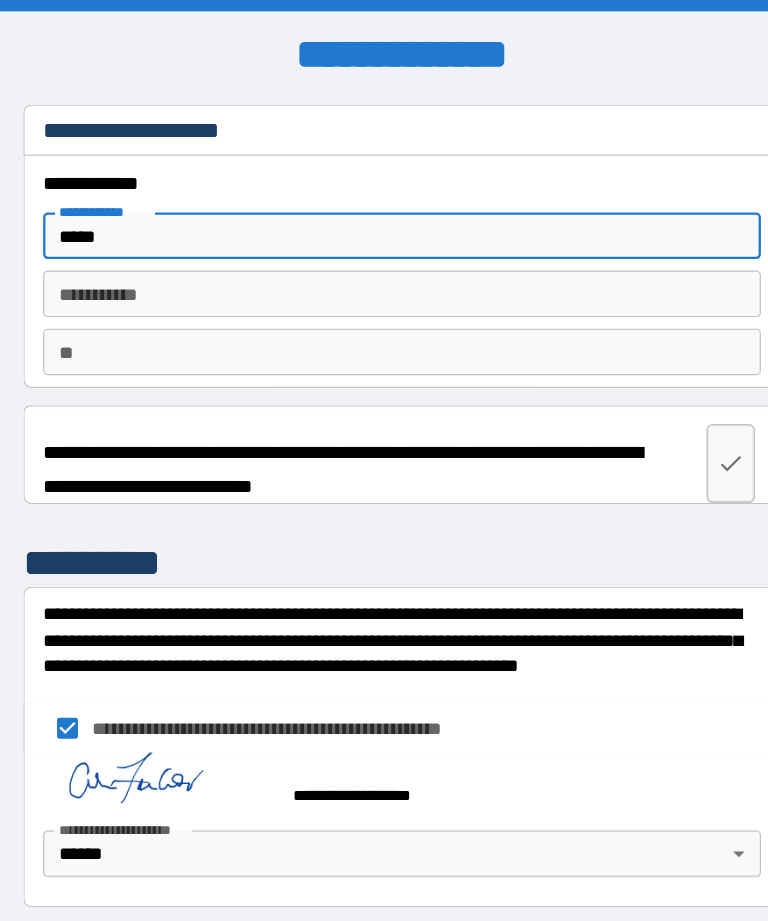 type on "*****" 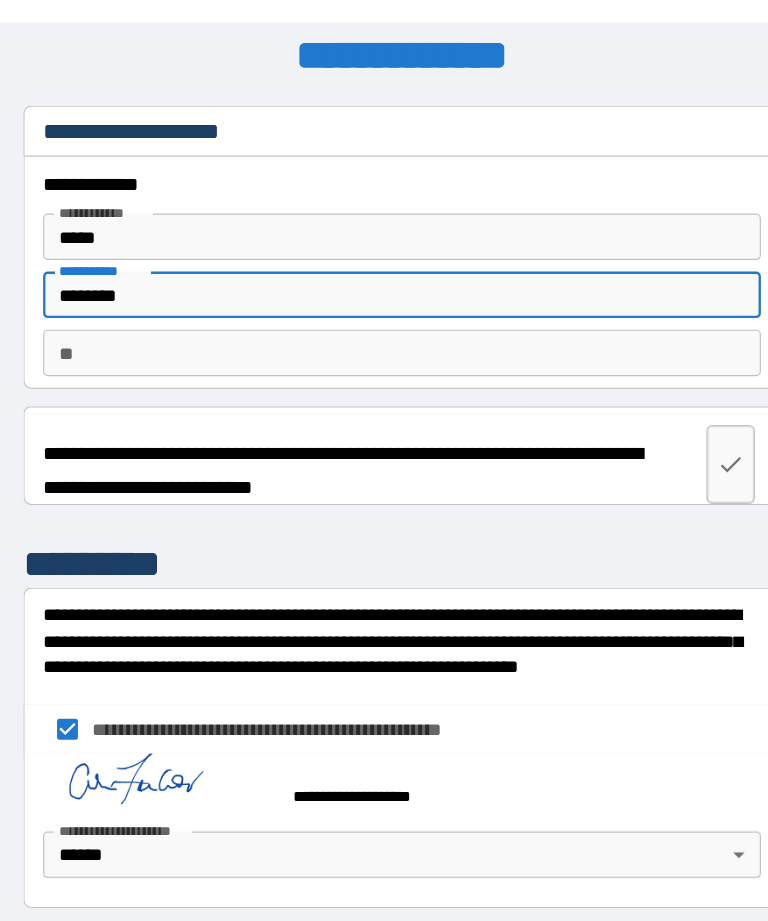 scroll, scrollTop: 64, scrollLeft: 0, axis: vertical 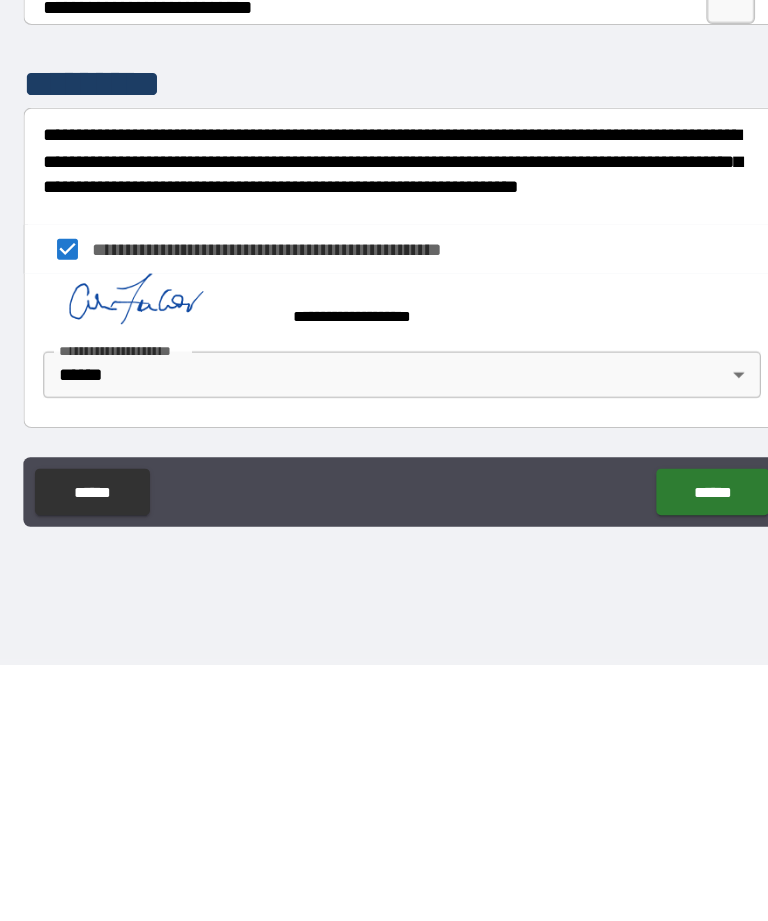 type on "********" 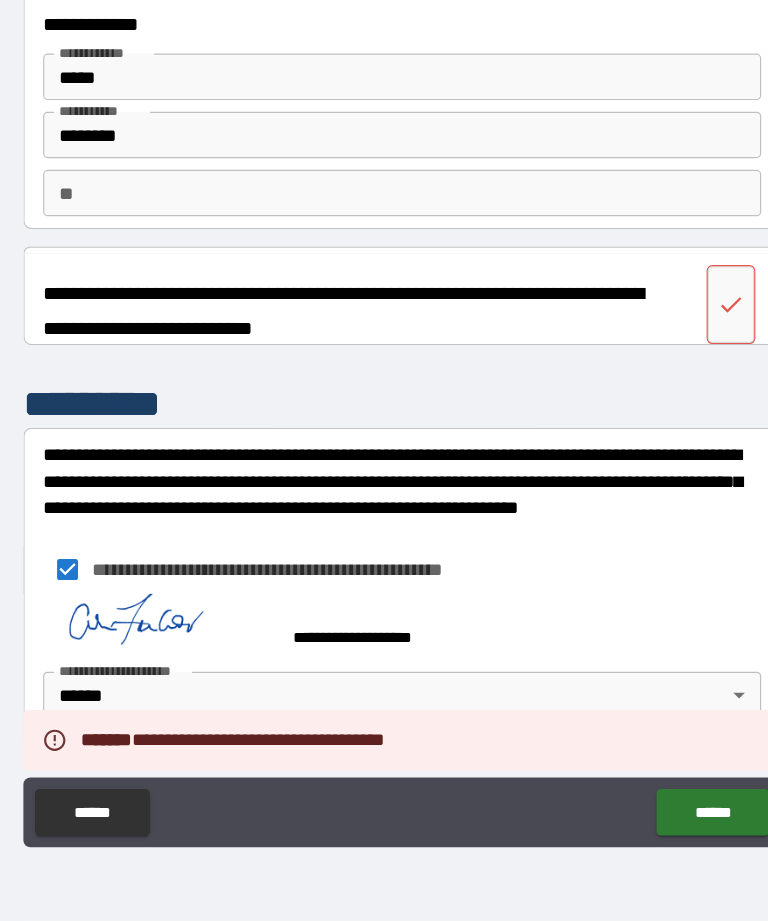 click 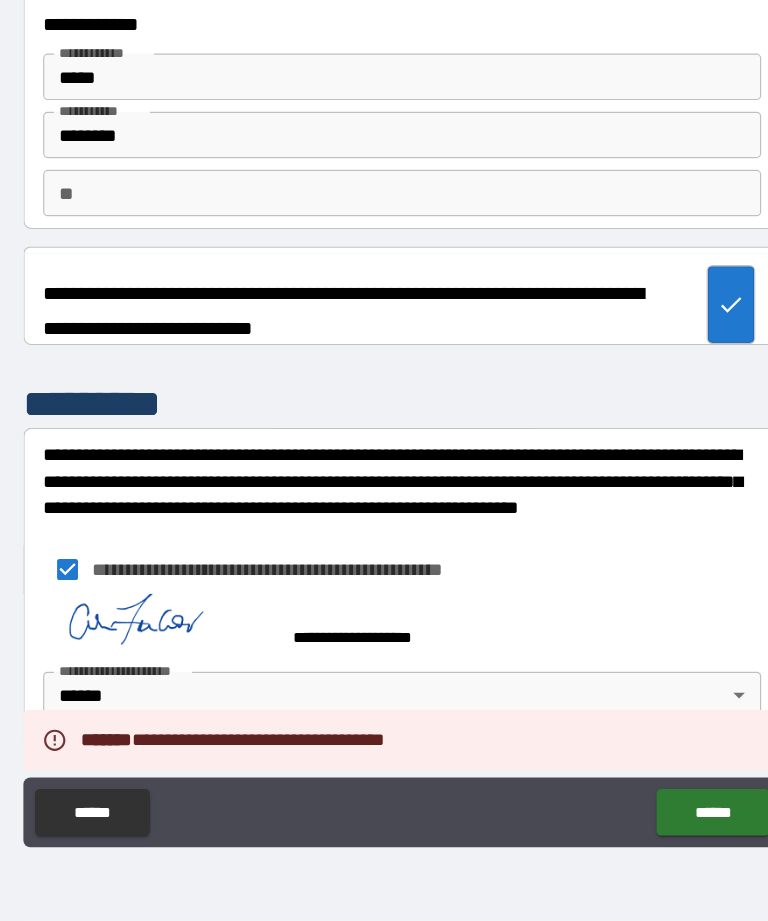click on "******" at bounding box center (651, 772) 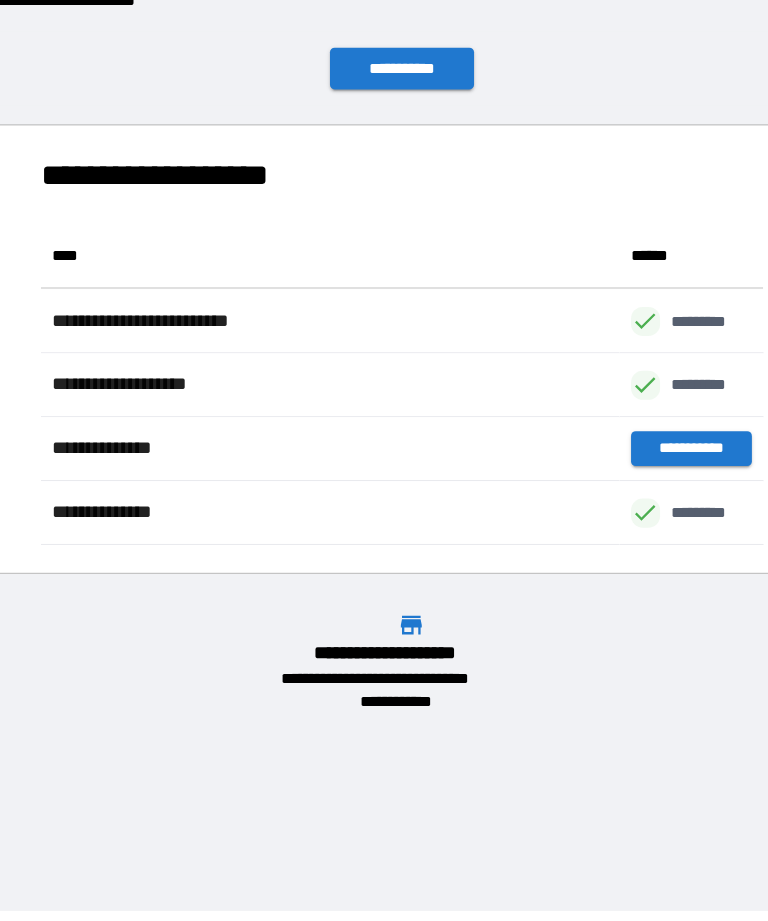 scroll, scrollTop: 1, scrollLeft: 1, axis: both 